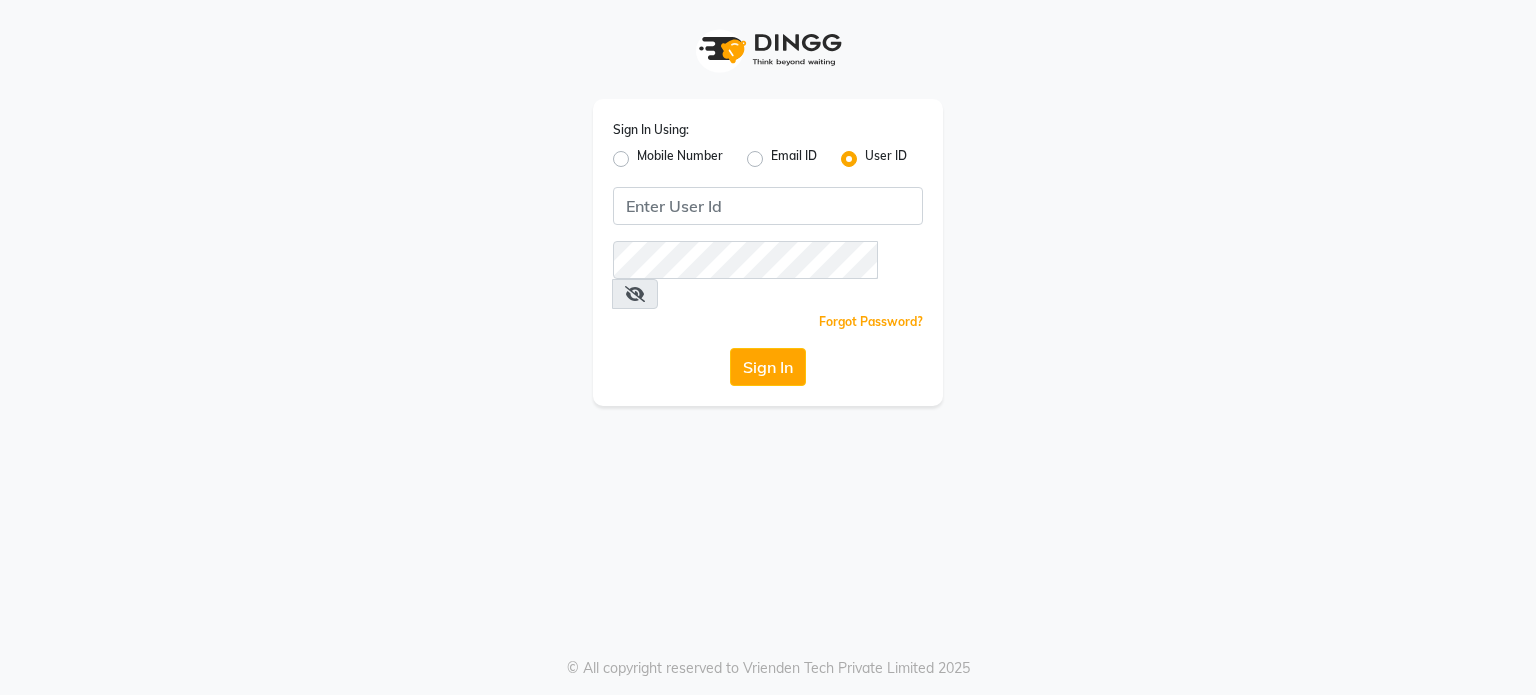 scroll, scrollTop: 0, scrollLeft: 0, axis: both 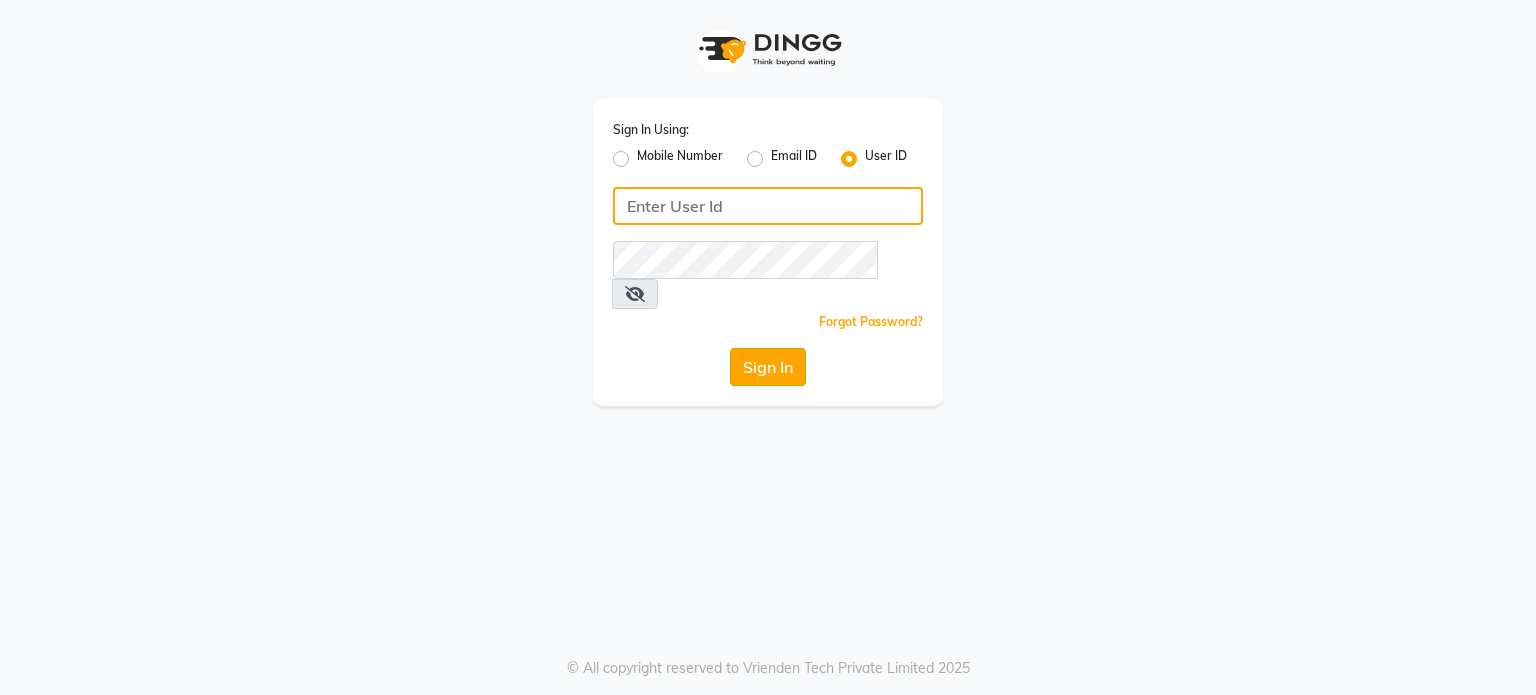 type on "pebbble" 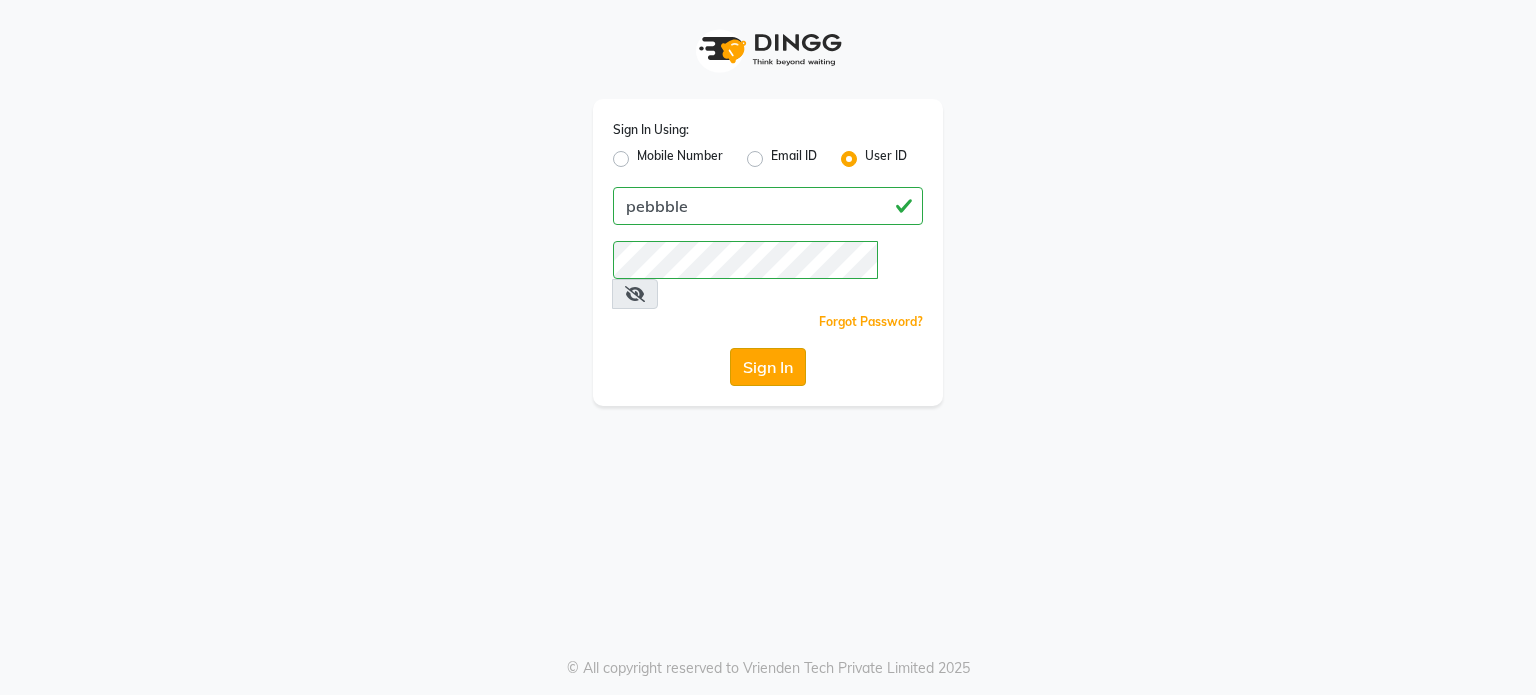 click on "Sign In" 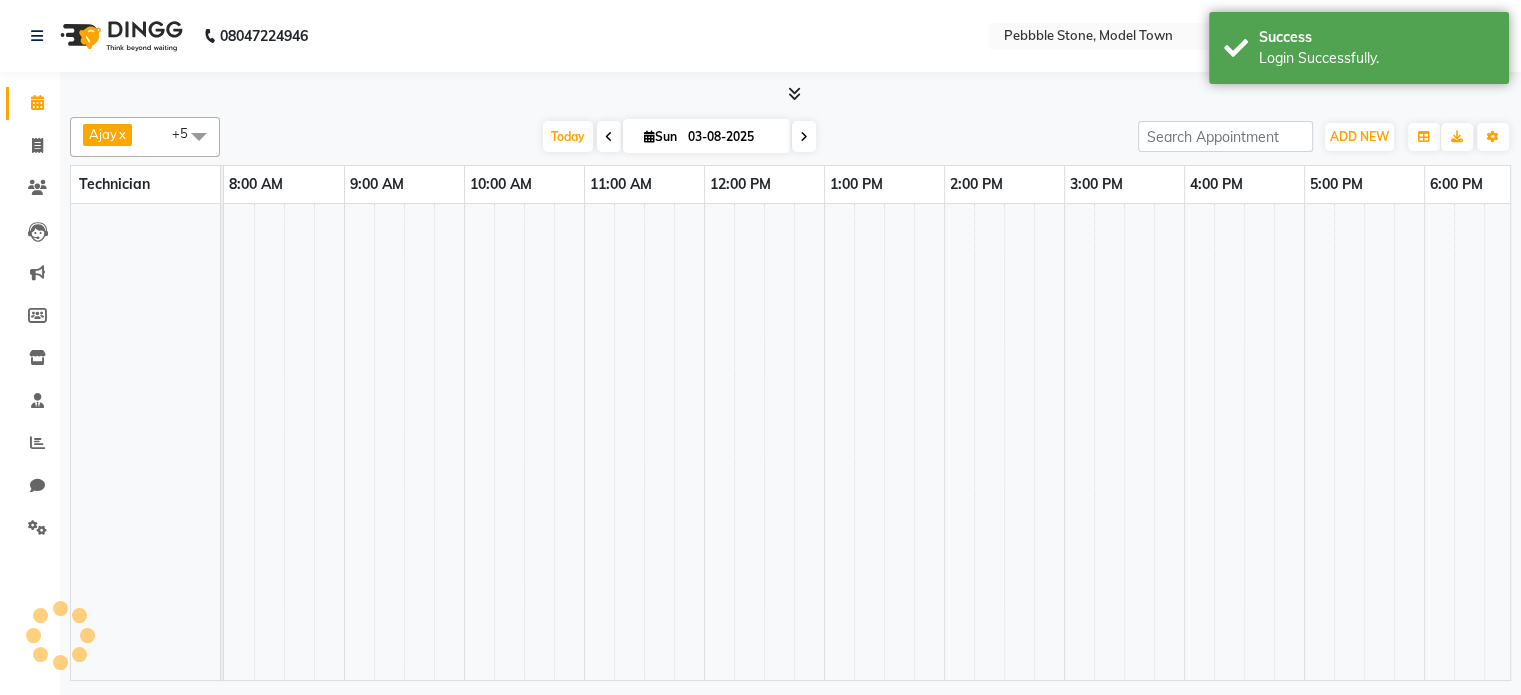 select on "en" 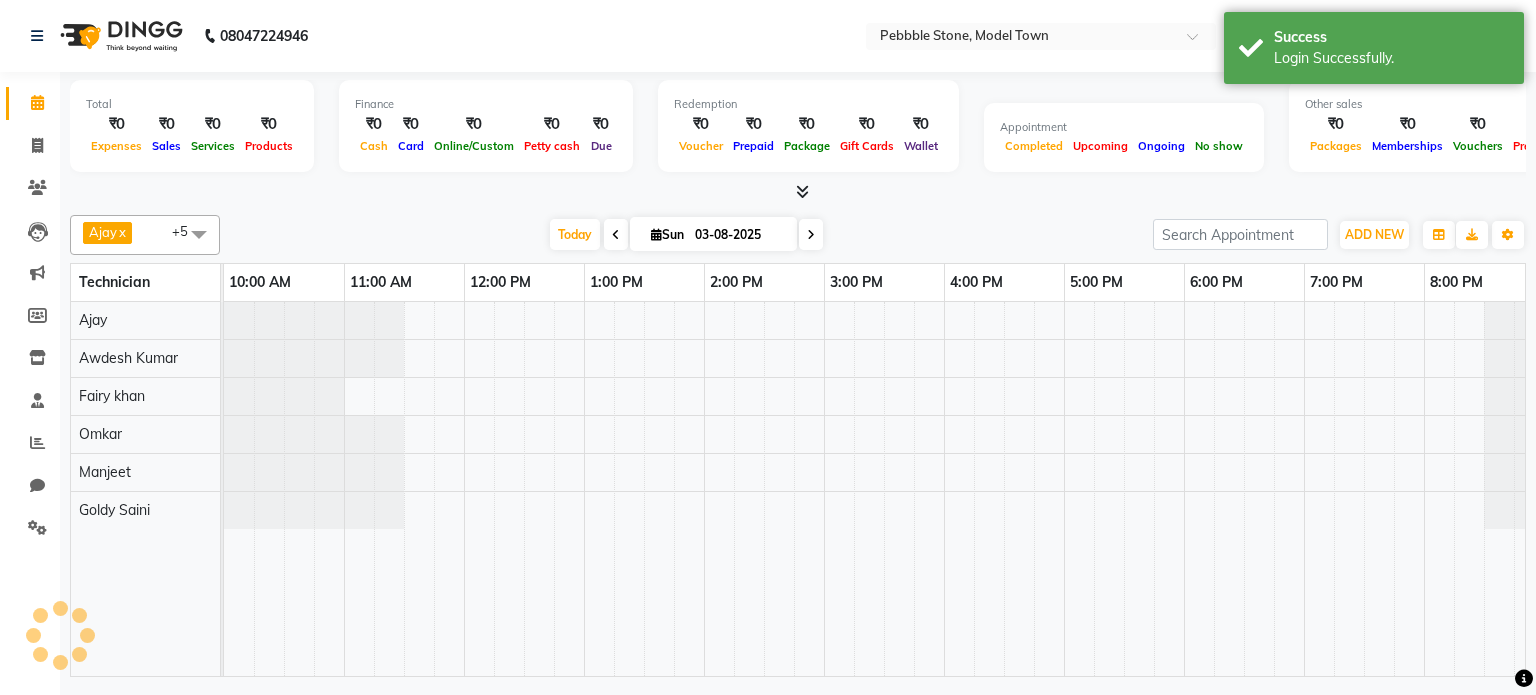 scroll, scrollTop: 0, scrollLeft: 21, axis: horizontal 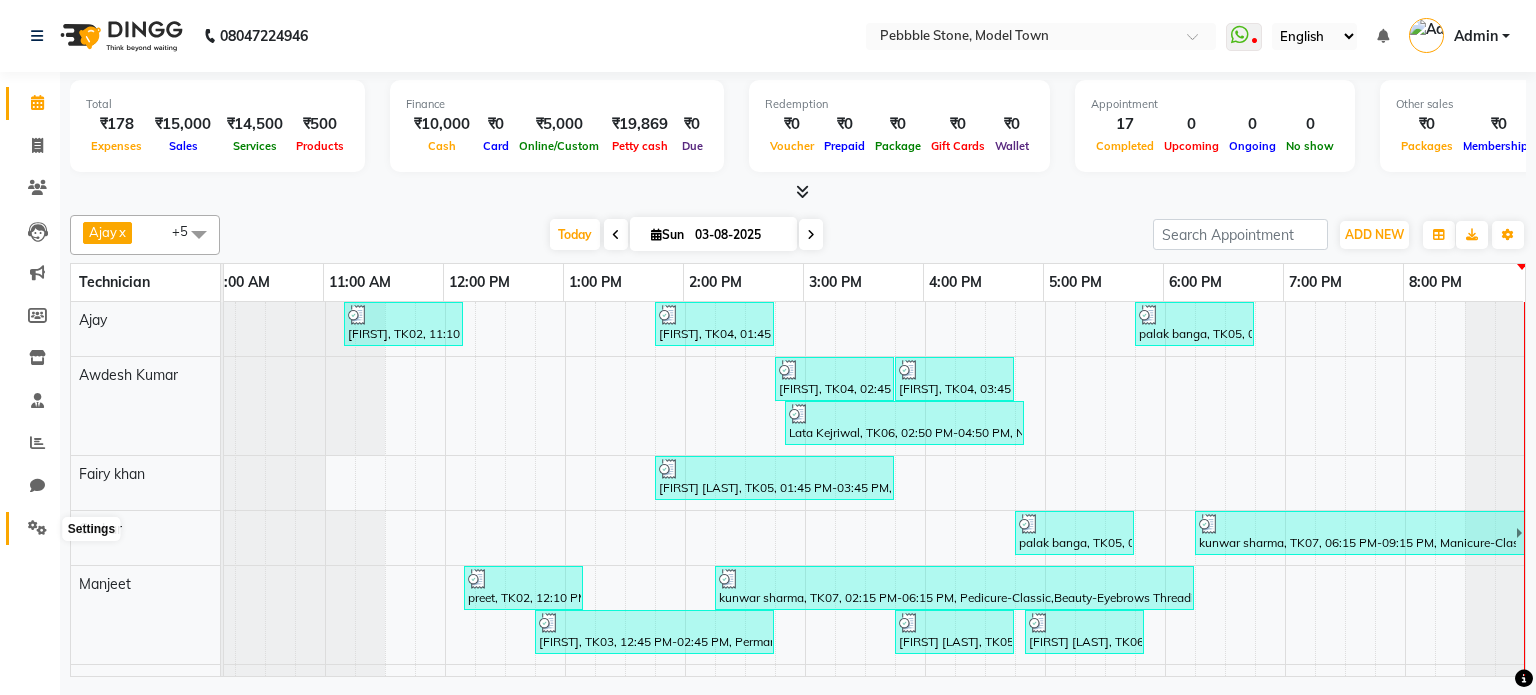 click 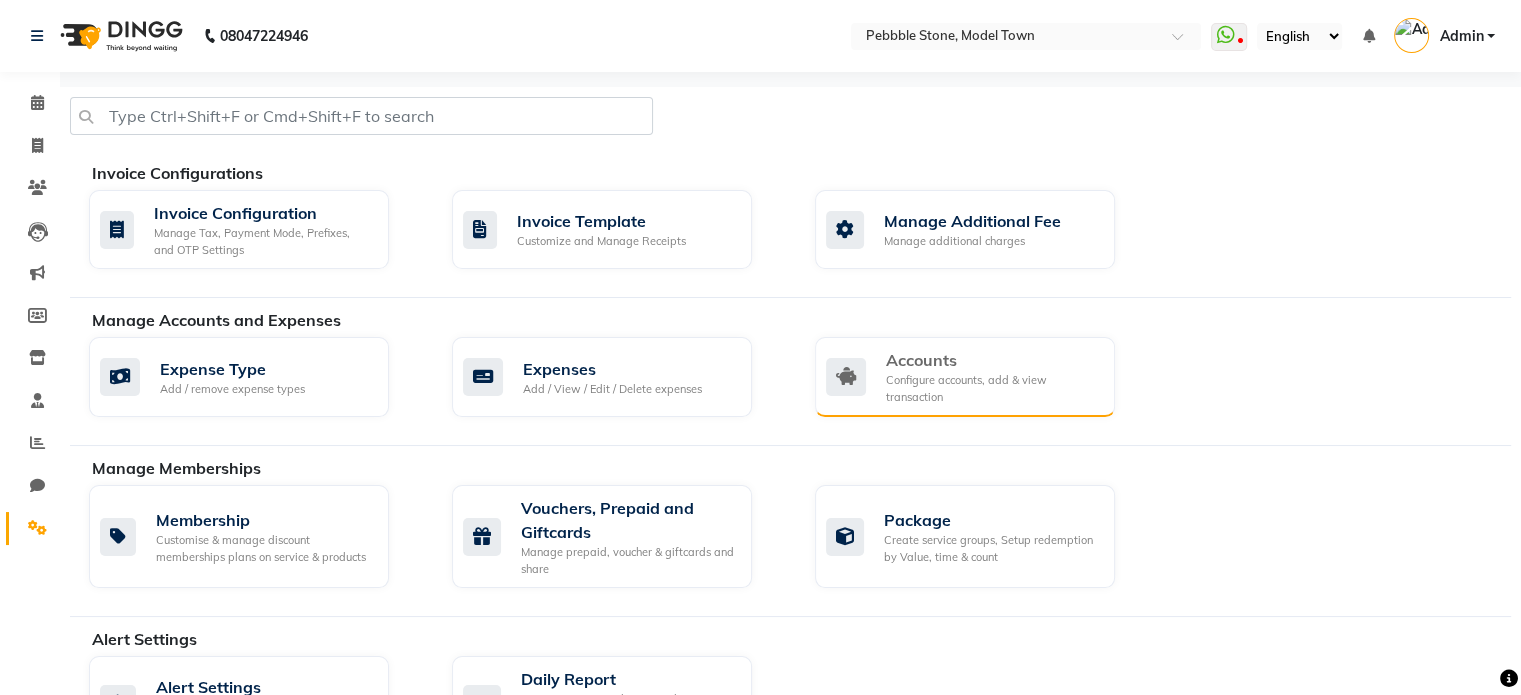 click on "Configure accounts, add & view transaction" 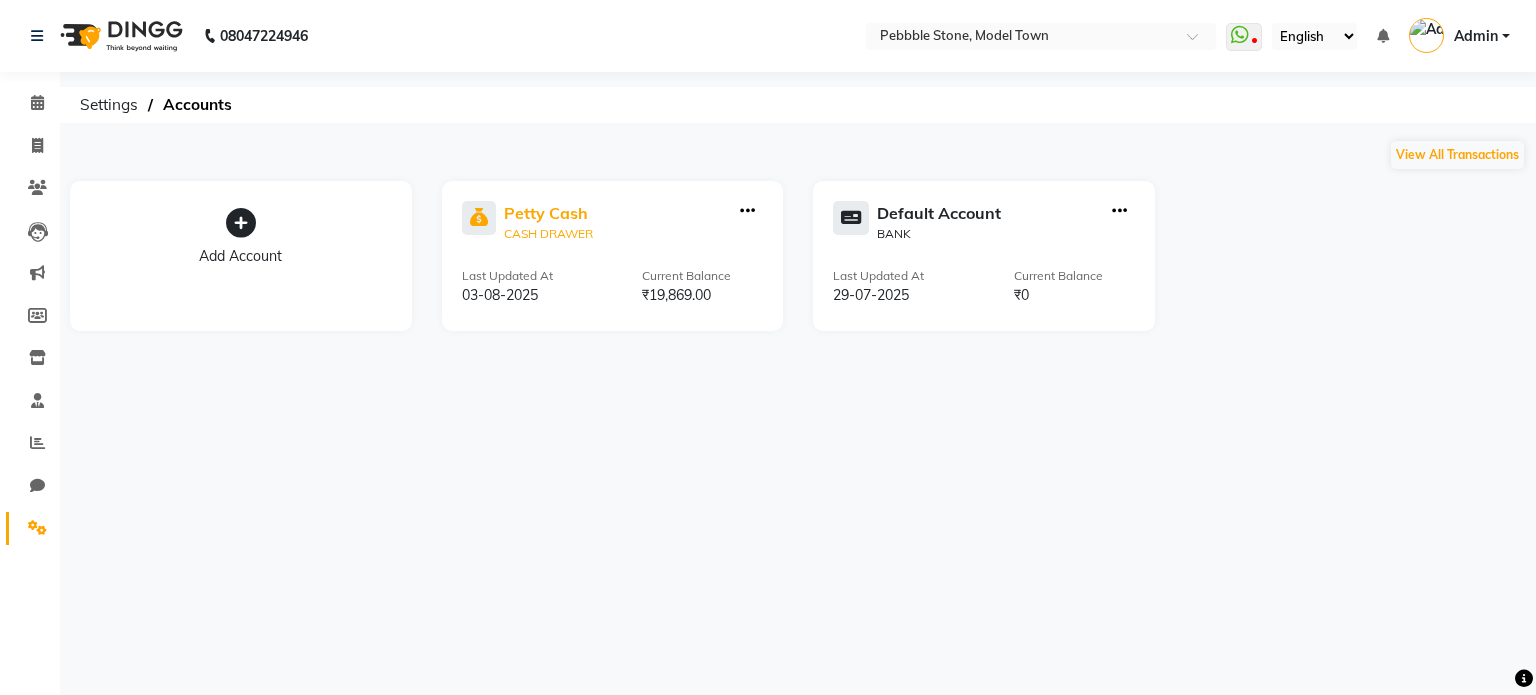 click on "Petty Cash" 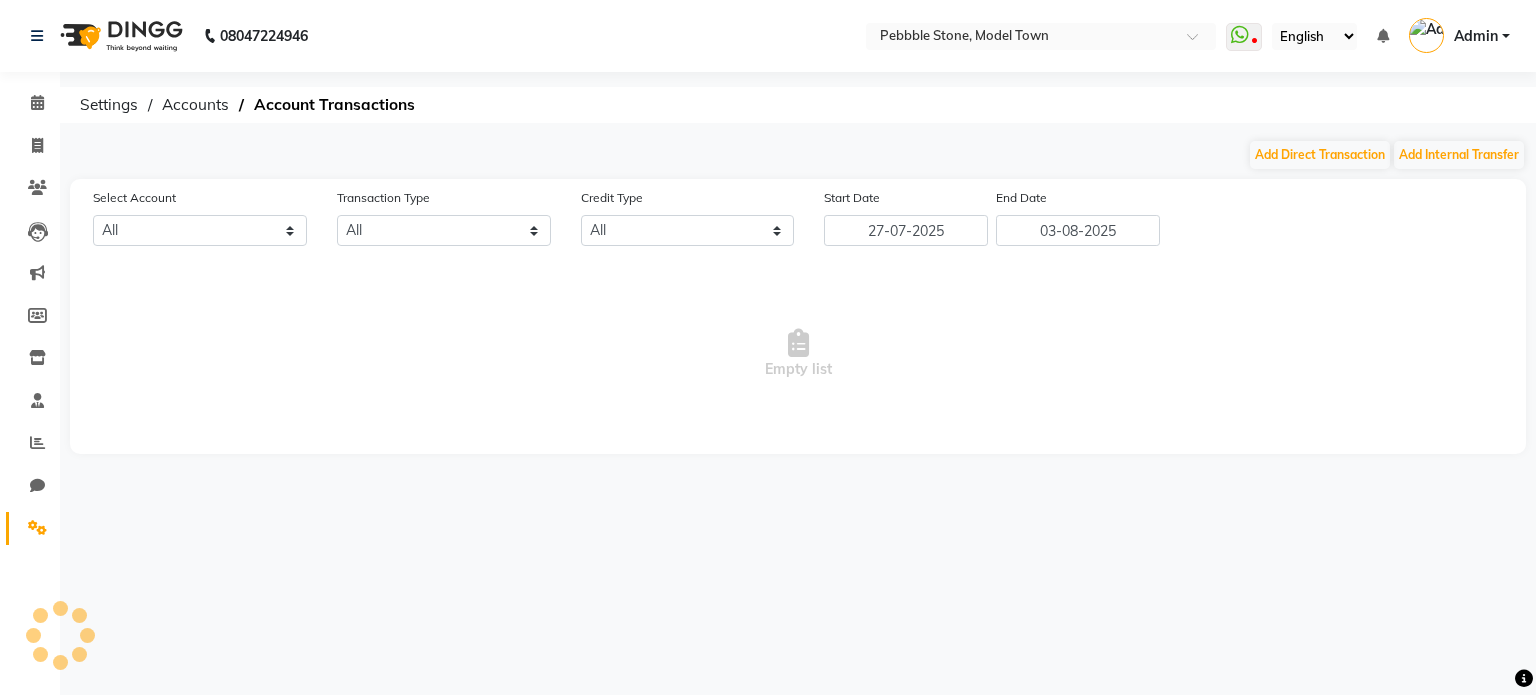 select on "7952" 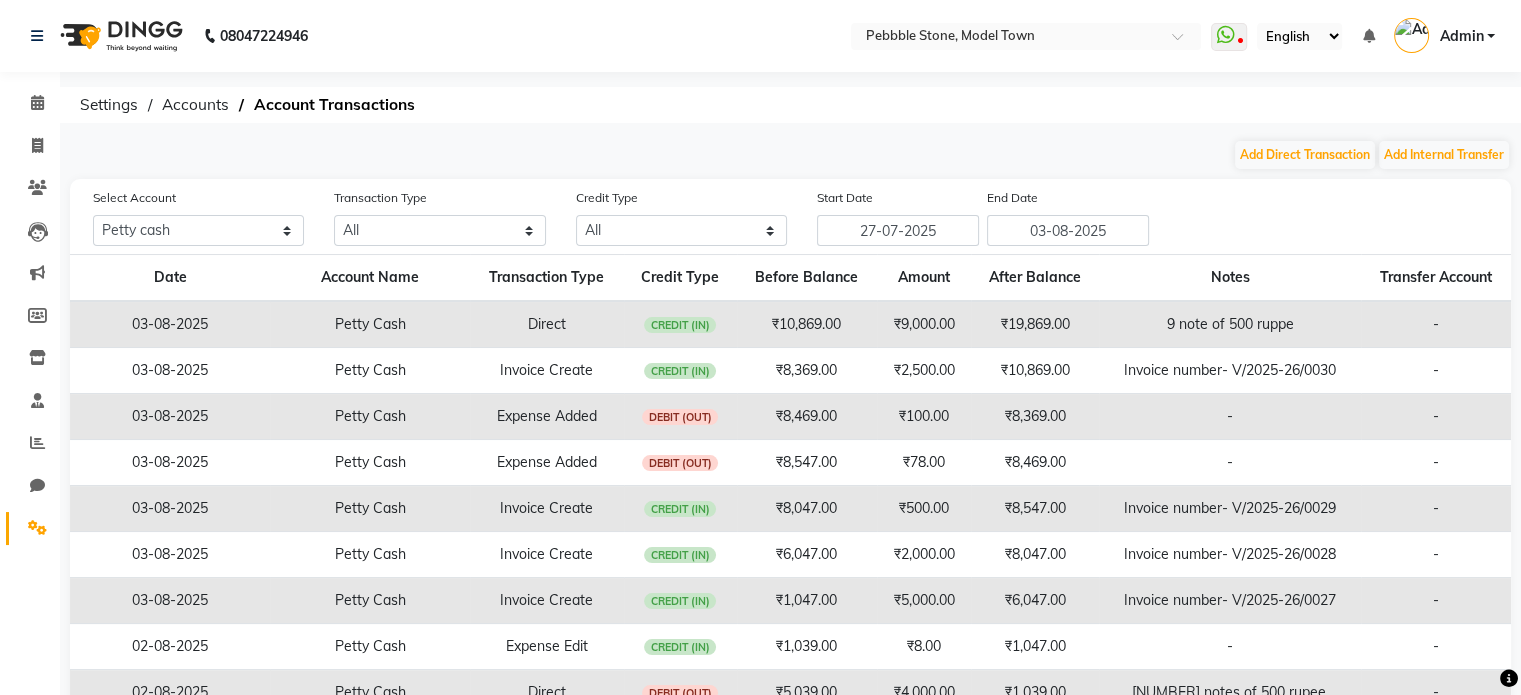 click on "03-08-2025" 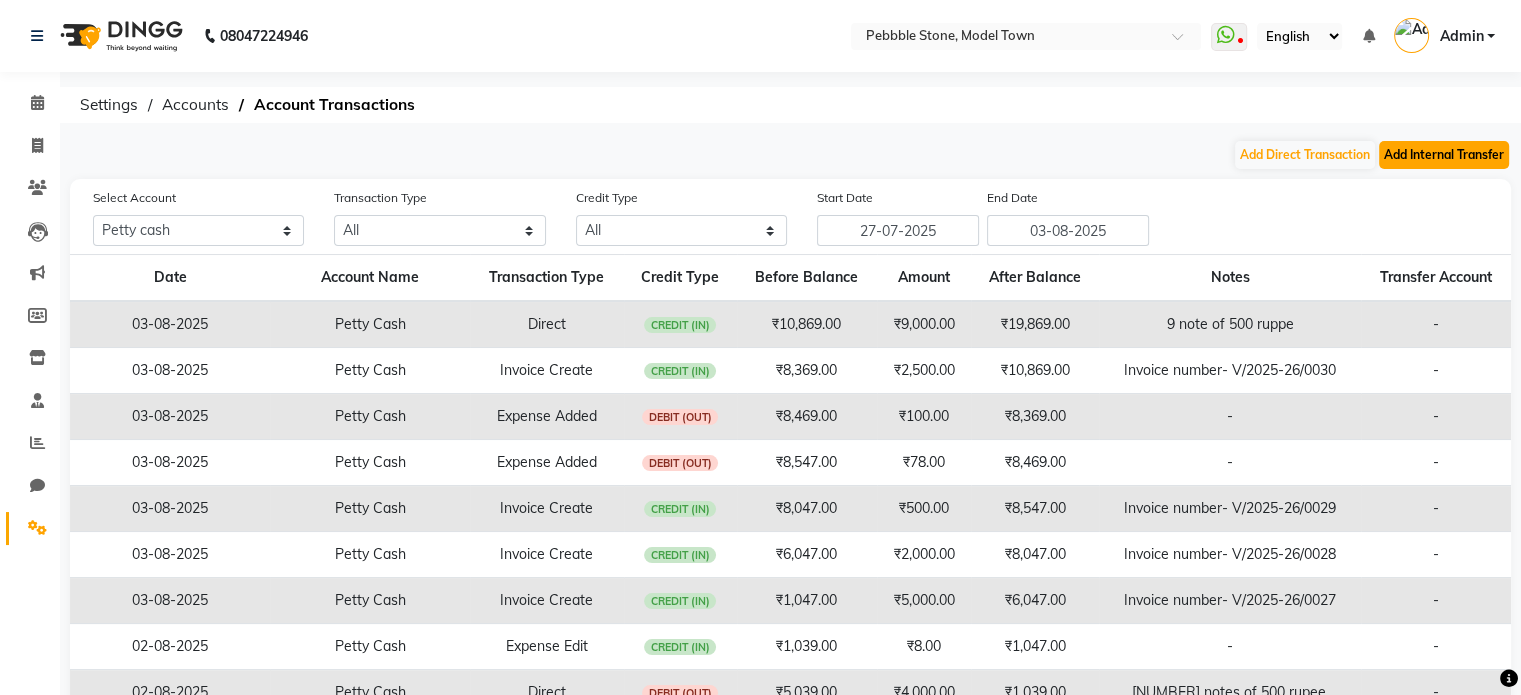 click on "Add Internal Transfer" 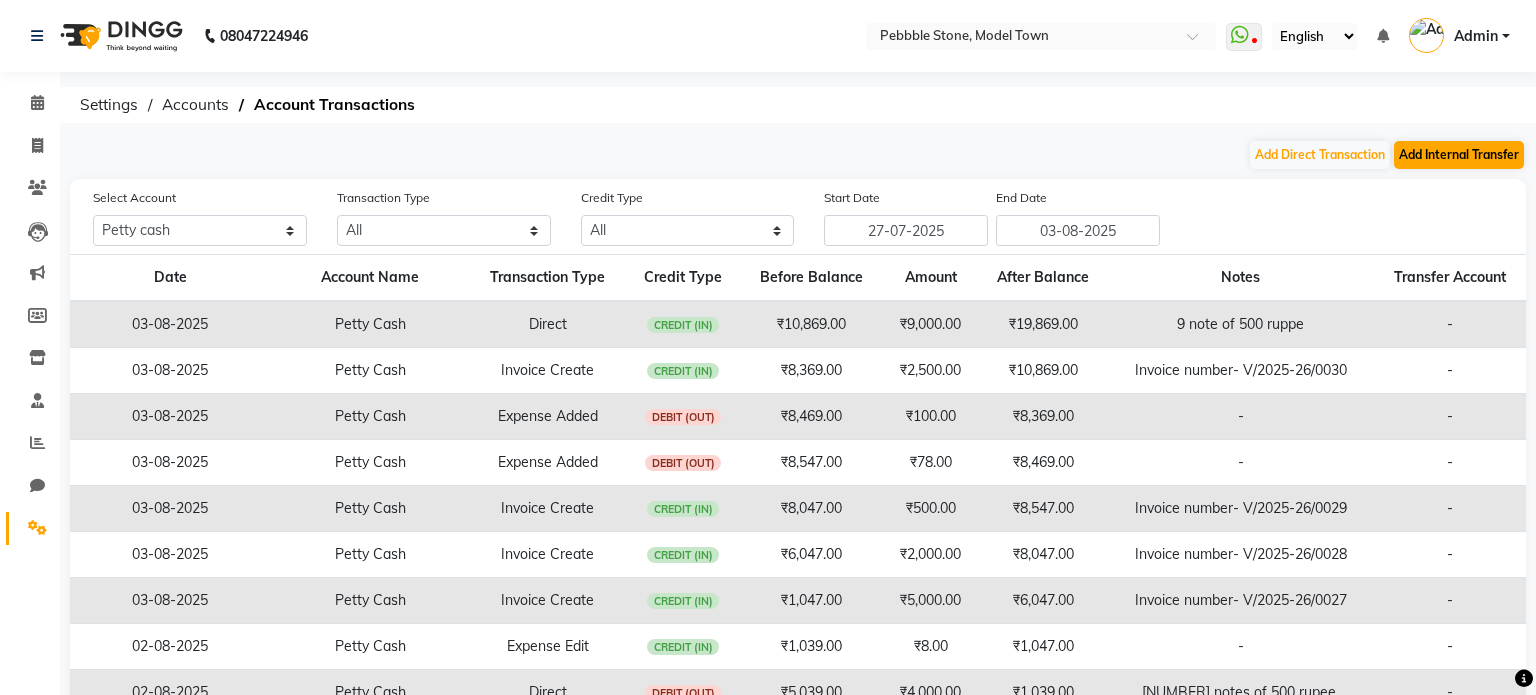 select on "internal transfer" 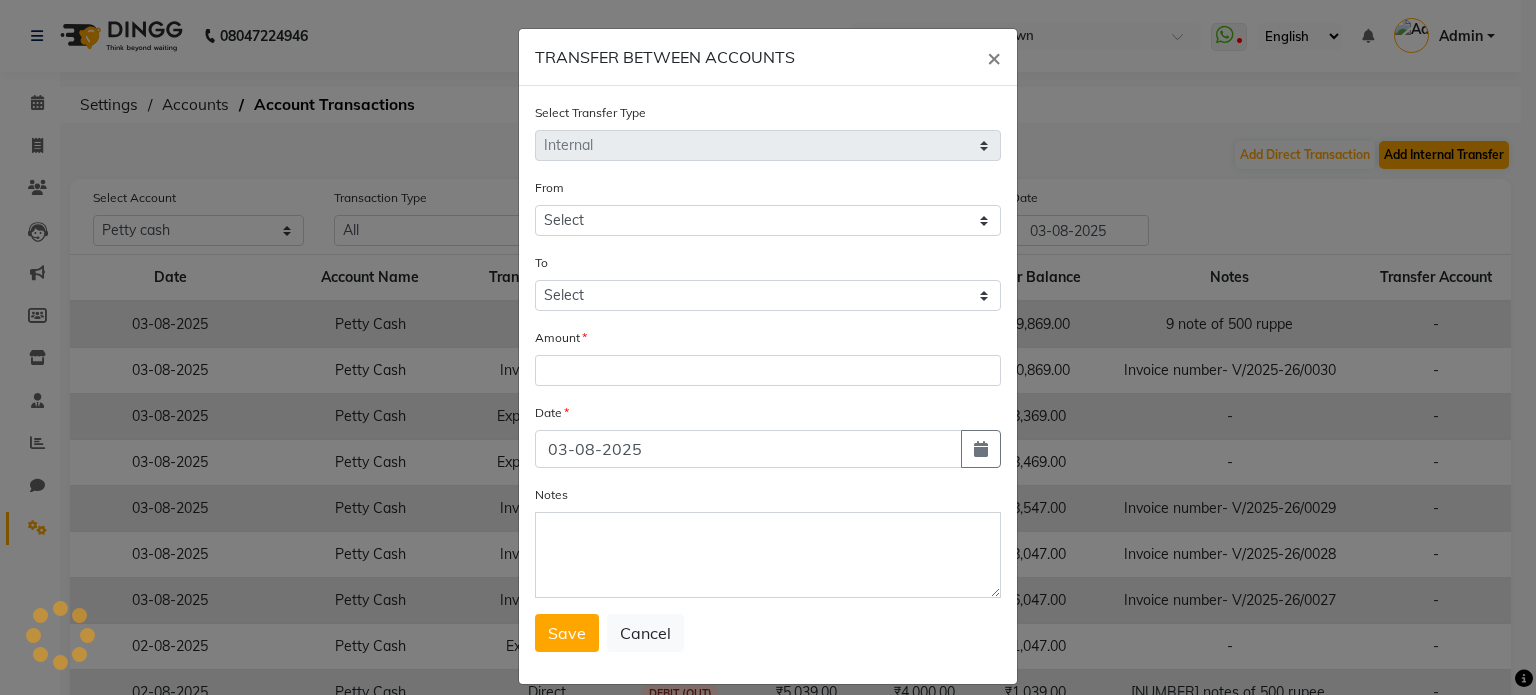 select on "7952" 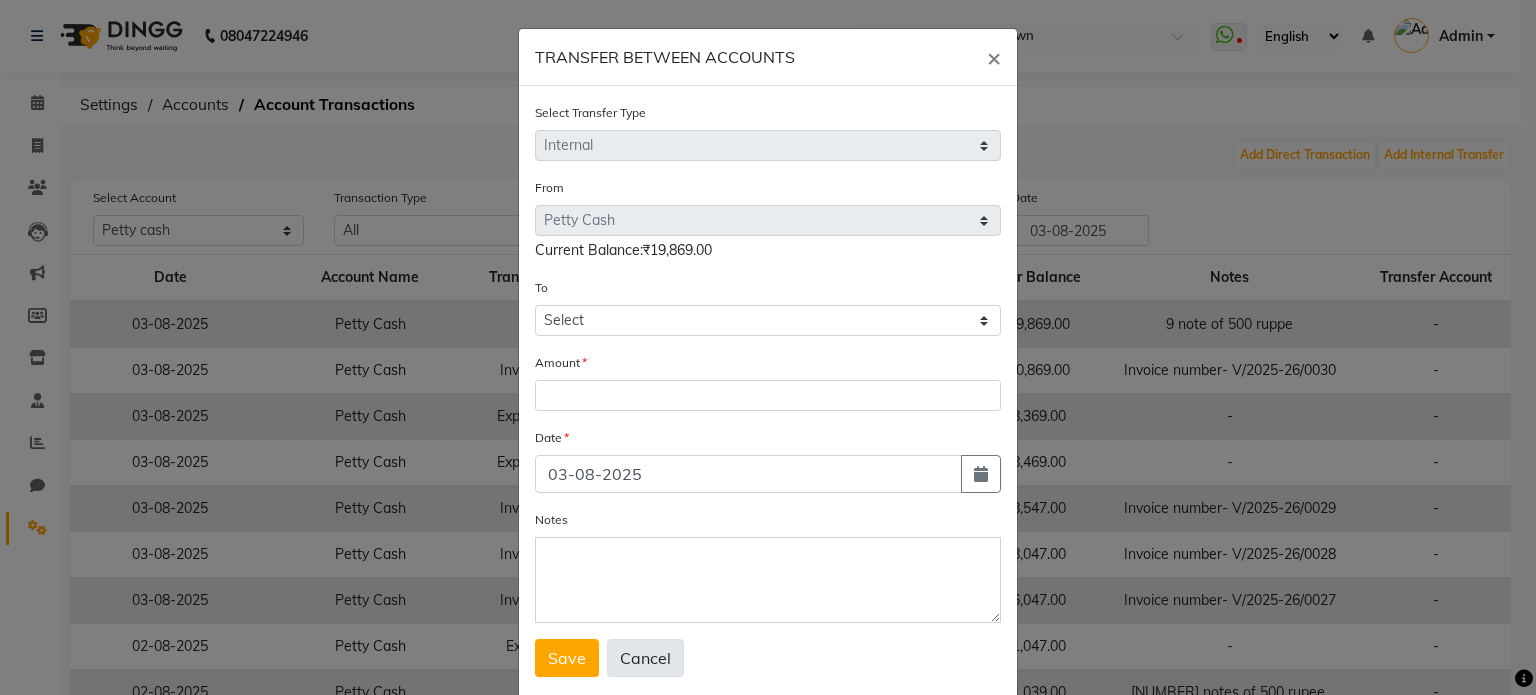 click on "Cancel" 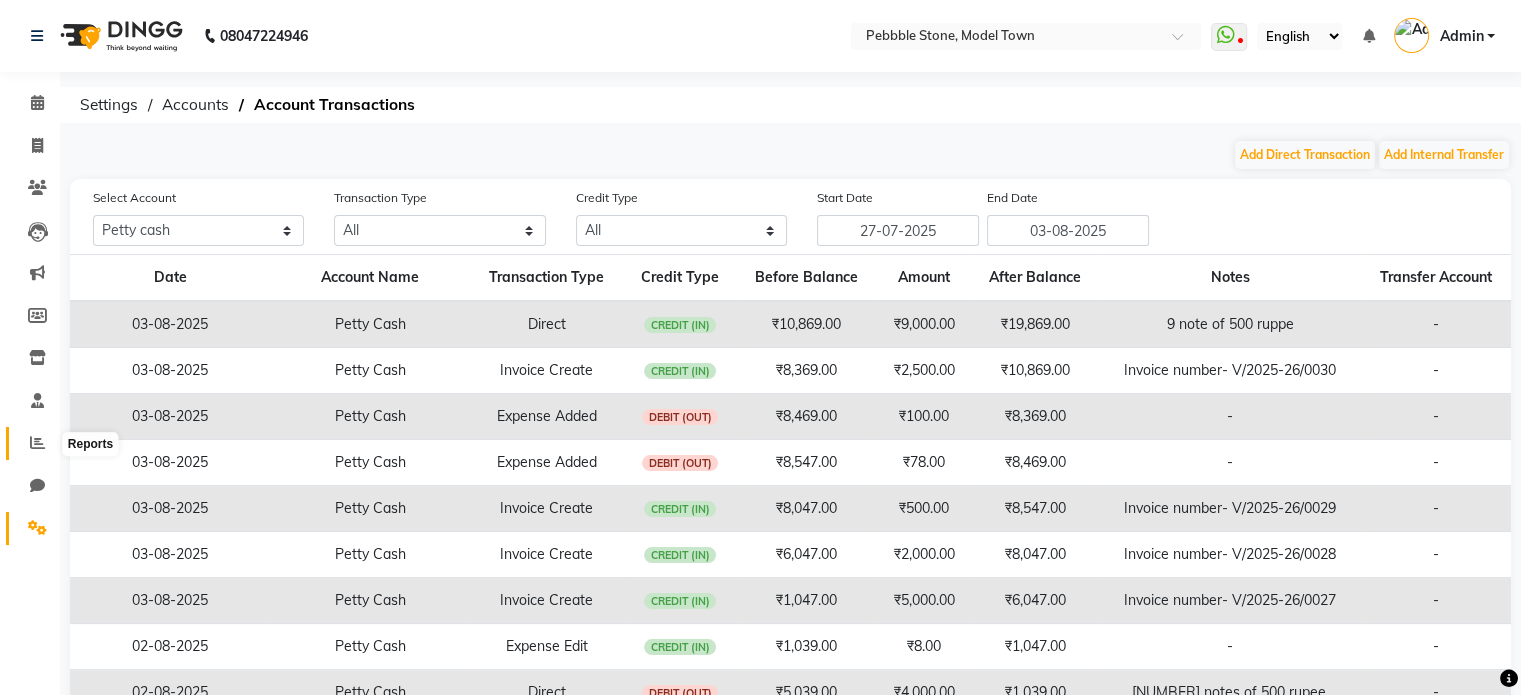 click 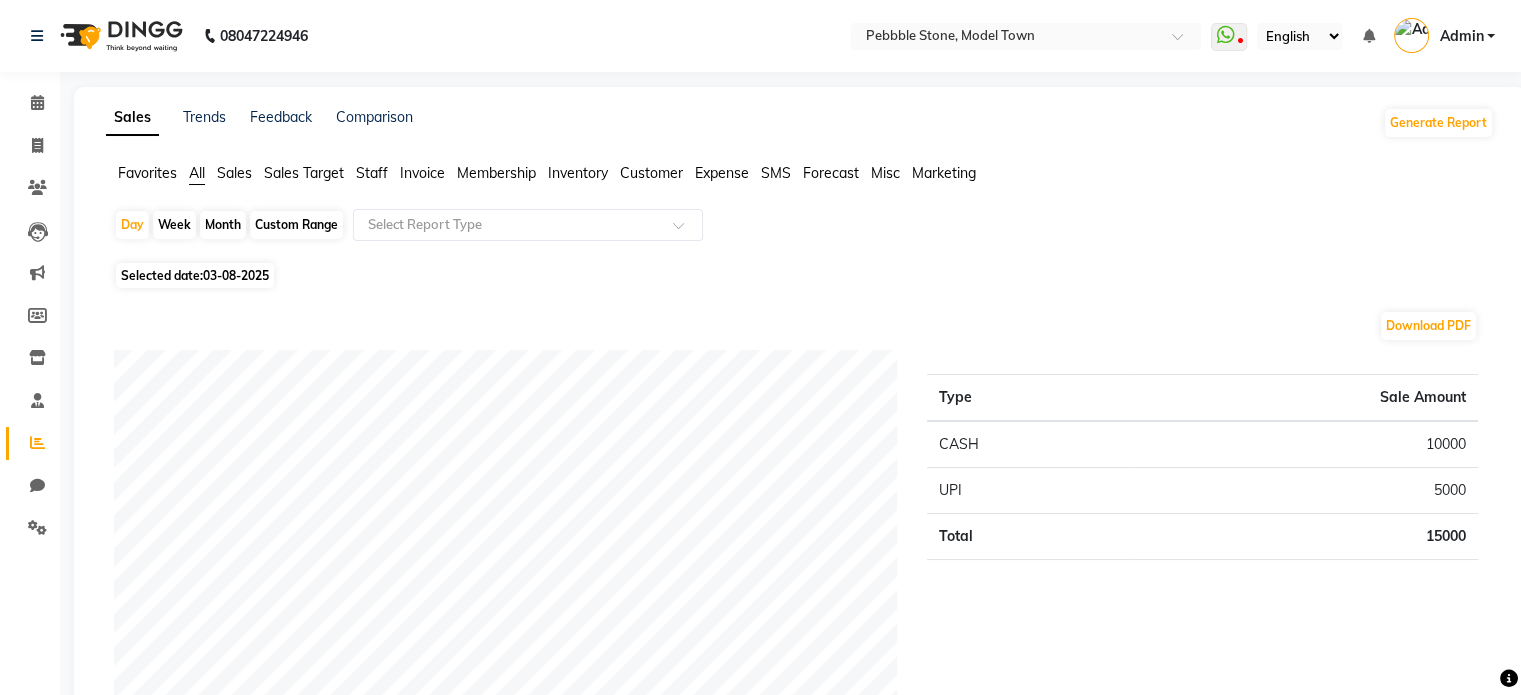 click on "Expense" 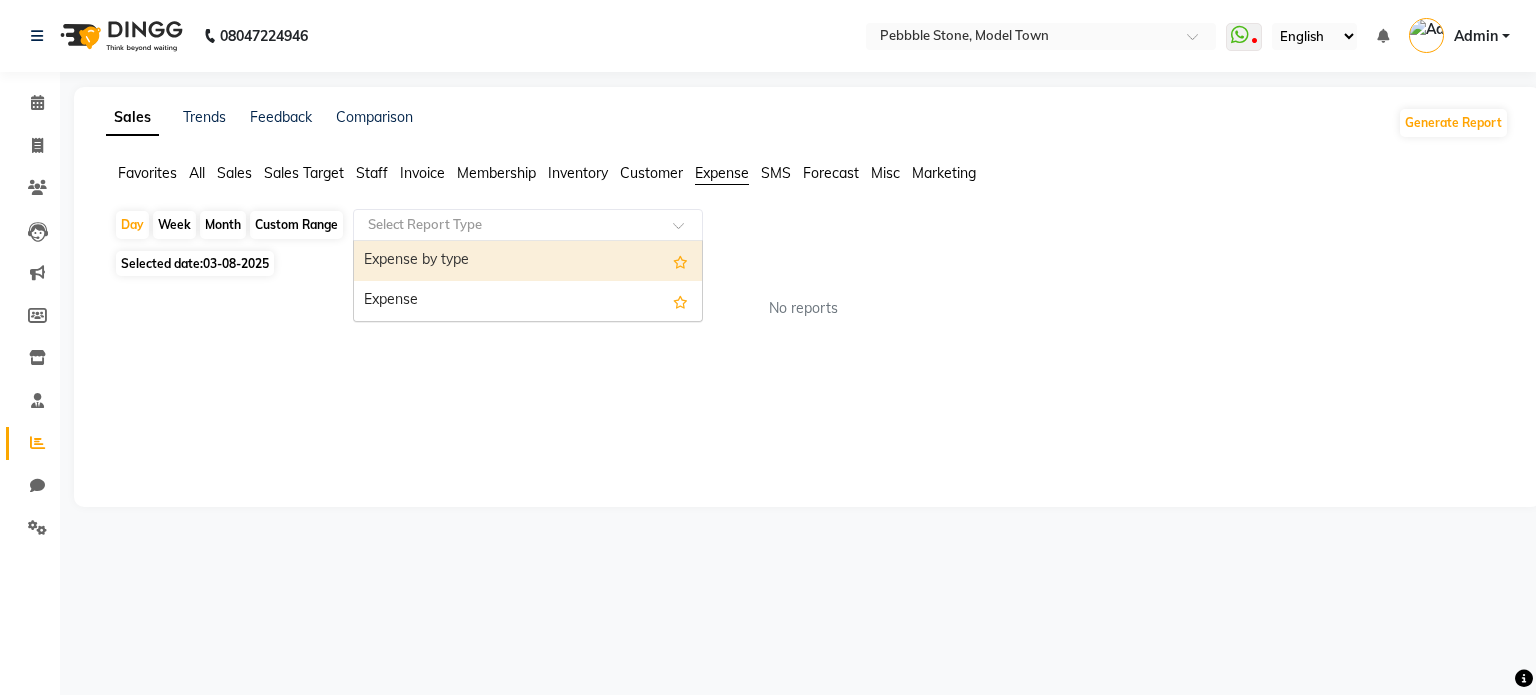 click on "Select Report Type" 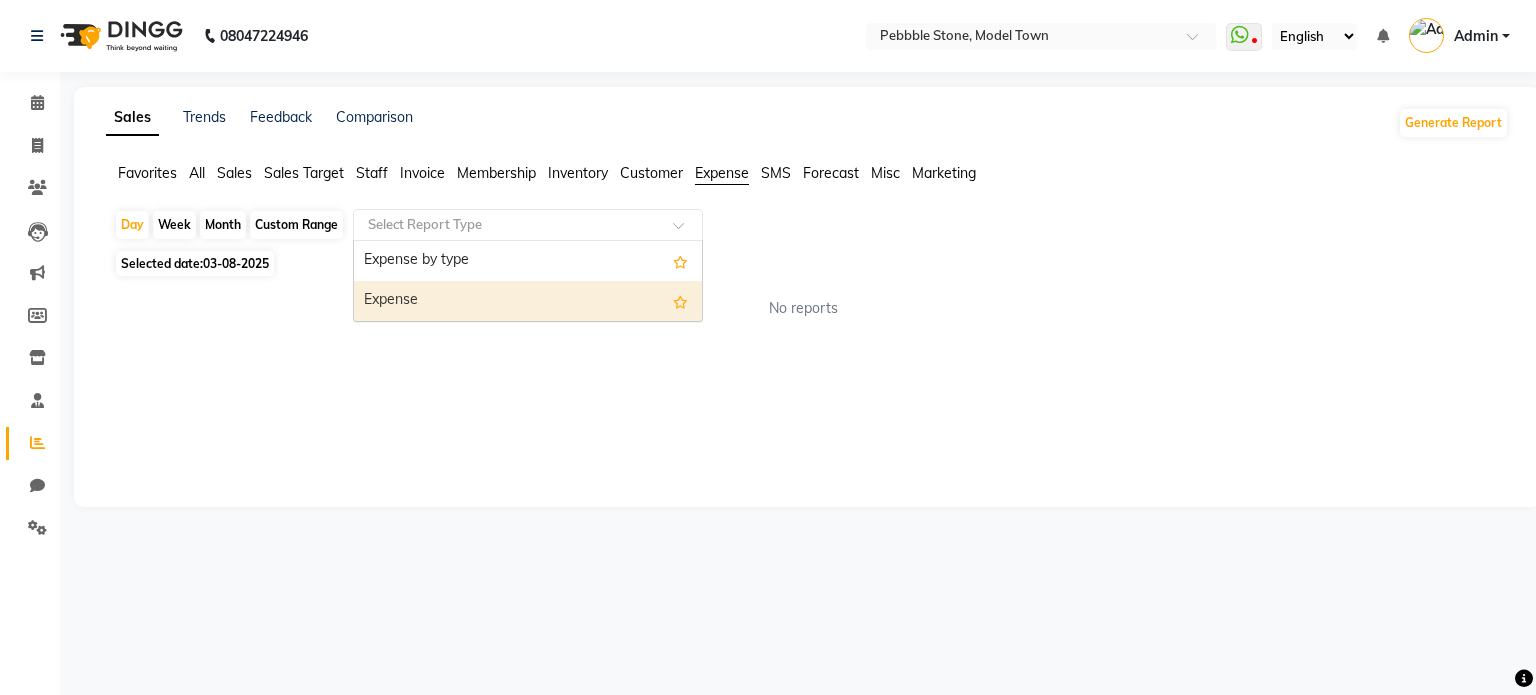 click on "Expense" at bounding box center (528, 301) 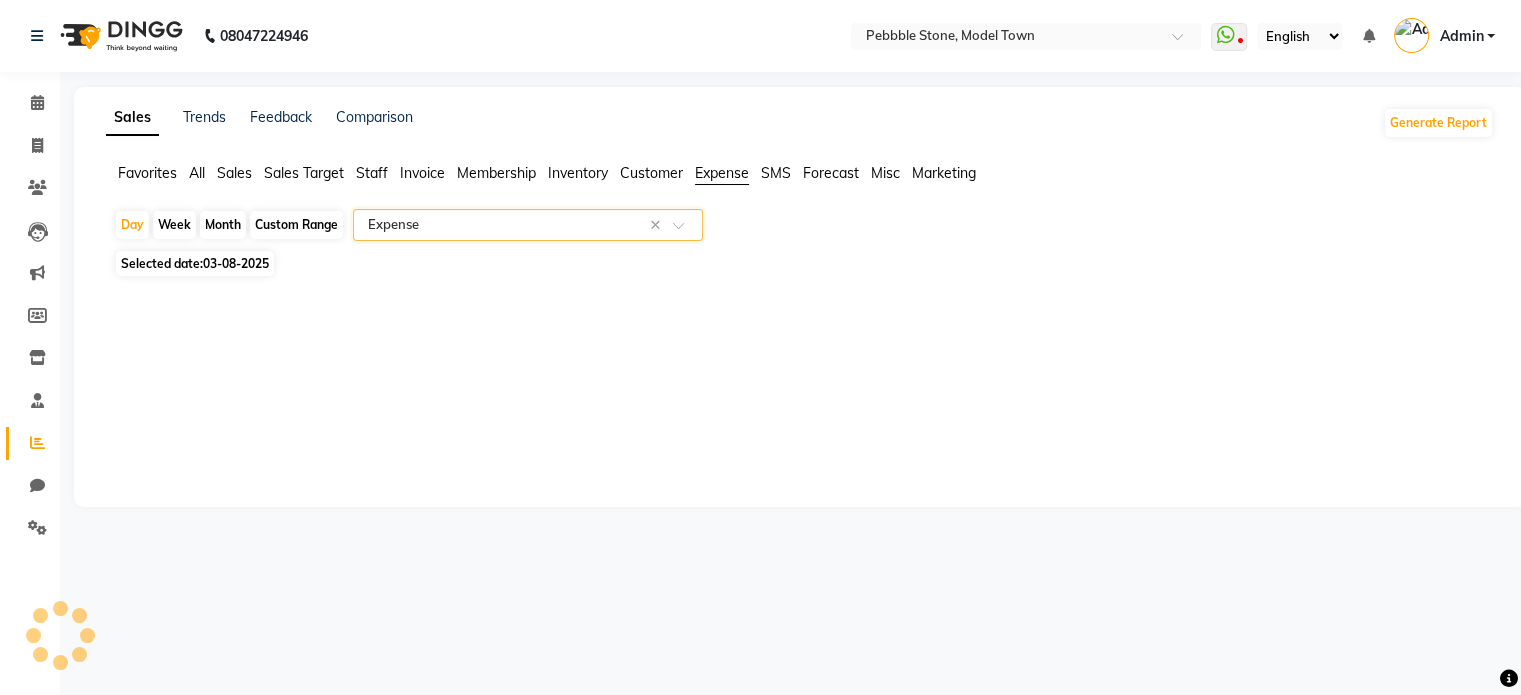 select on "full_report" 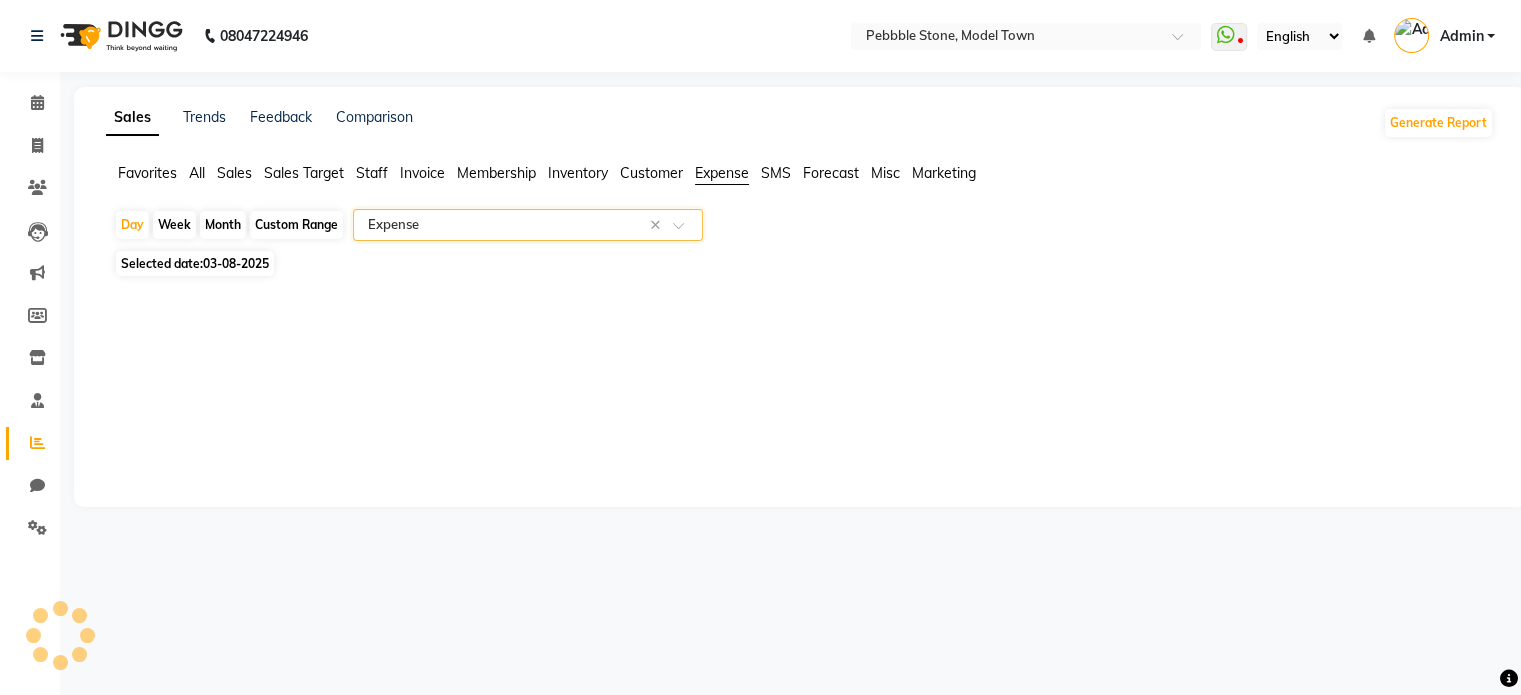 select on "csv" 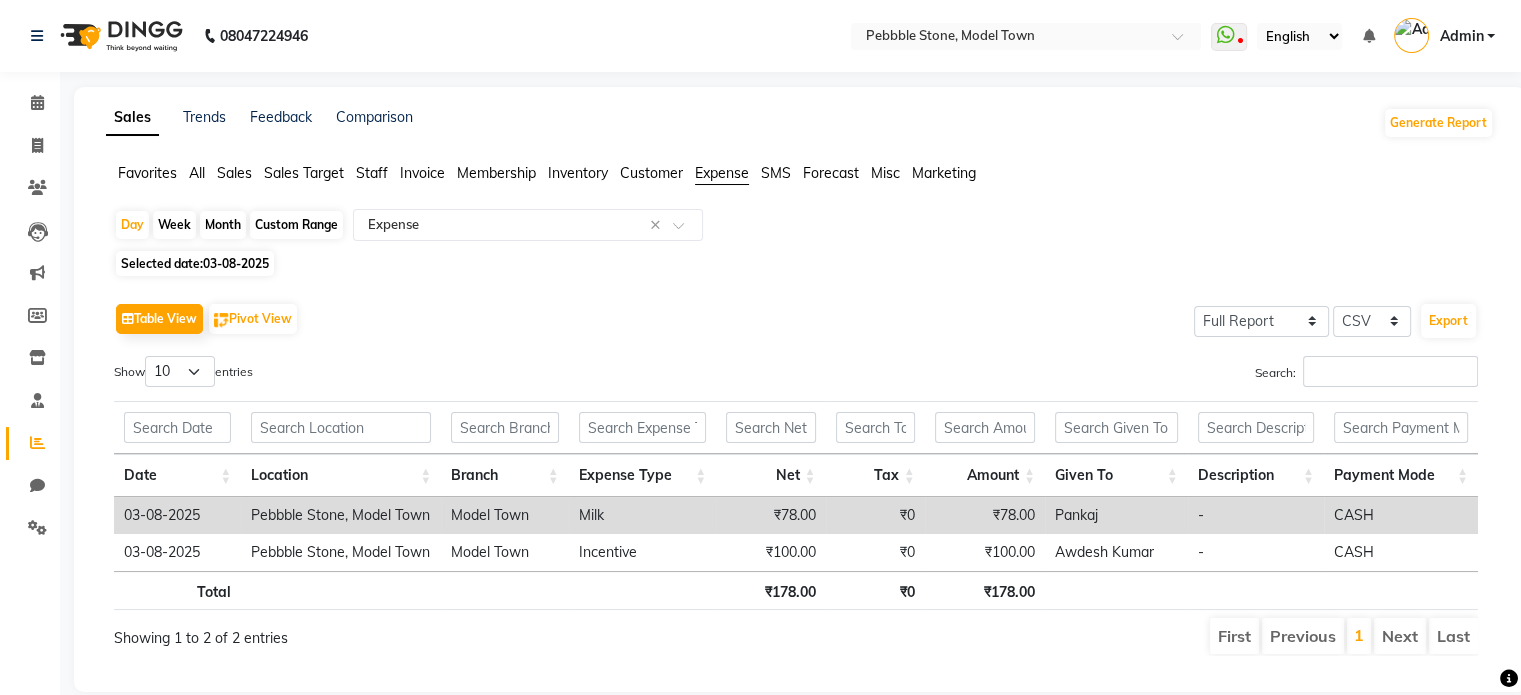 click on "Favorites" 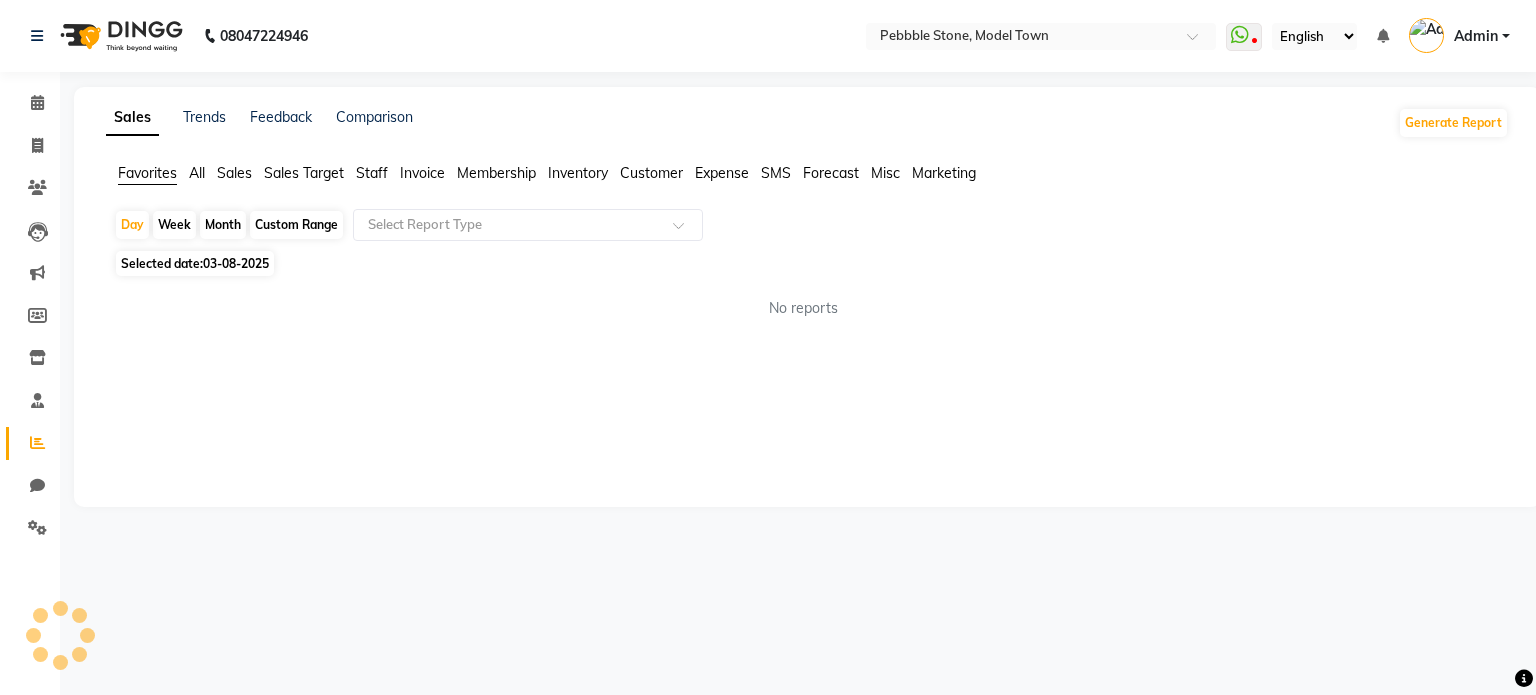 click on "All" 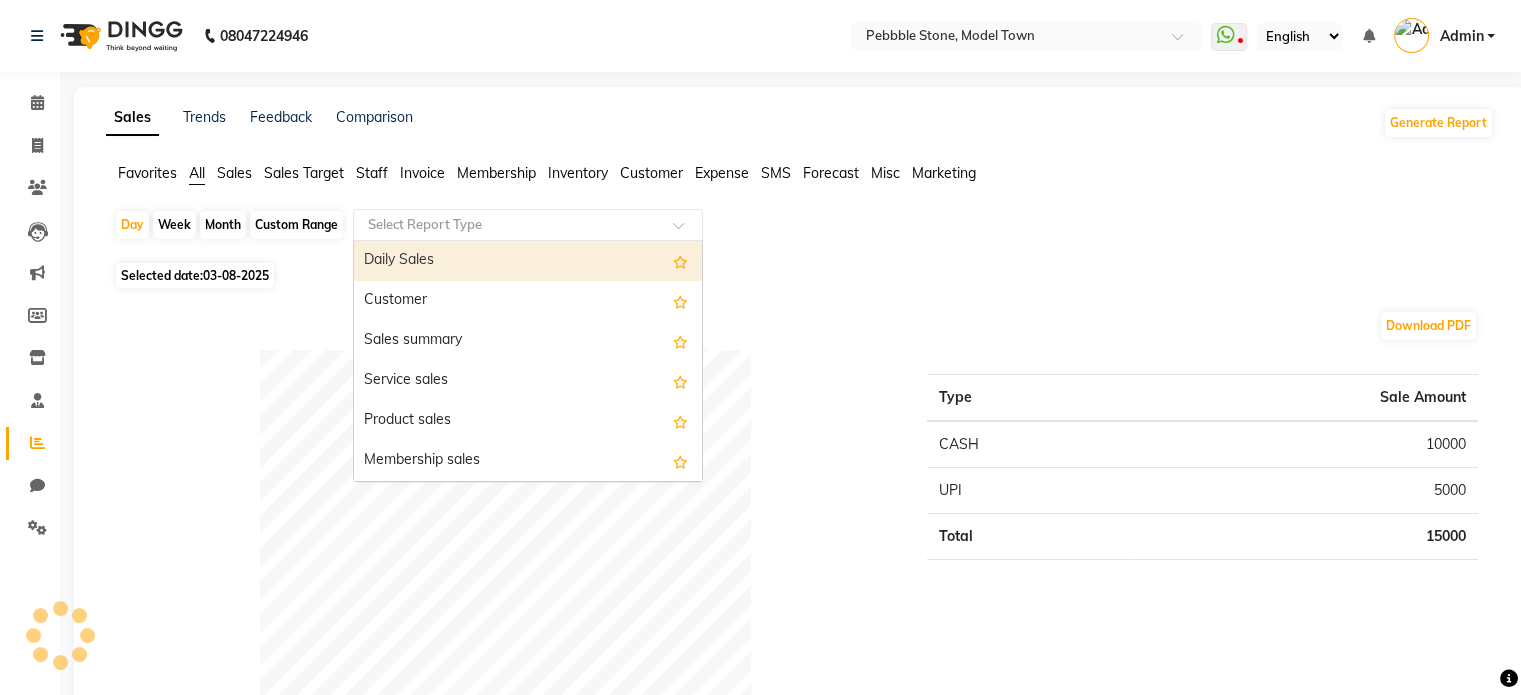 click 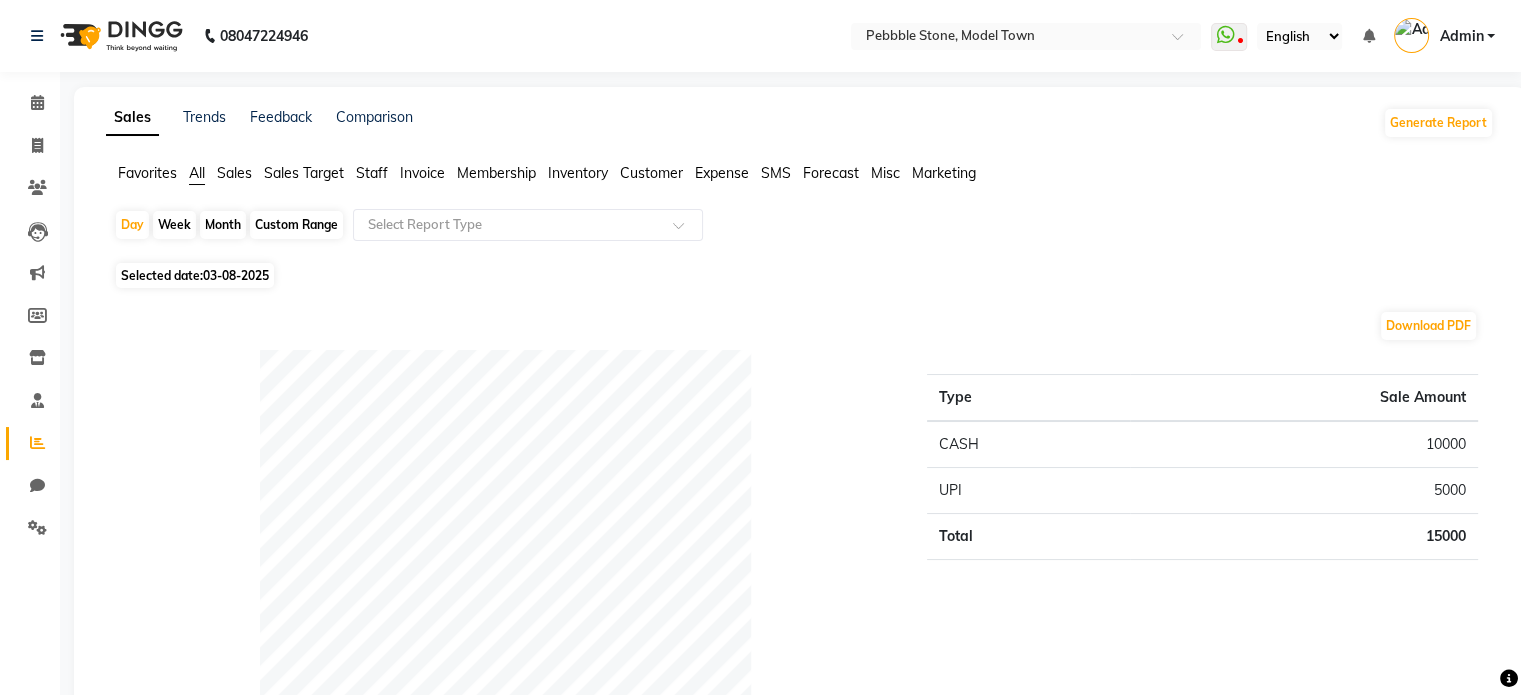 click on "Sales" 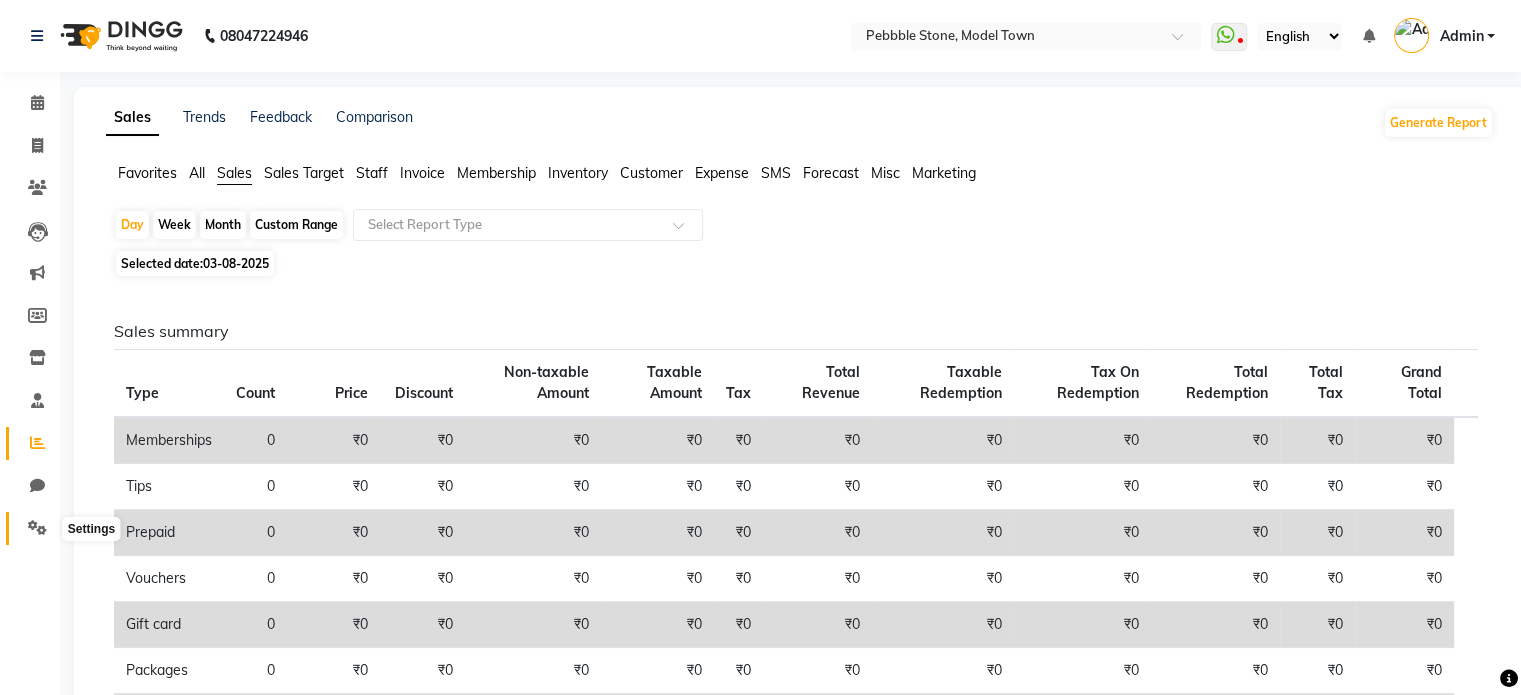 click 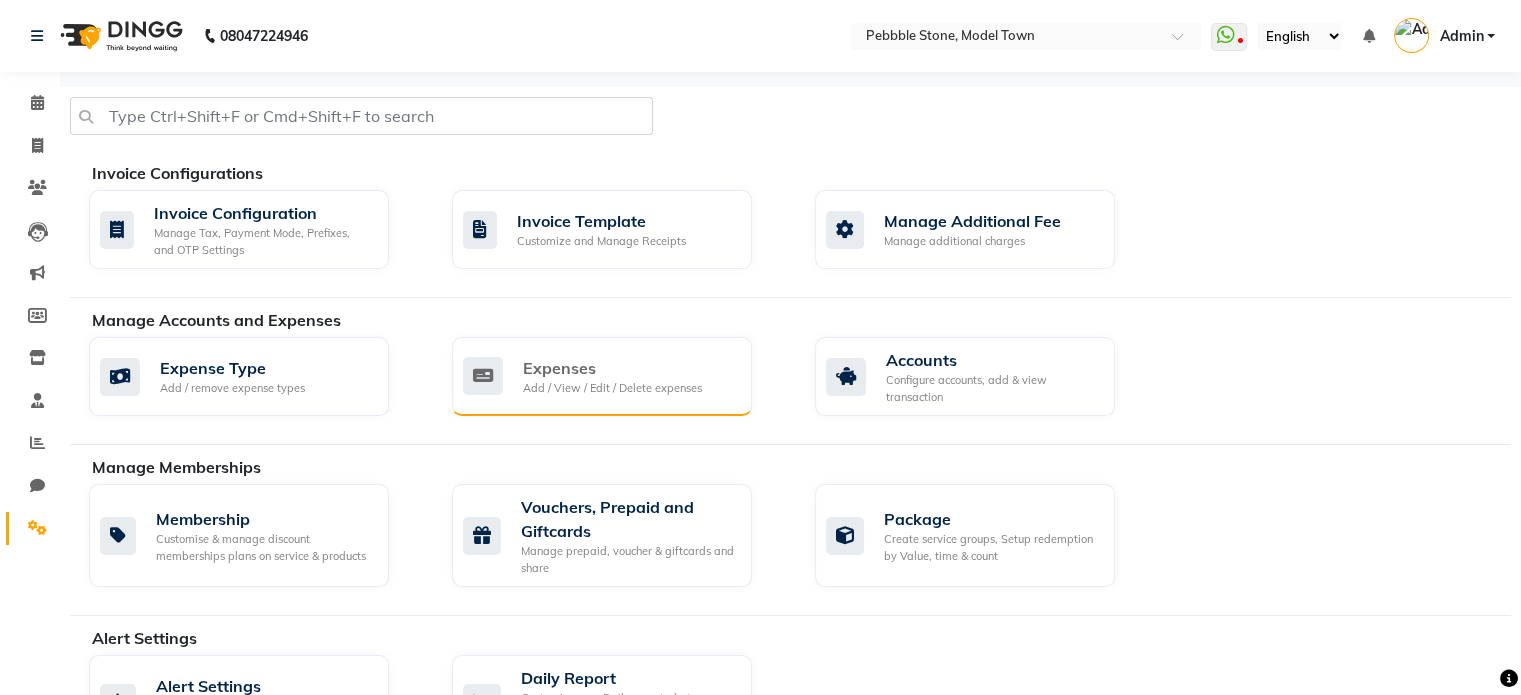 click on "Expenses" 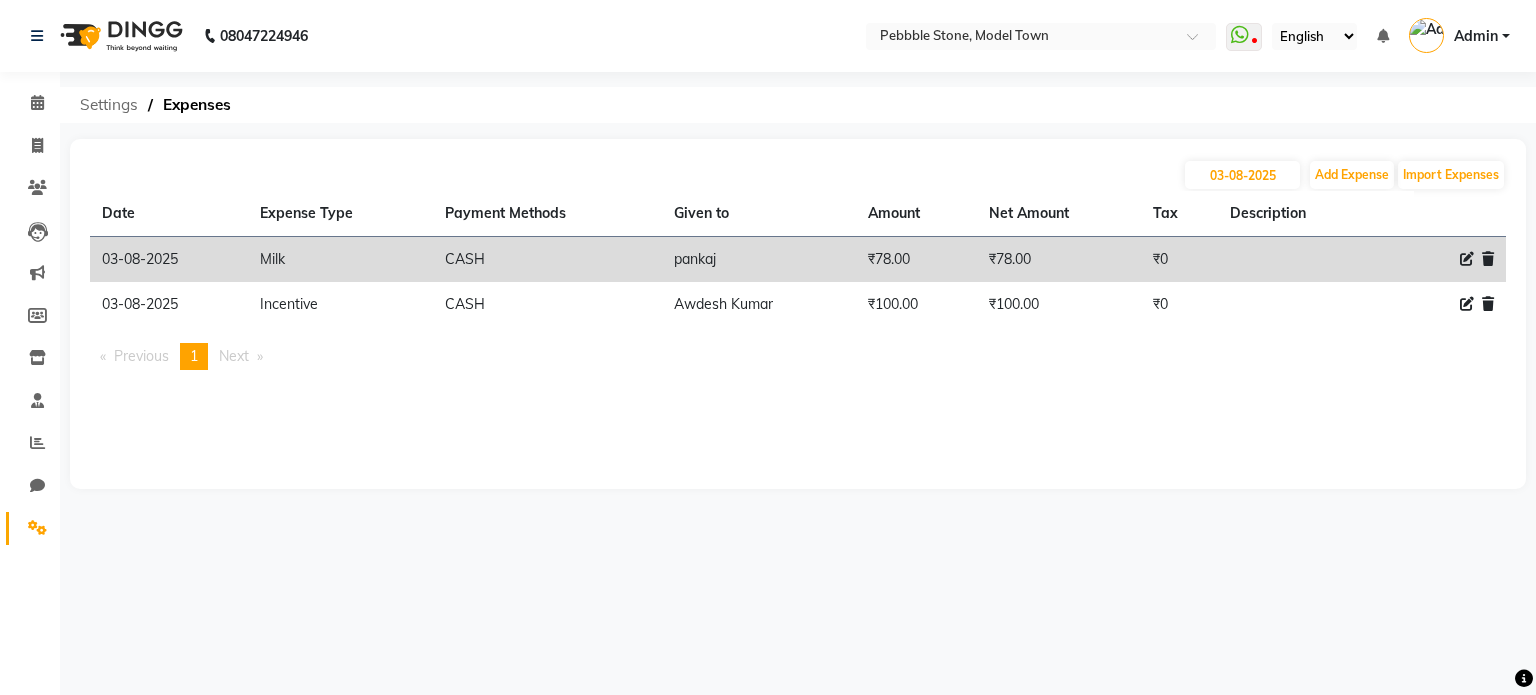 click on "Settings" 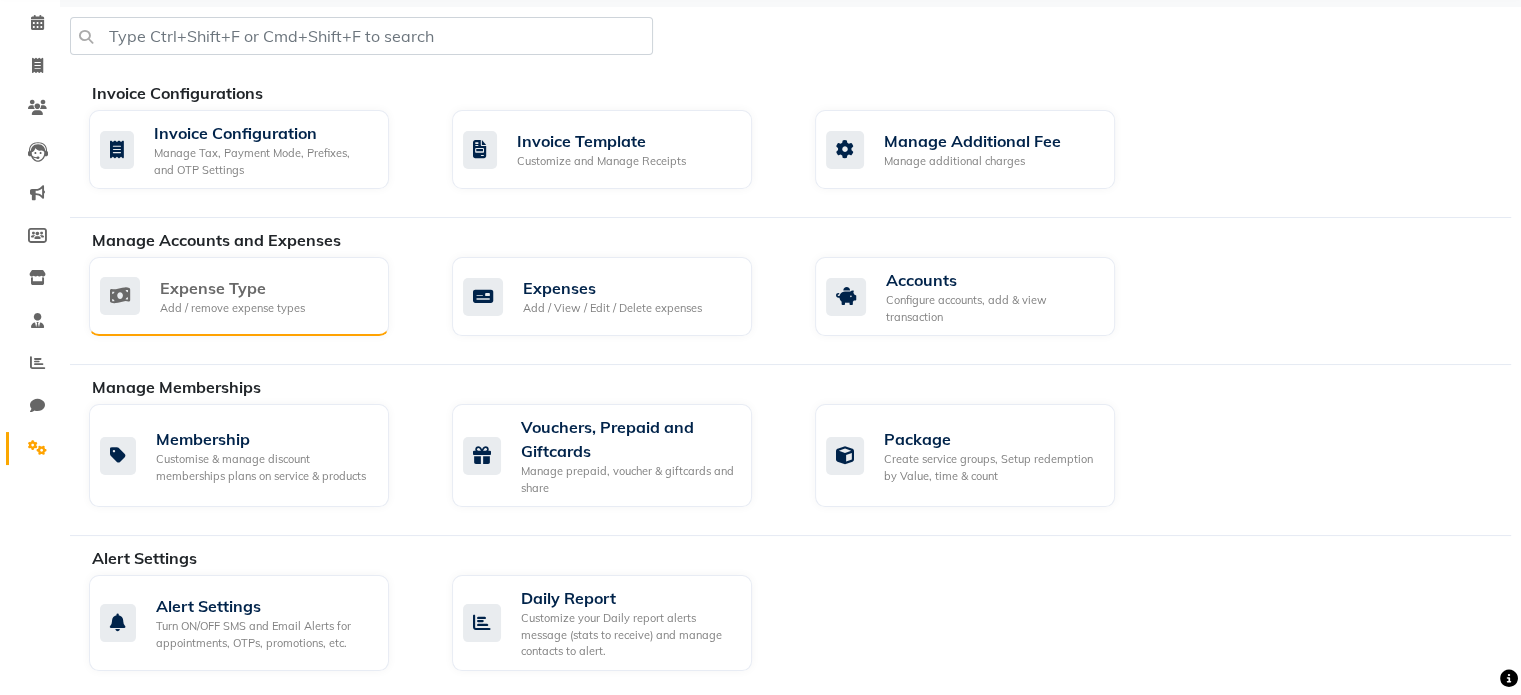 scroll, scrollTop: 120, scrollLeft: 0, axis: vertical 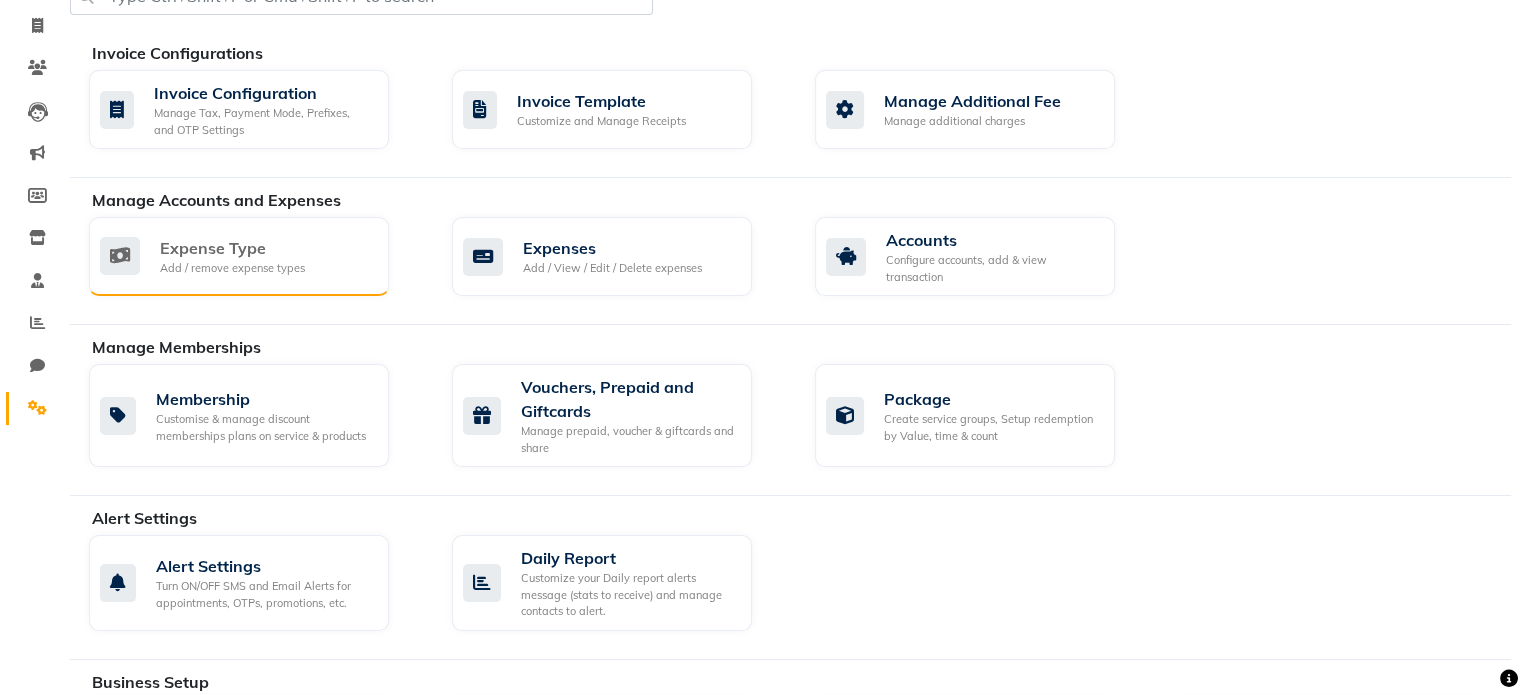 click on "Add / remove expense types" 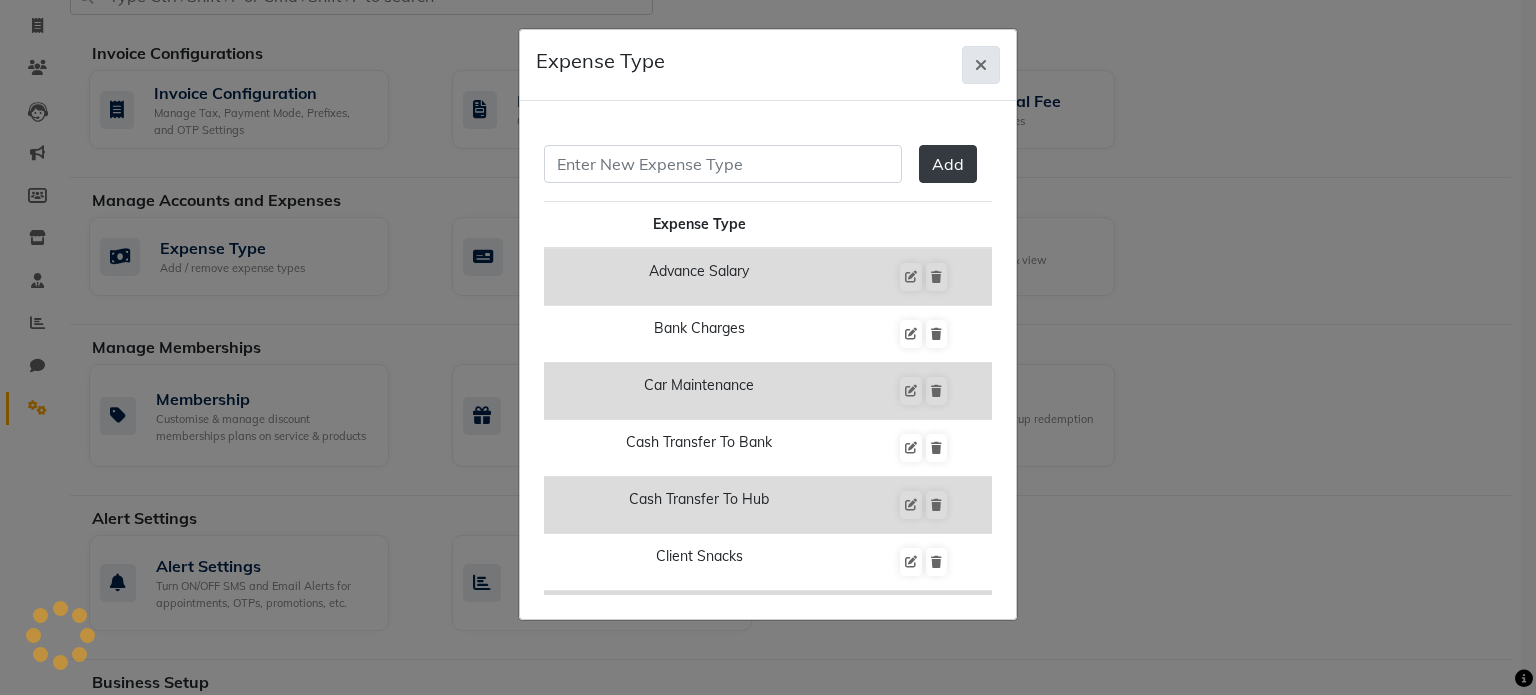 click 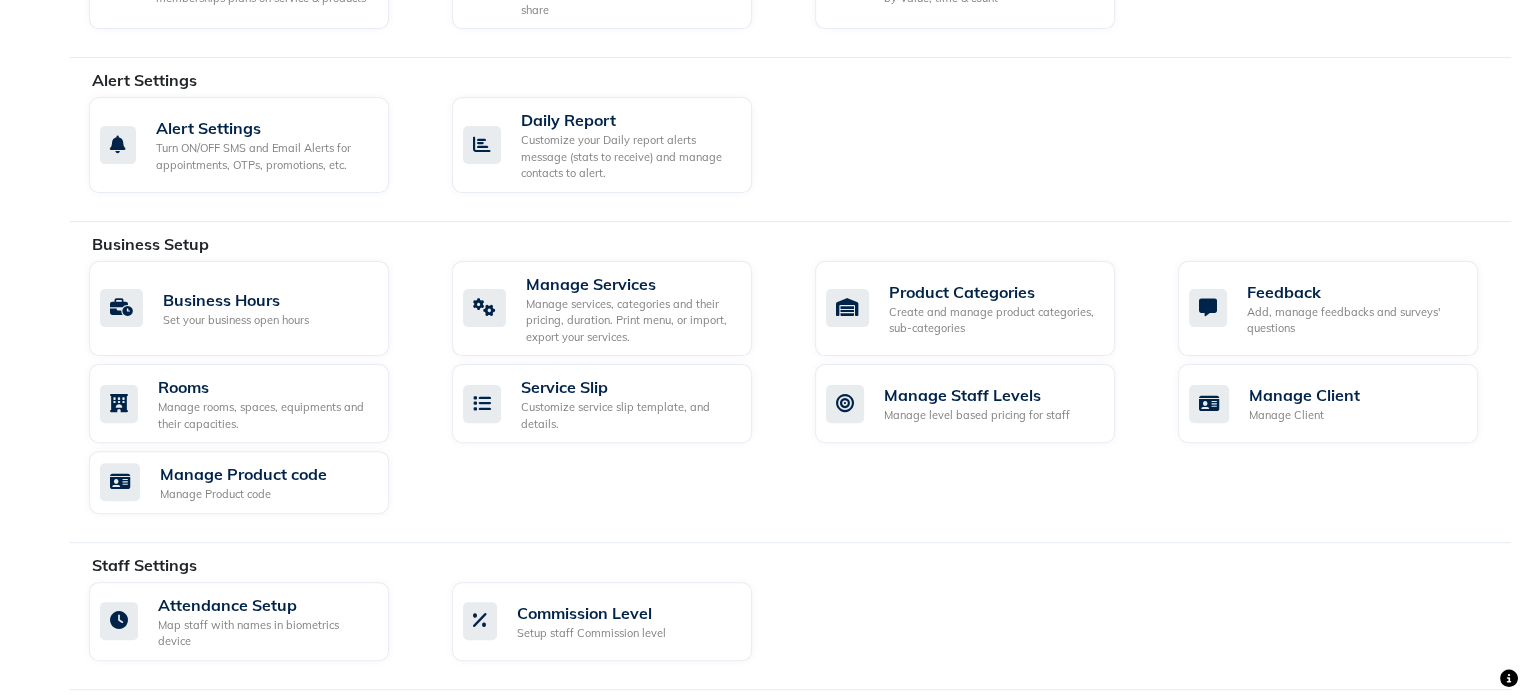 scroll, scrollTop: 627, scrollLeft: 0, axis: vertical 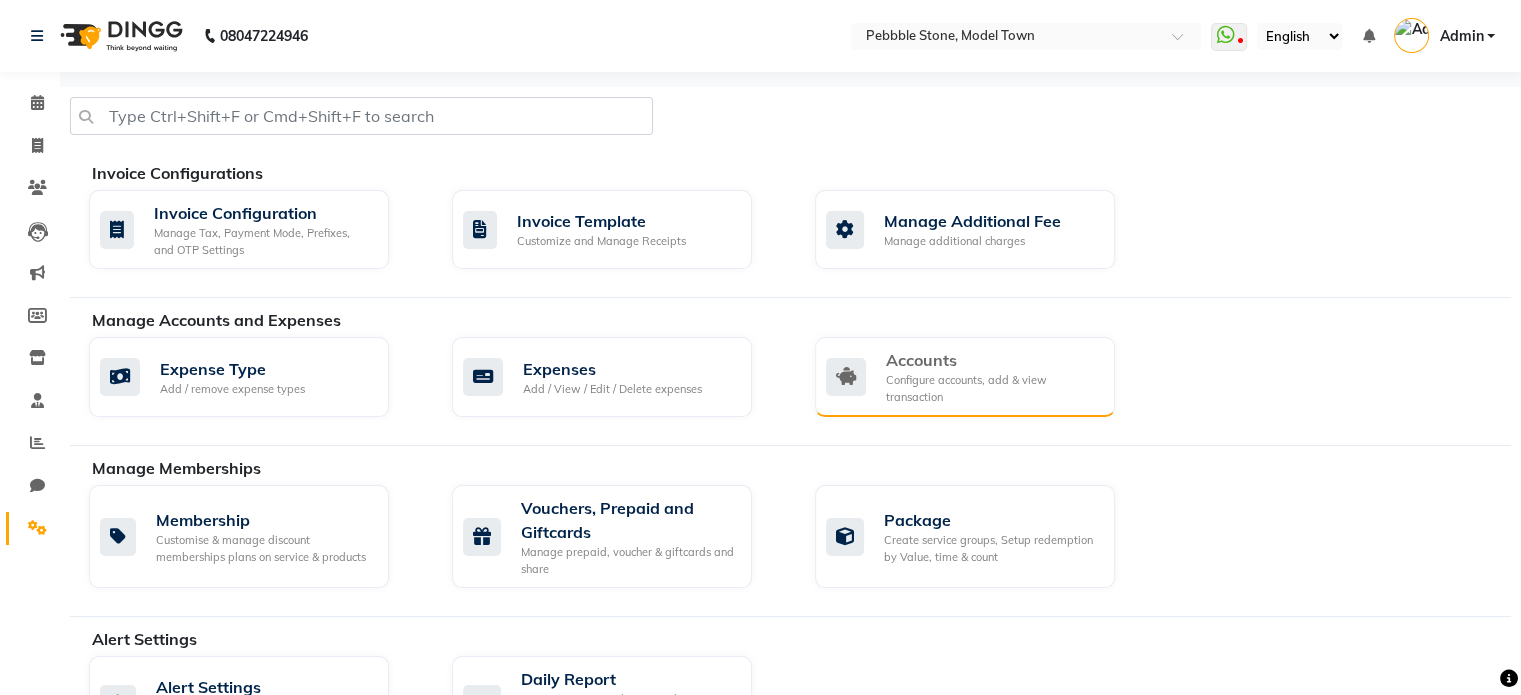 click on "Configure accounts, add & view transaction" 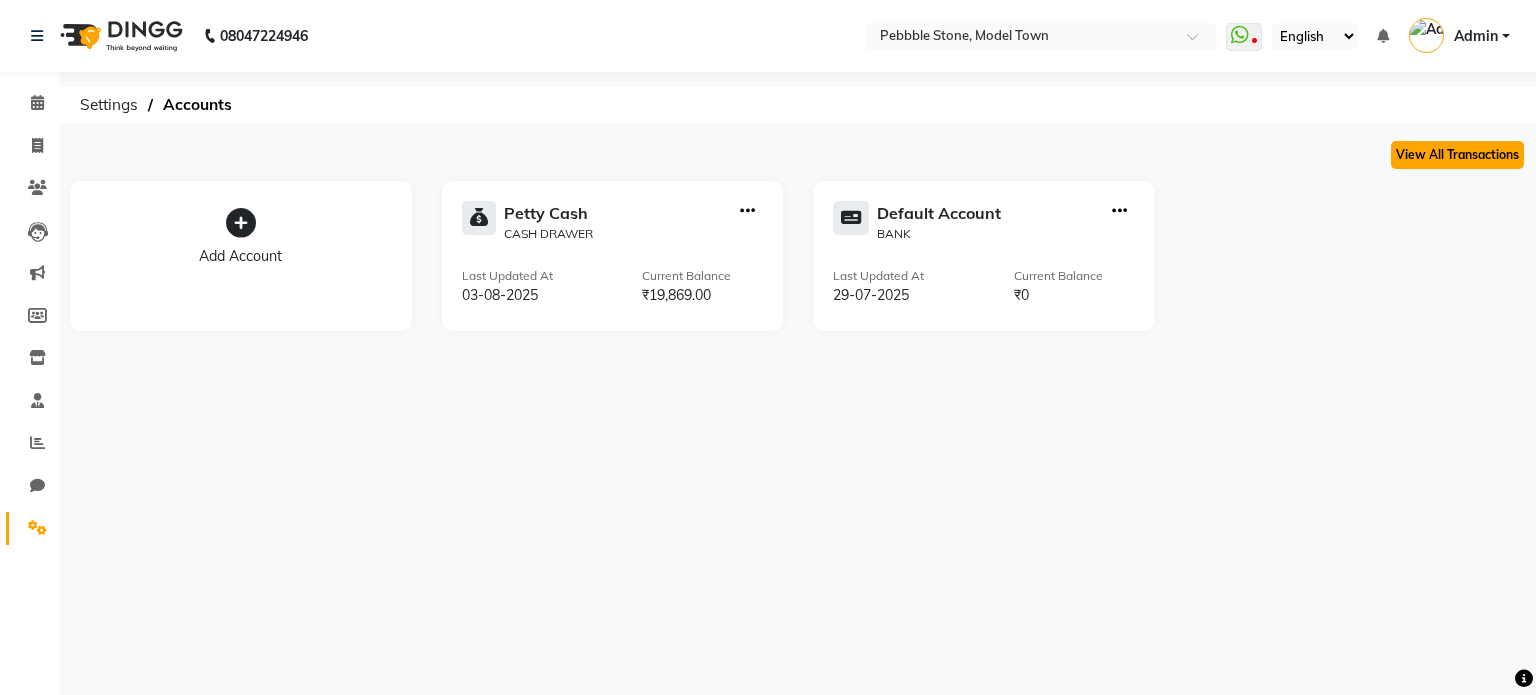 click on "View All Transactions" 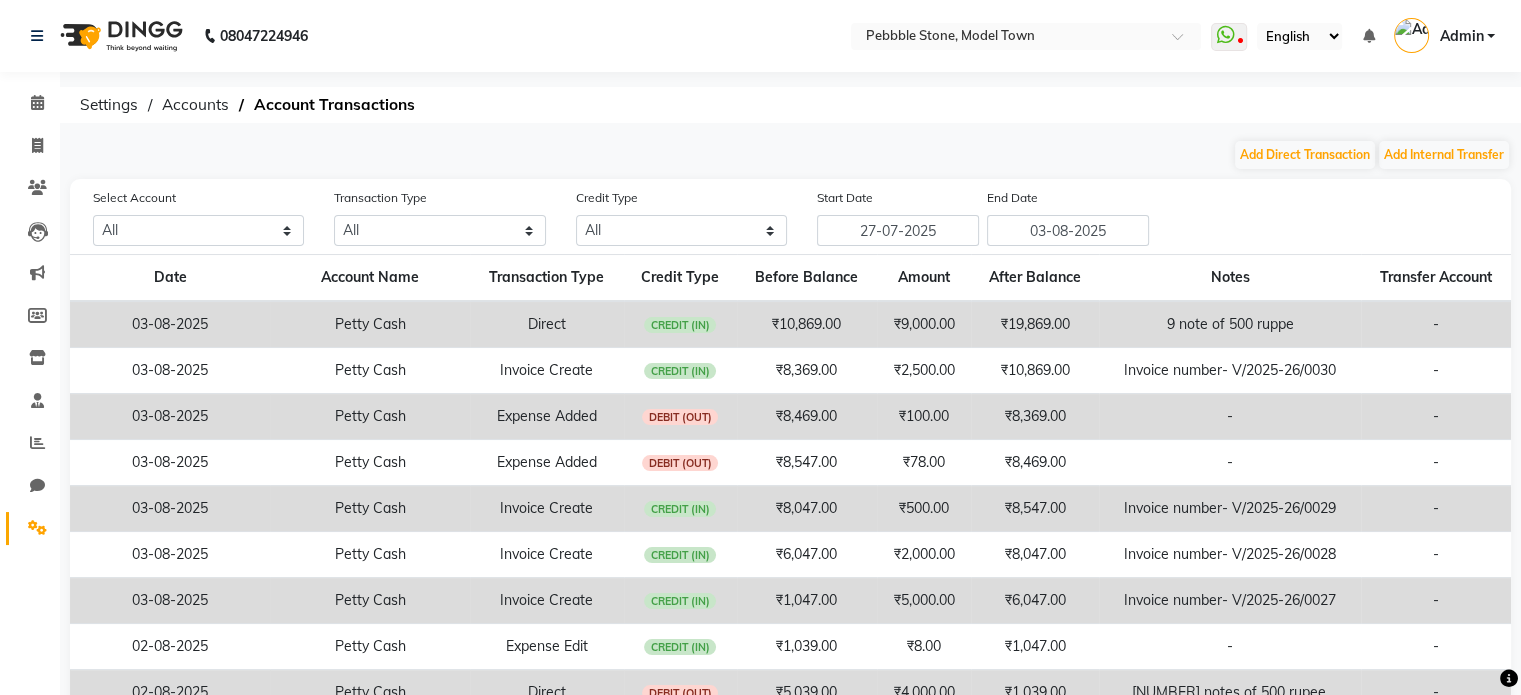 click on "₹9,000.00" 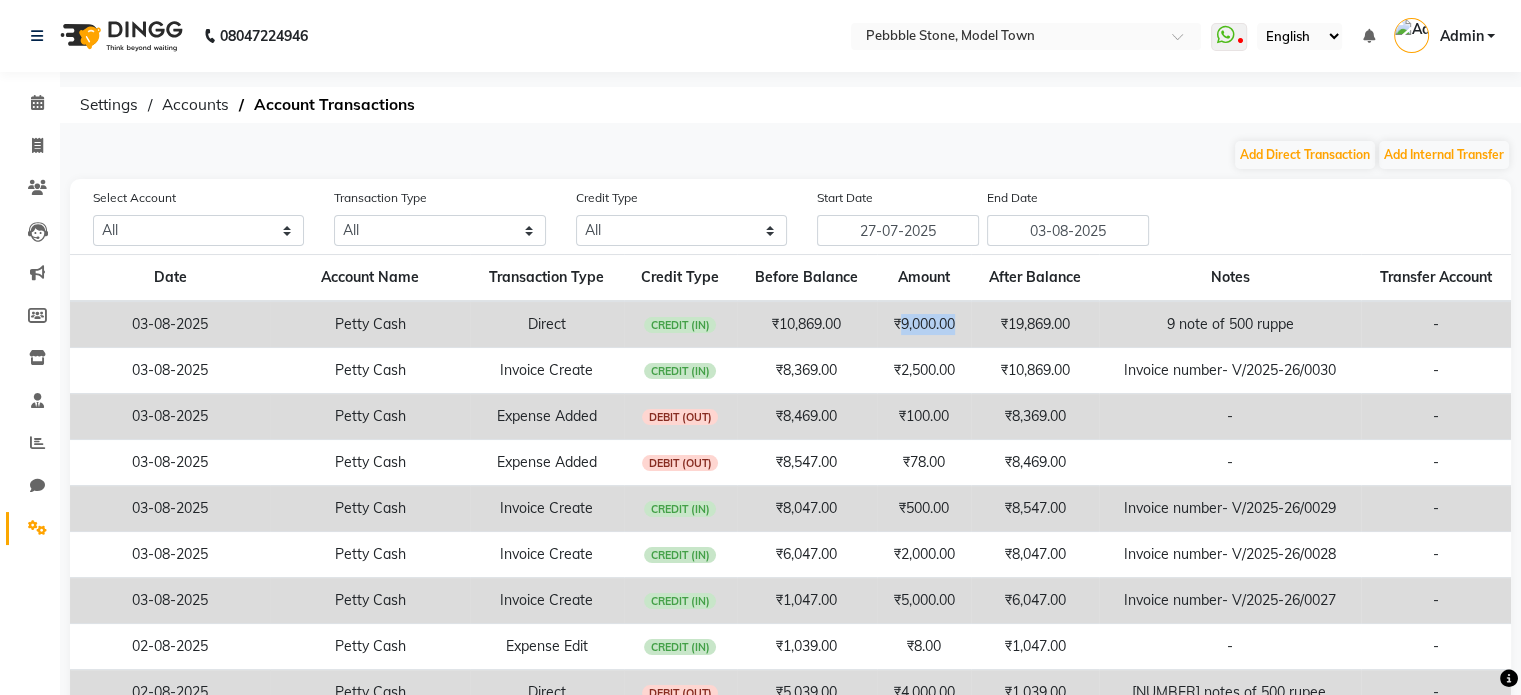 click on "₹9,000.00" 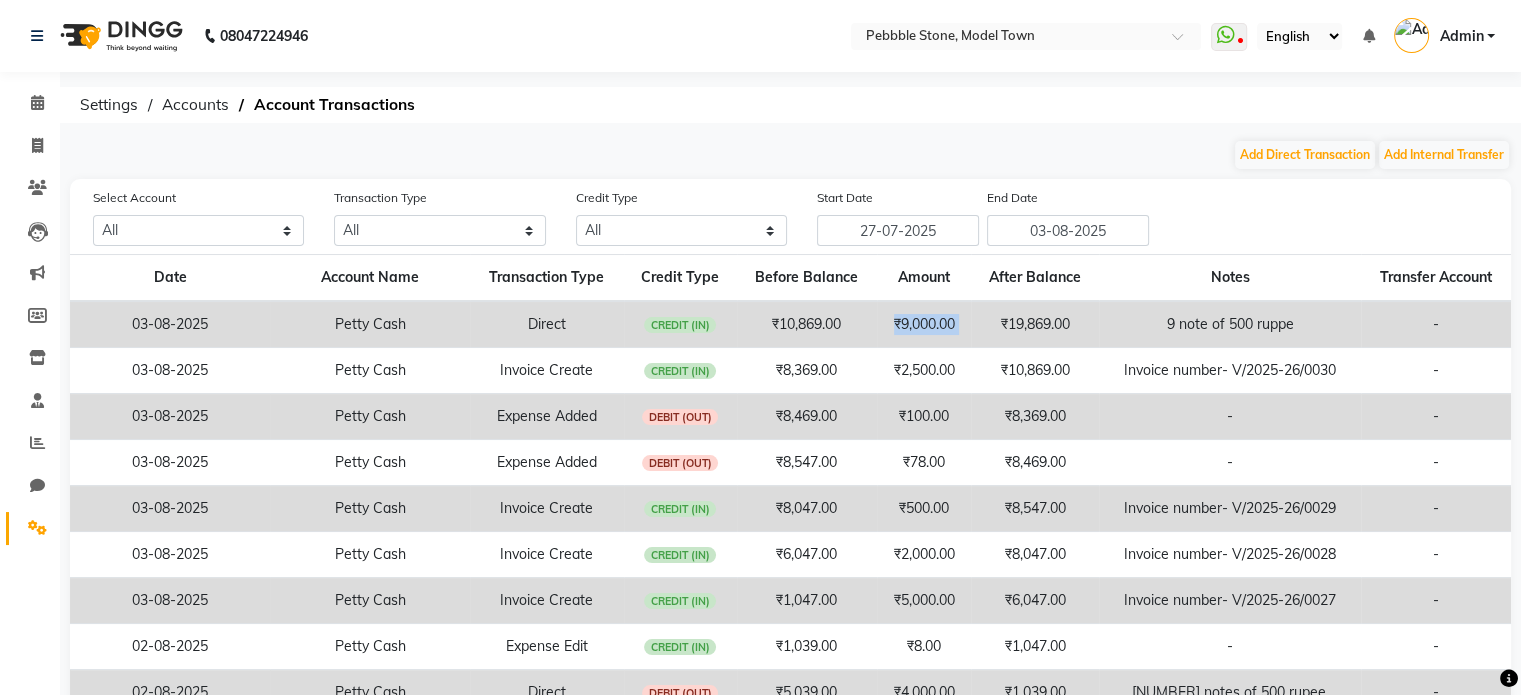 click on "₹9,000.00" 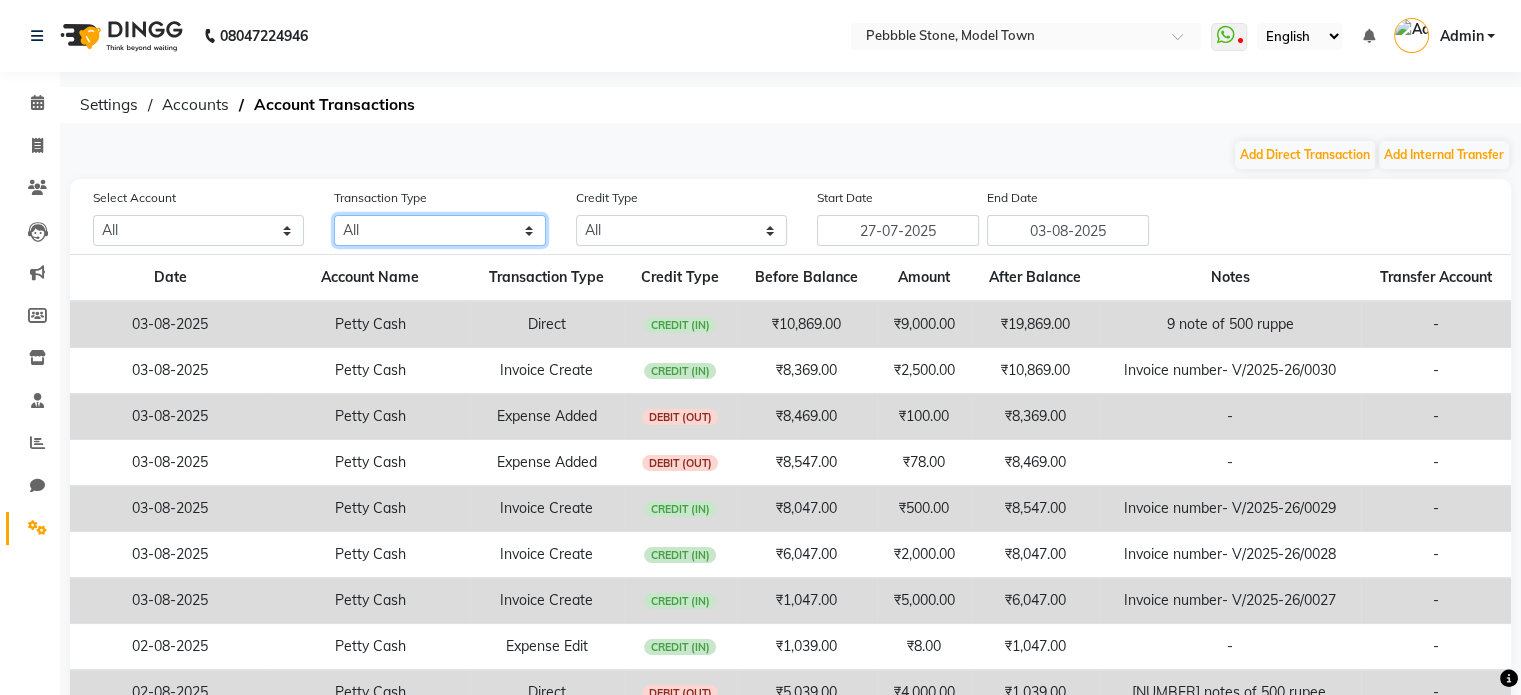 click on "All Direct Internal Transfer Expense Invoice Daily Register" 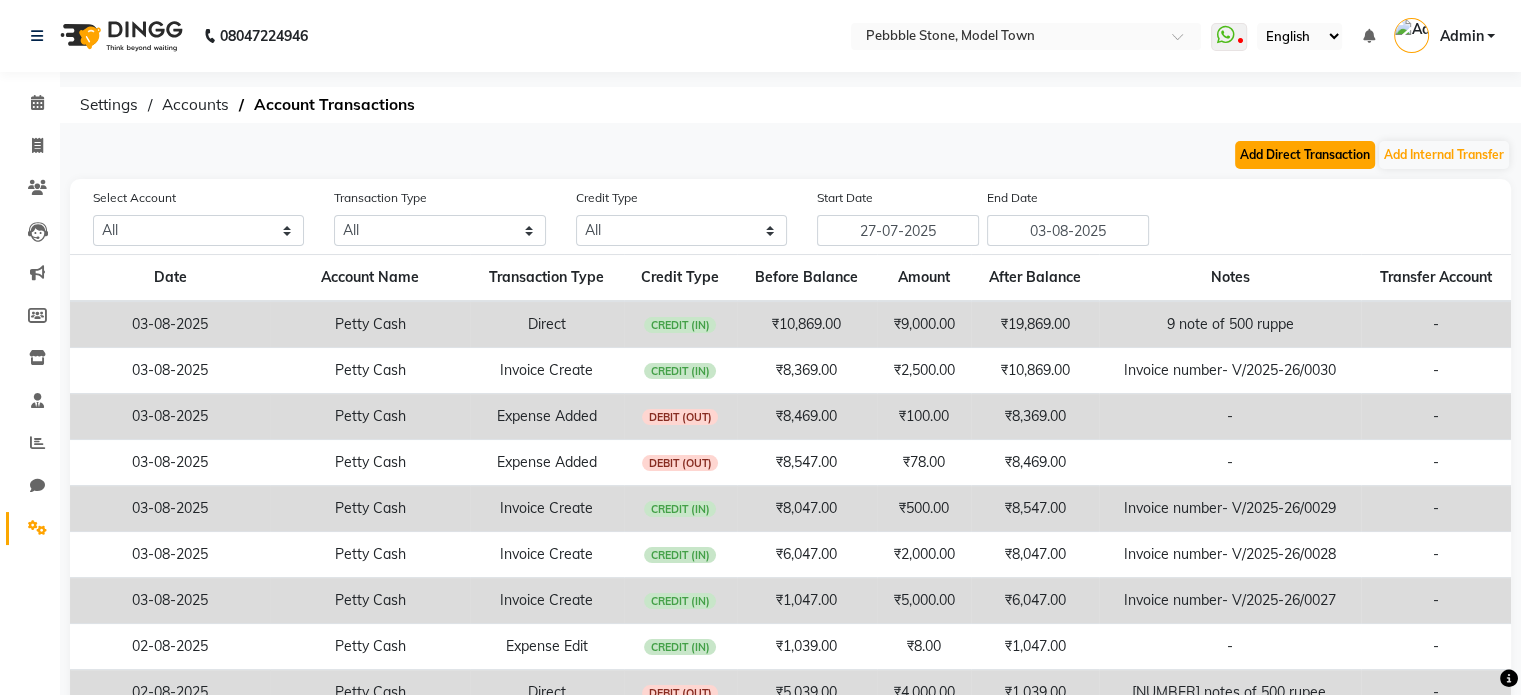 click on "Add Direct Transaction" 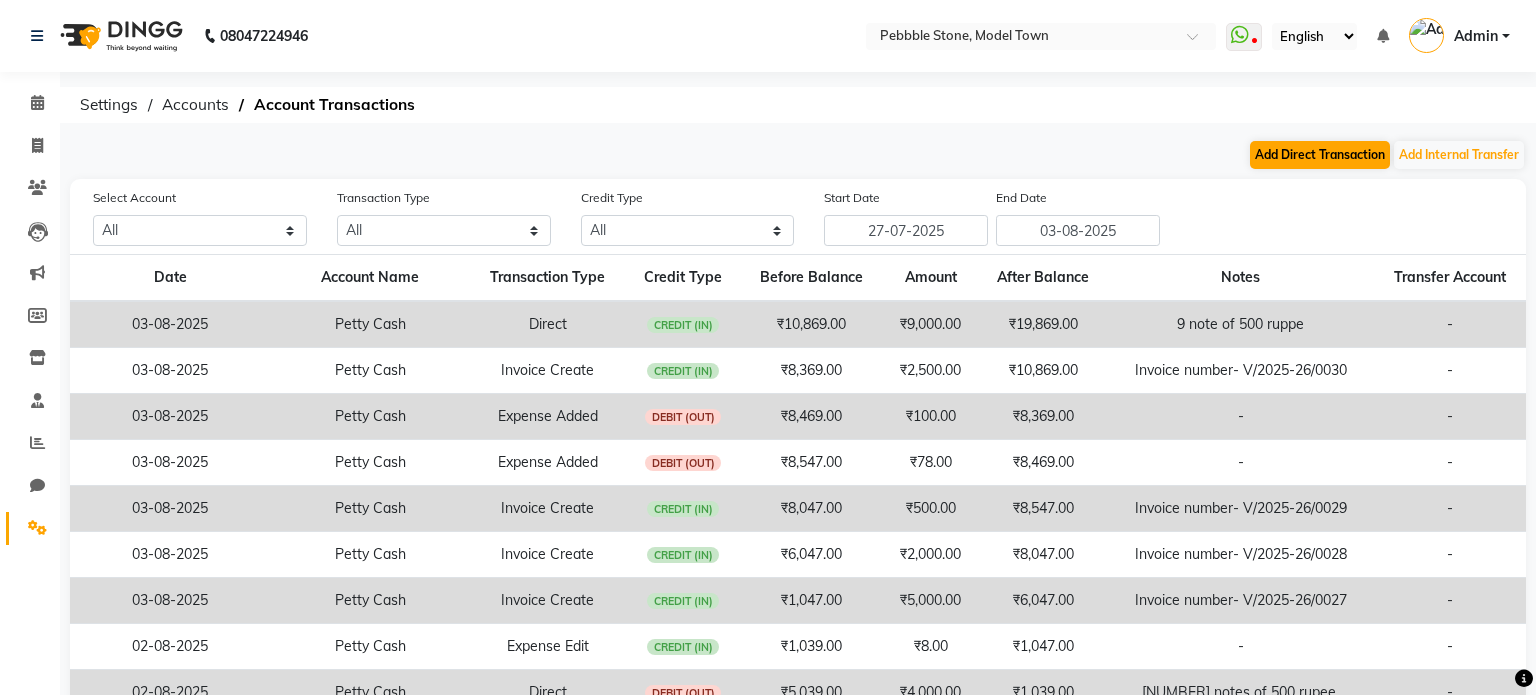 select on "direct" 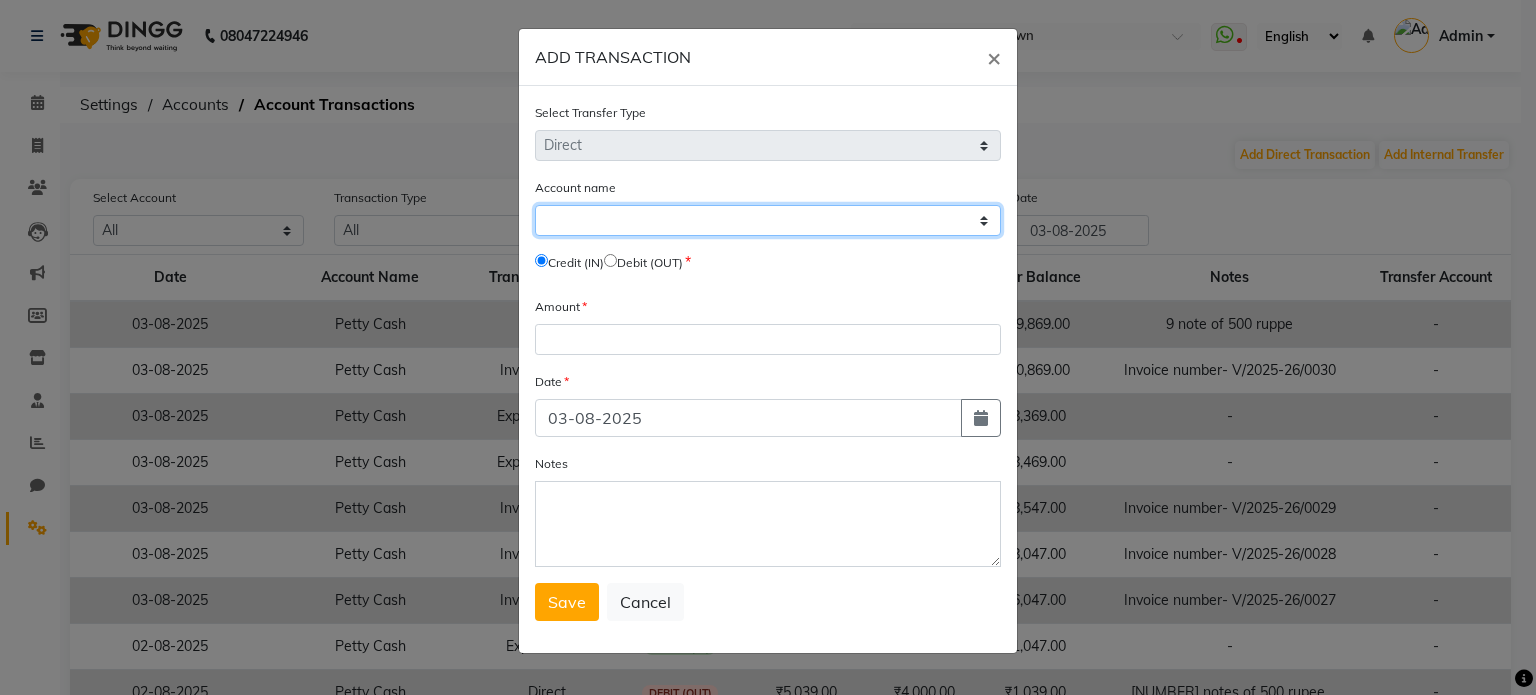 click on "Select Petty Cash Default Account" 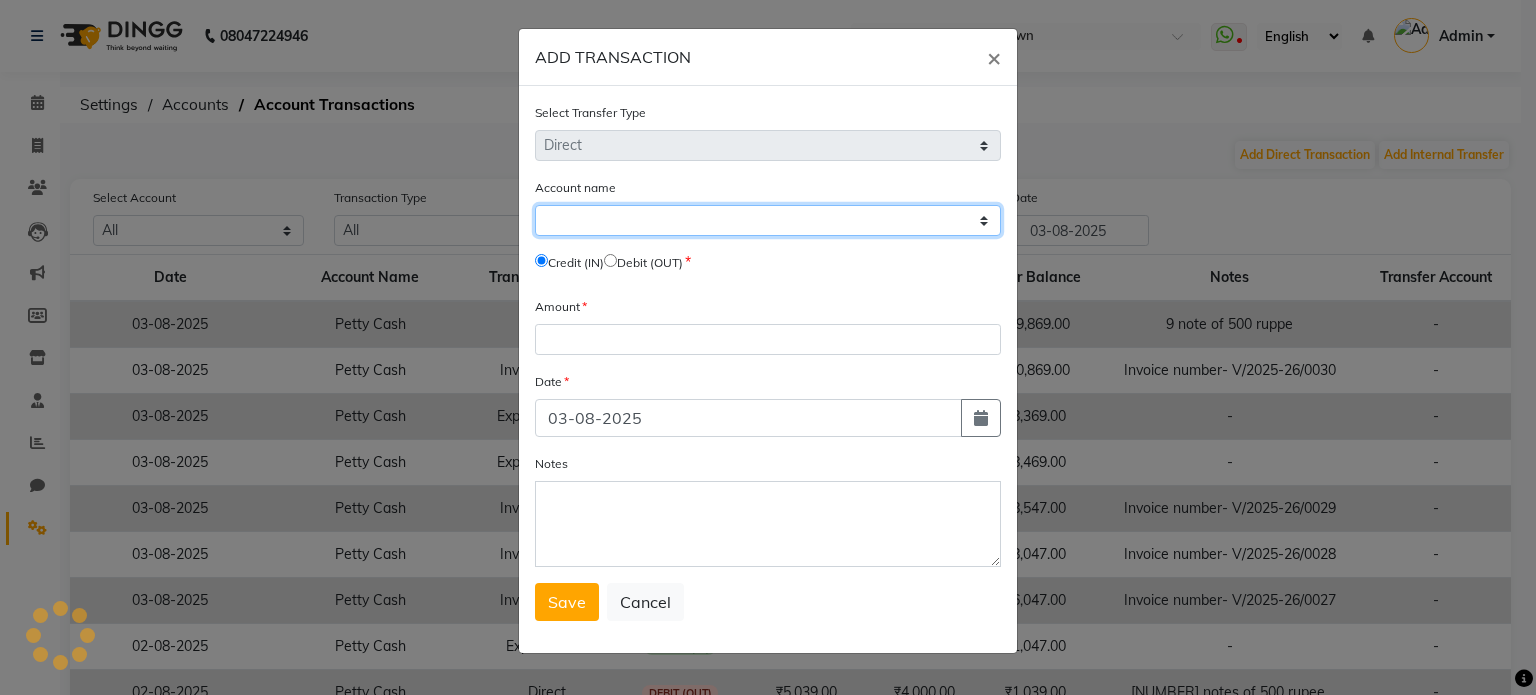 select on "7952" 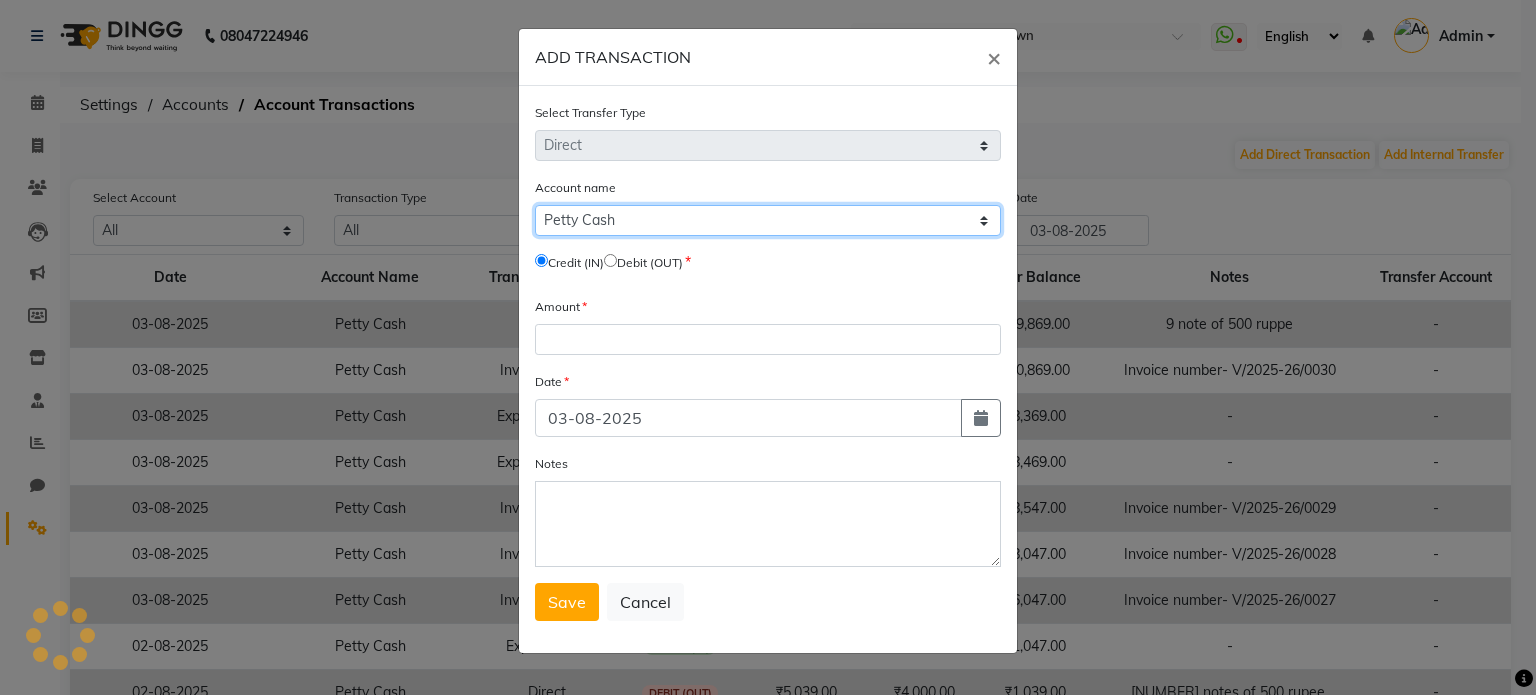 click on "Select Petty Cash Default Account" 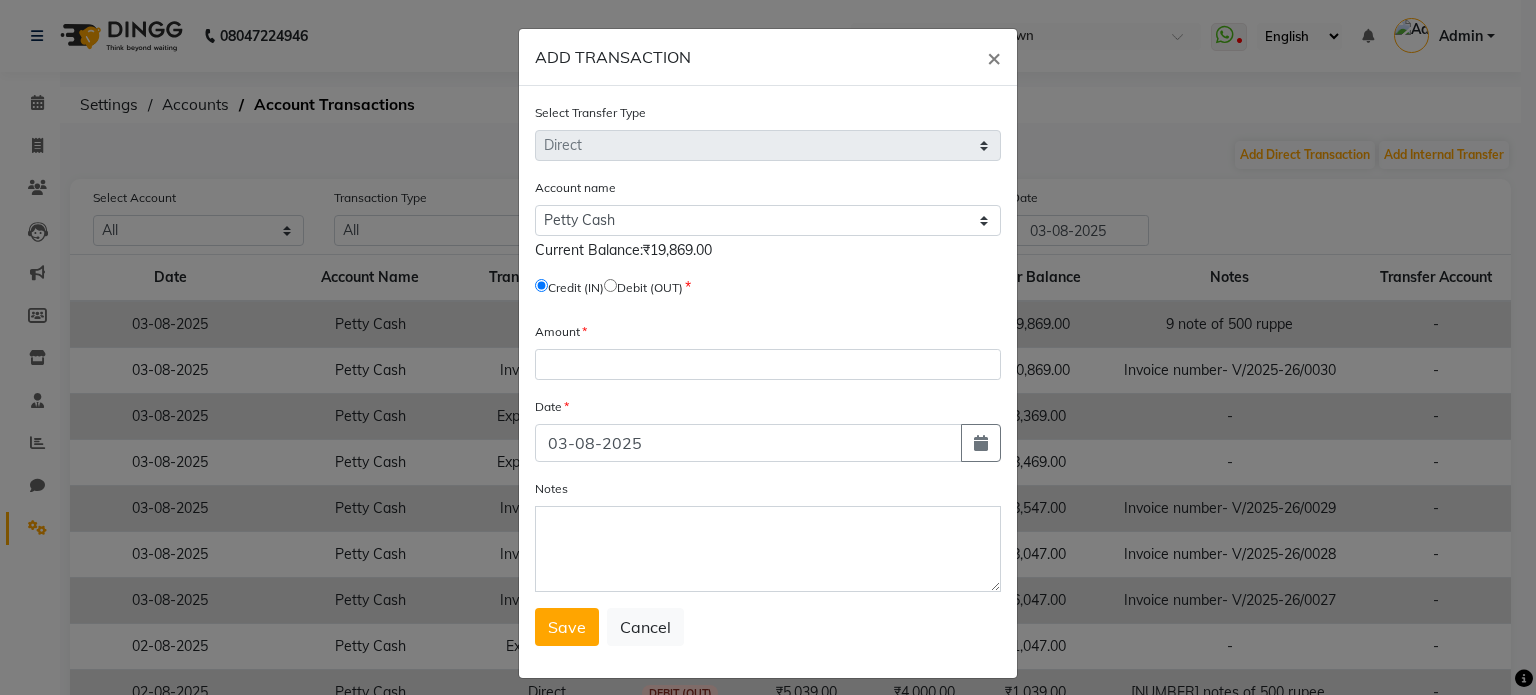 click 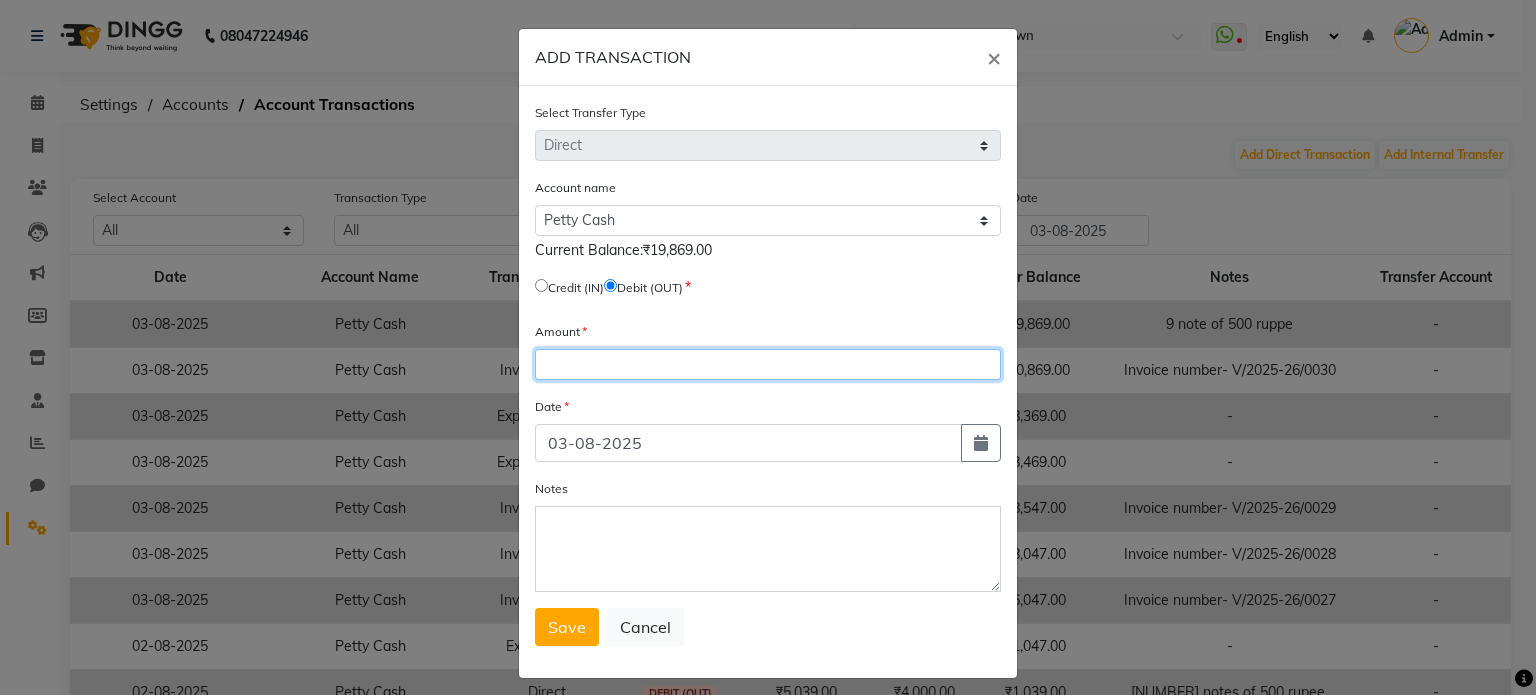 click 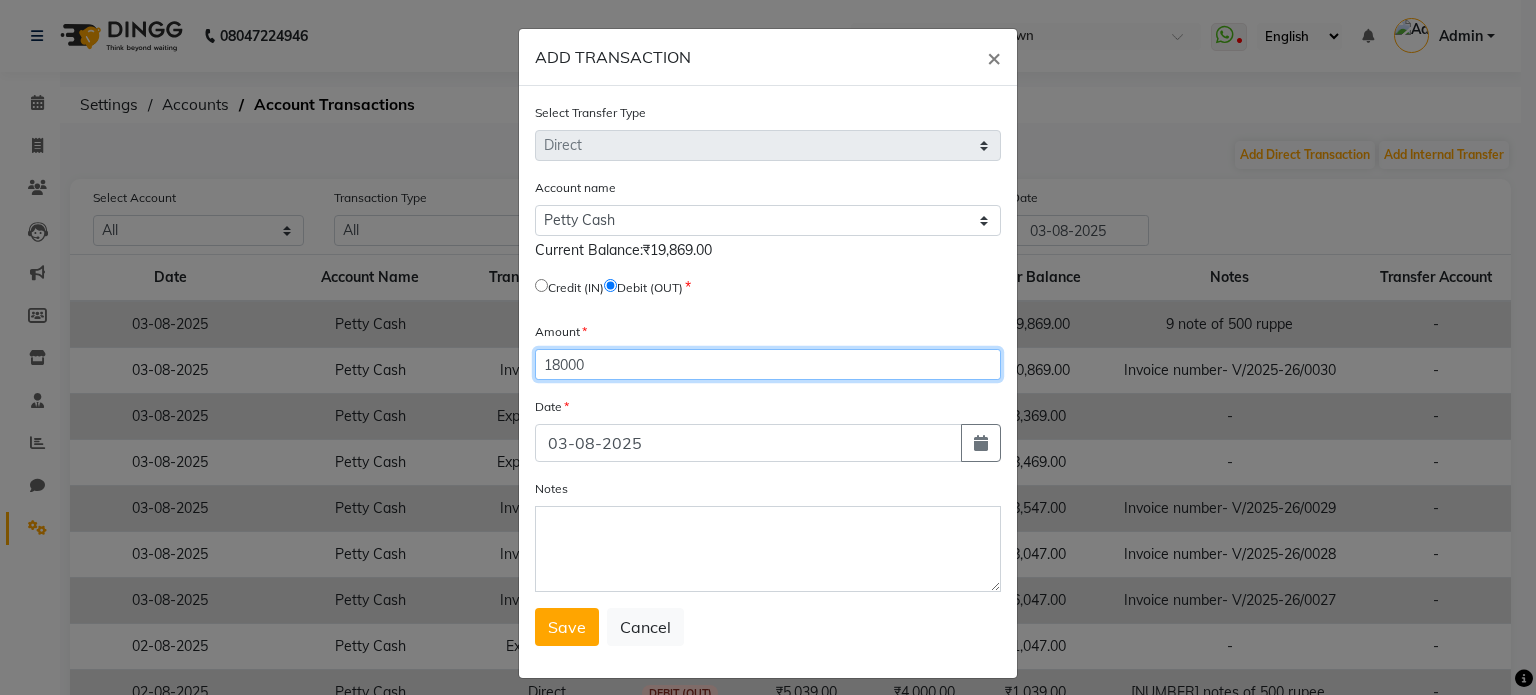 type on "18000" 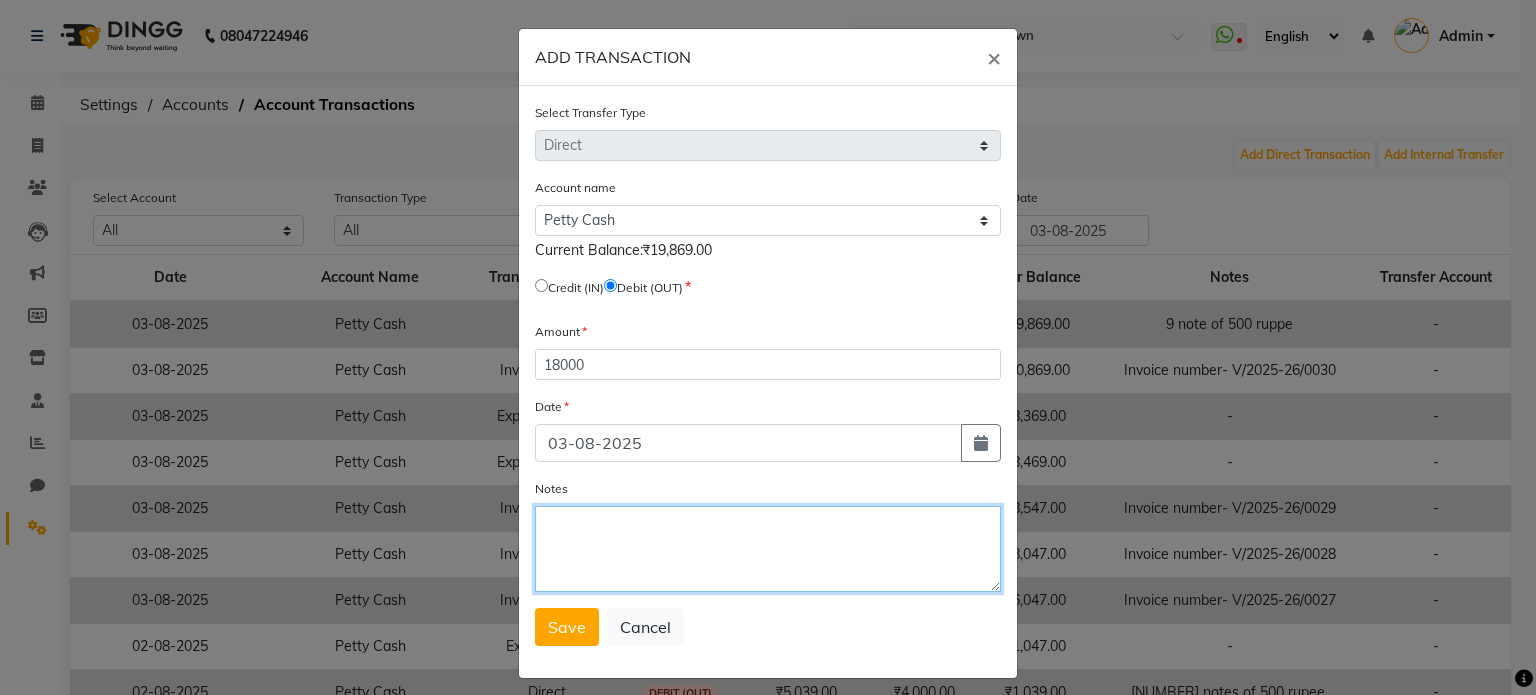 click on "Notes" at bounding box center [768, 549] 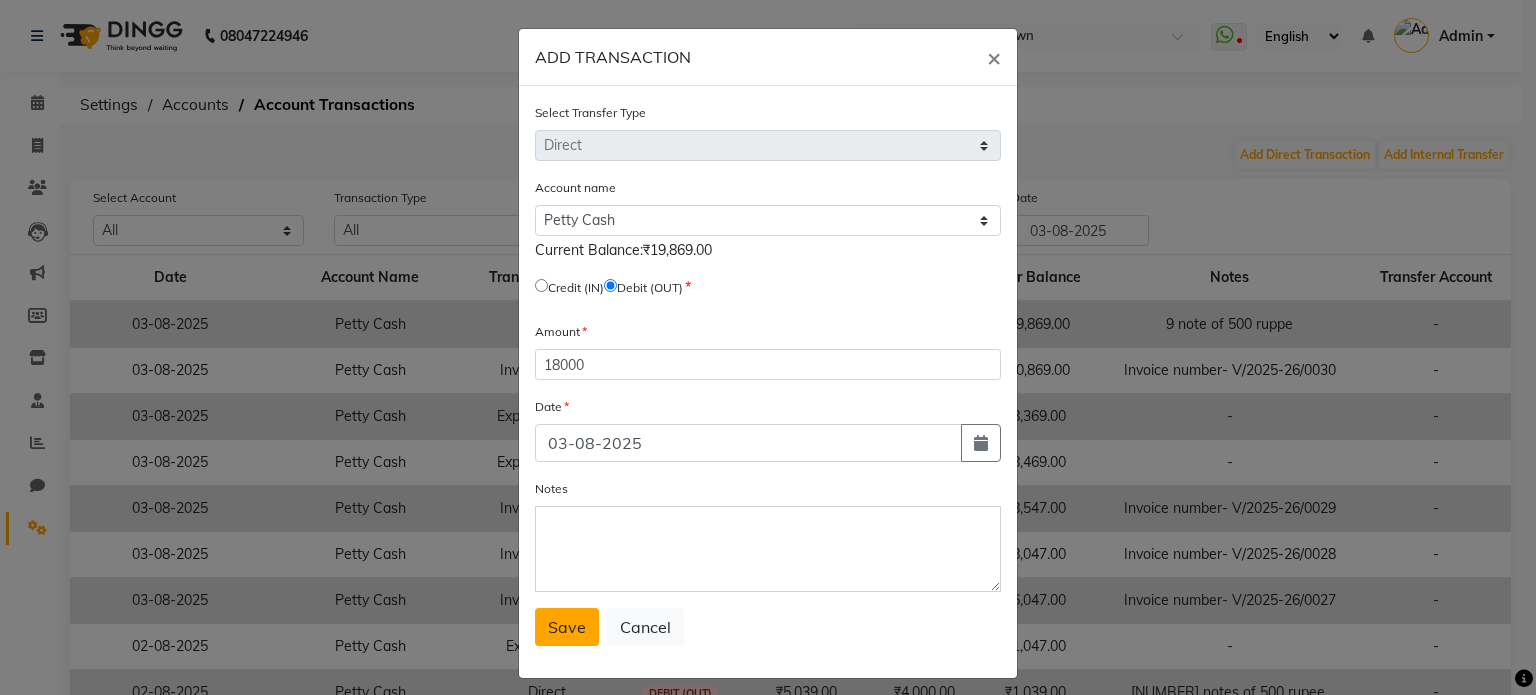 click on "Save" at bounding box center (567, 627) 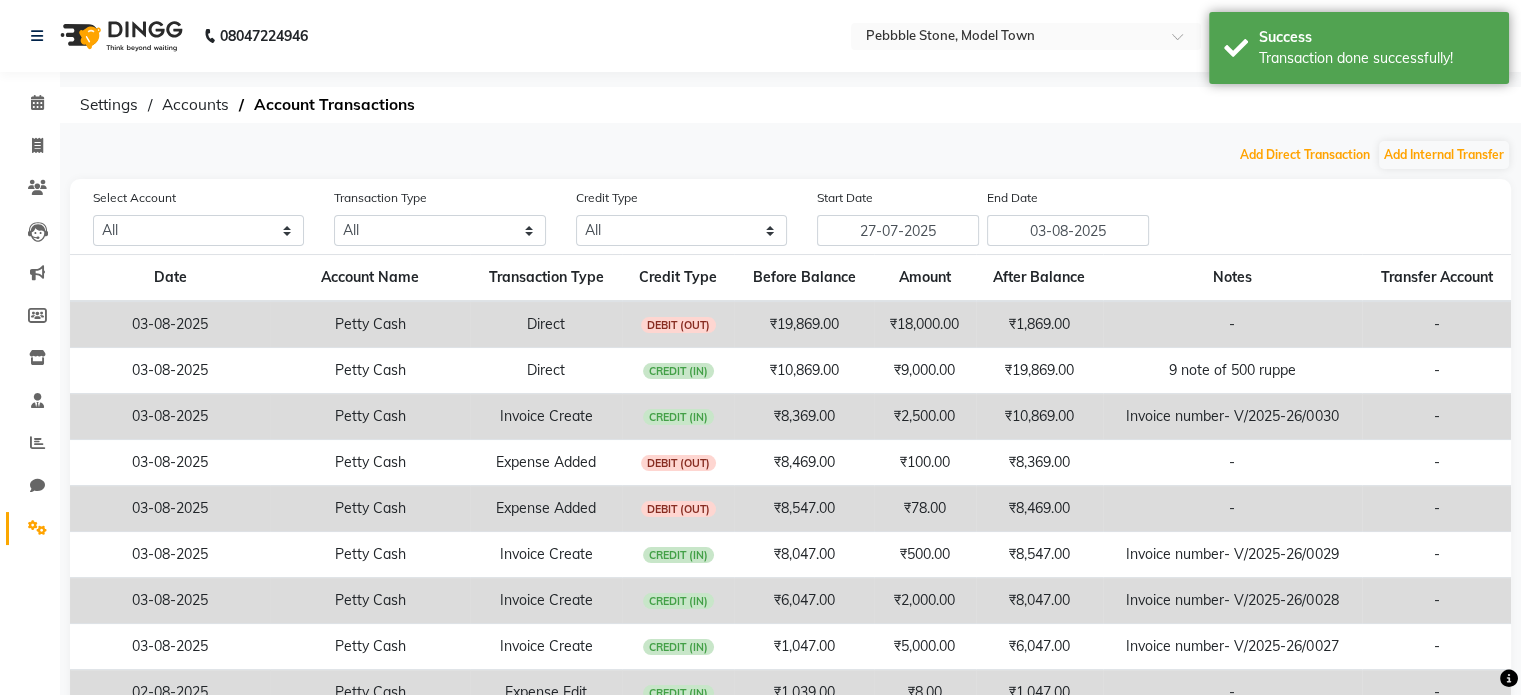 type 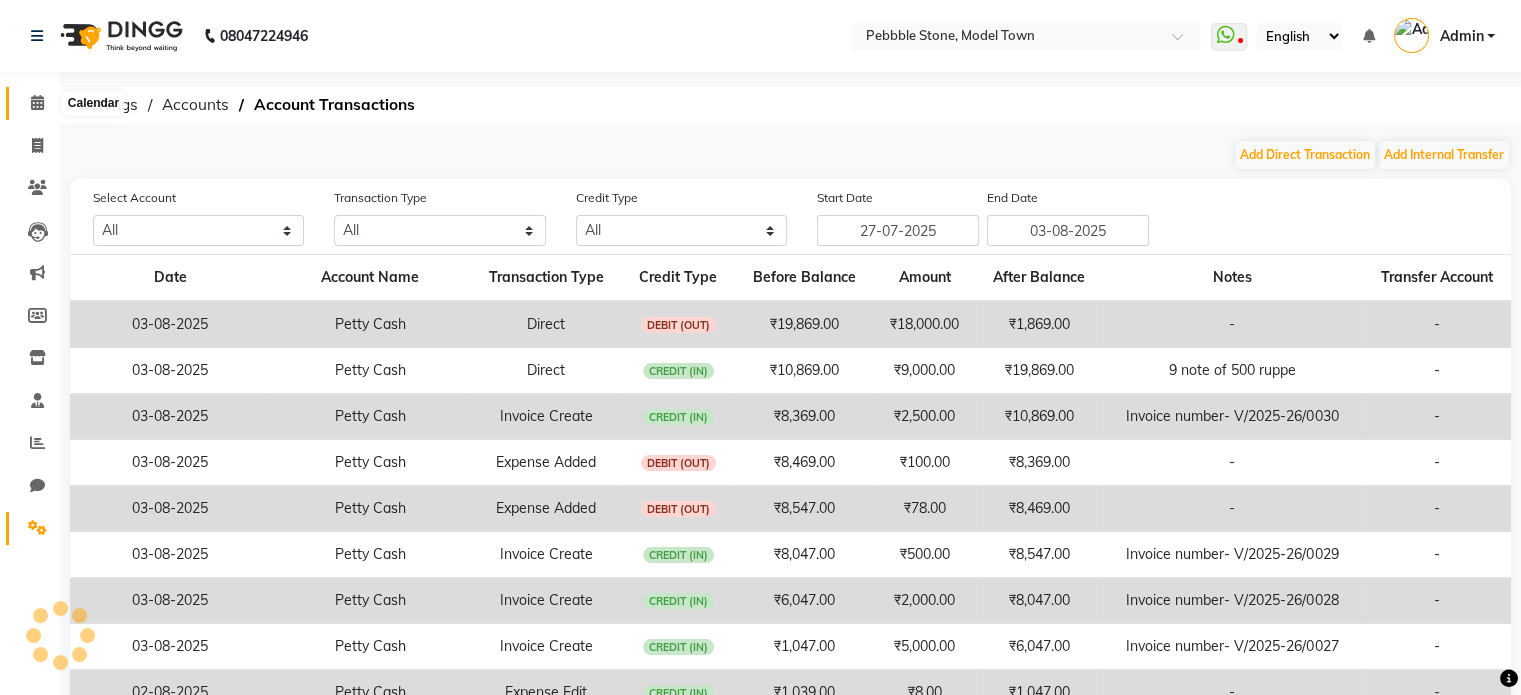 click 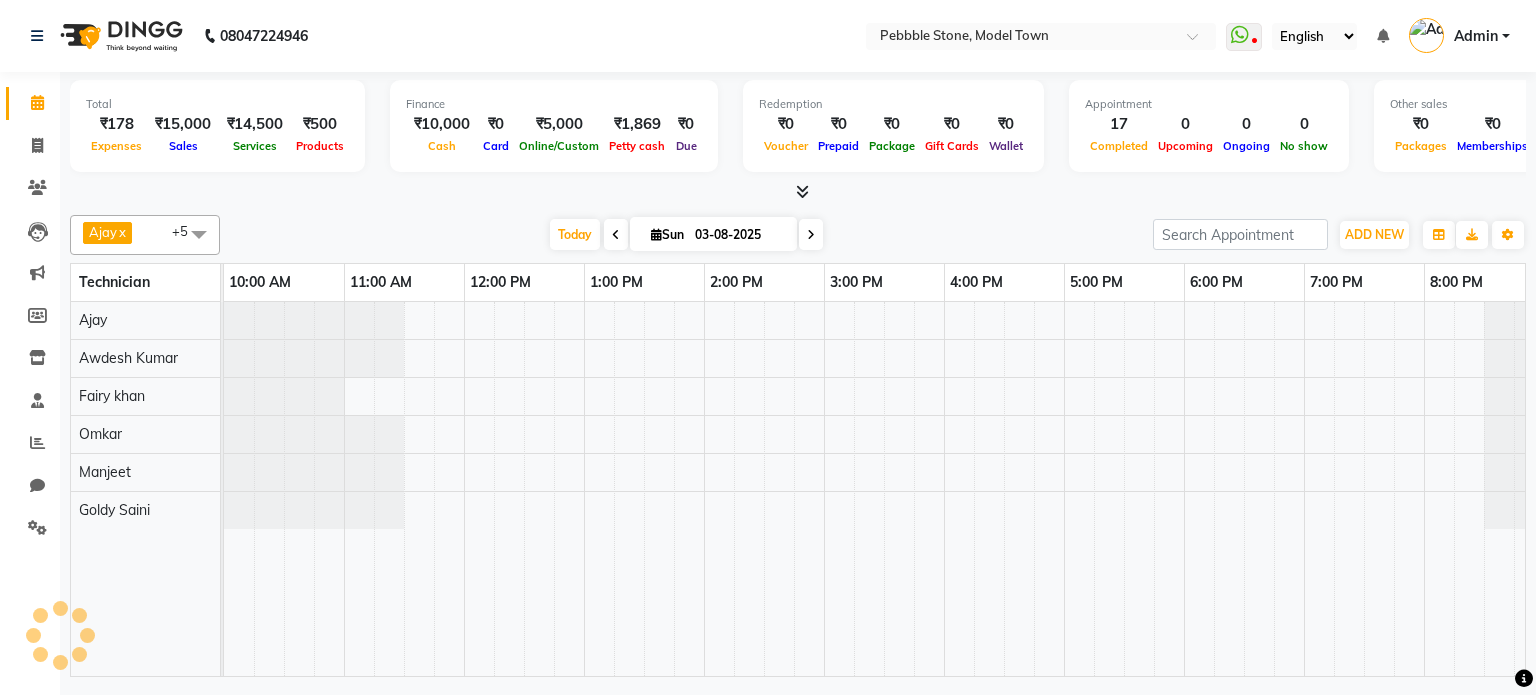 scroll, scrollTop: 0, scrollLeft: 21, axis: horizontal 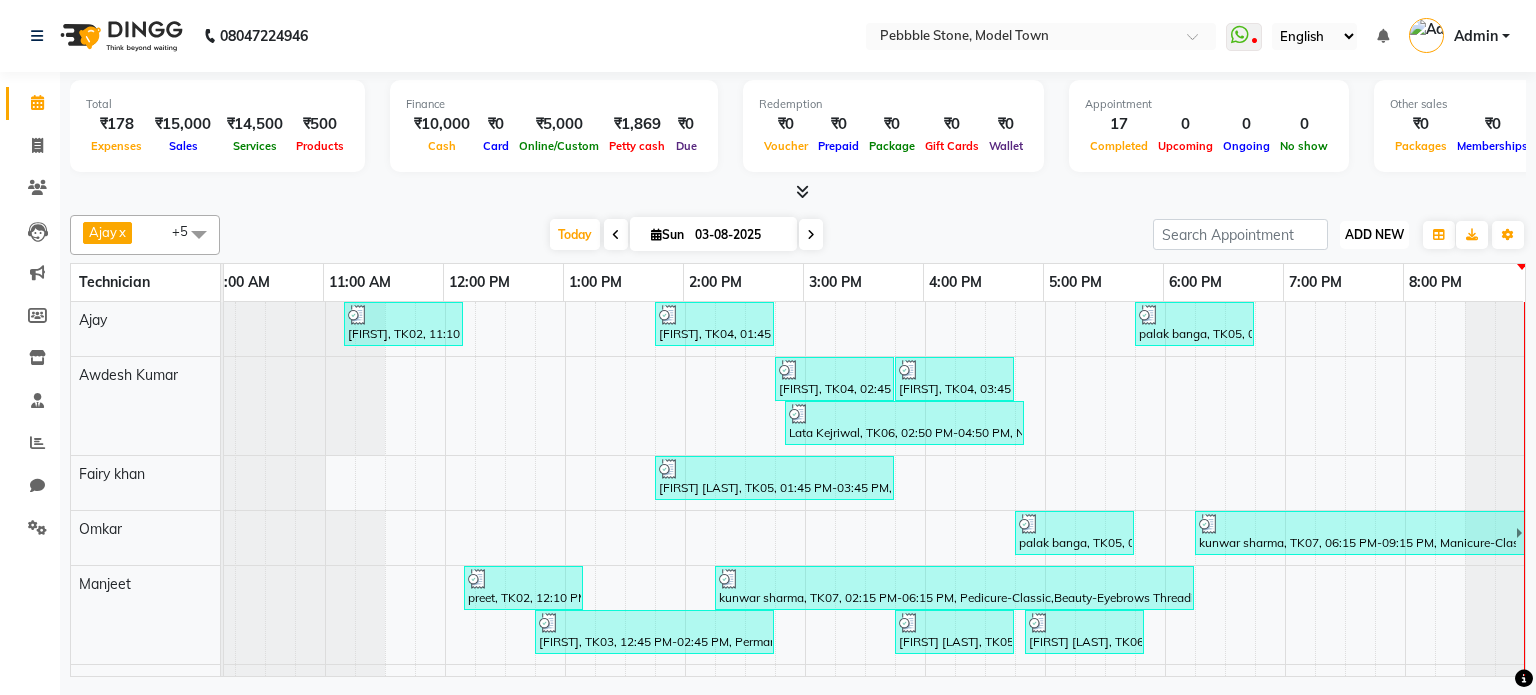 click on "ADD NEW" at bounding box center (1374, 234) 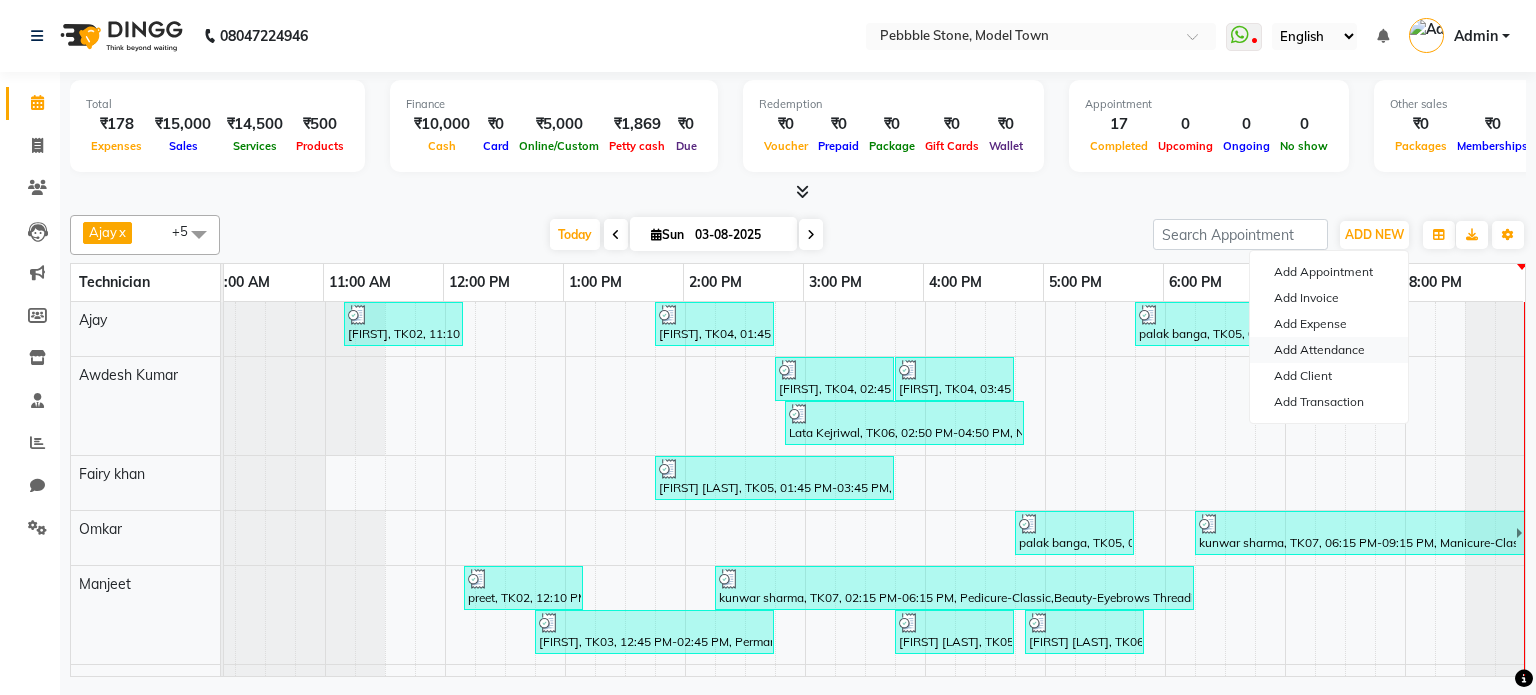 click on "Add Attendance" at bounding box center [1329, 350] 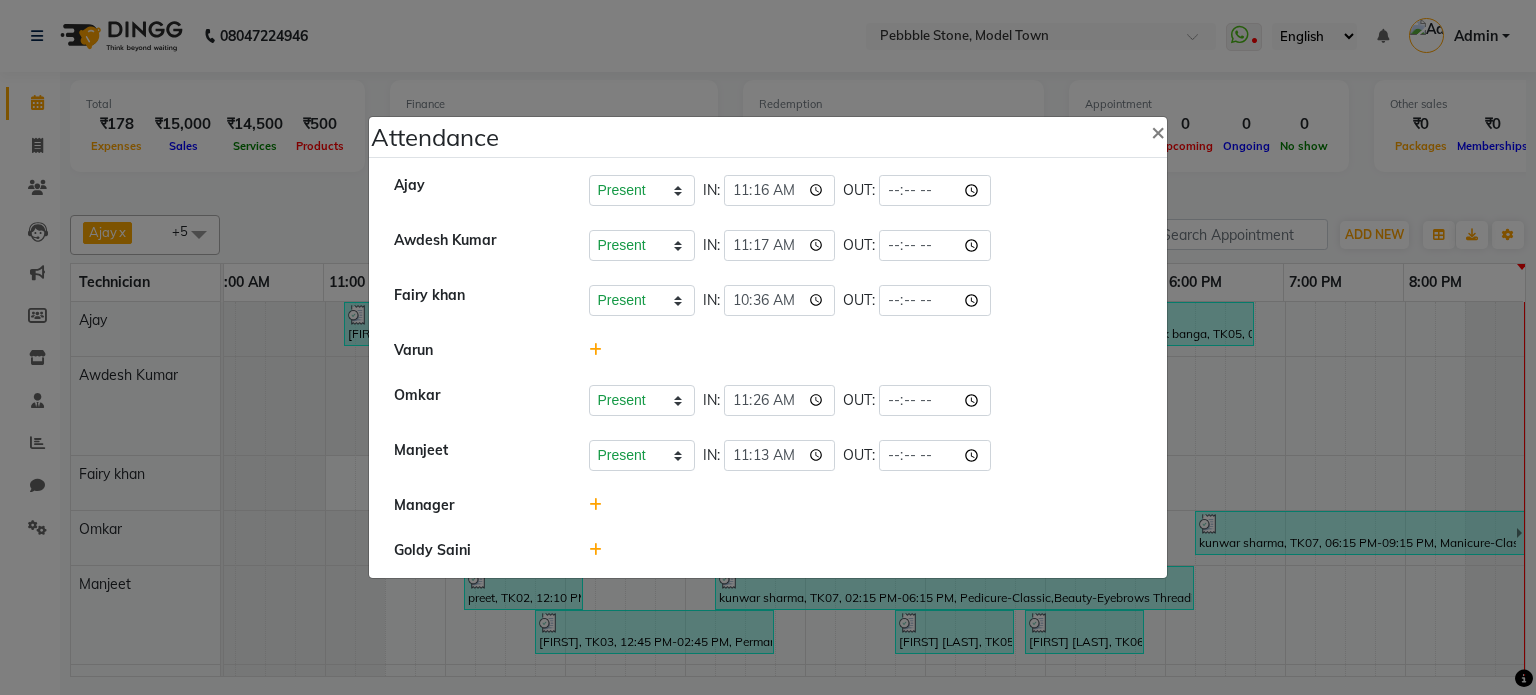 click 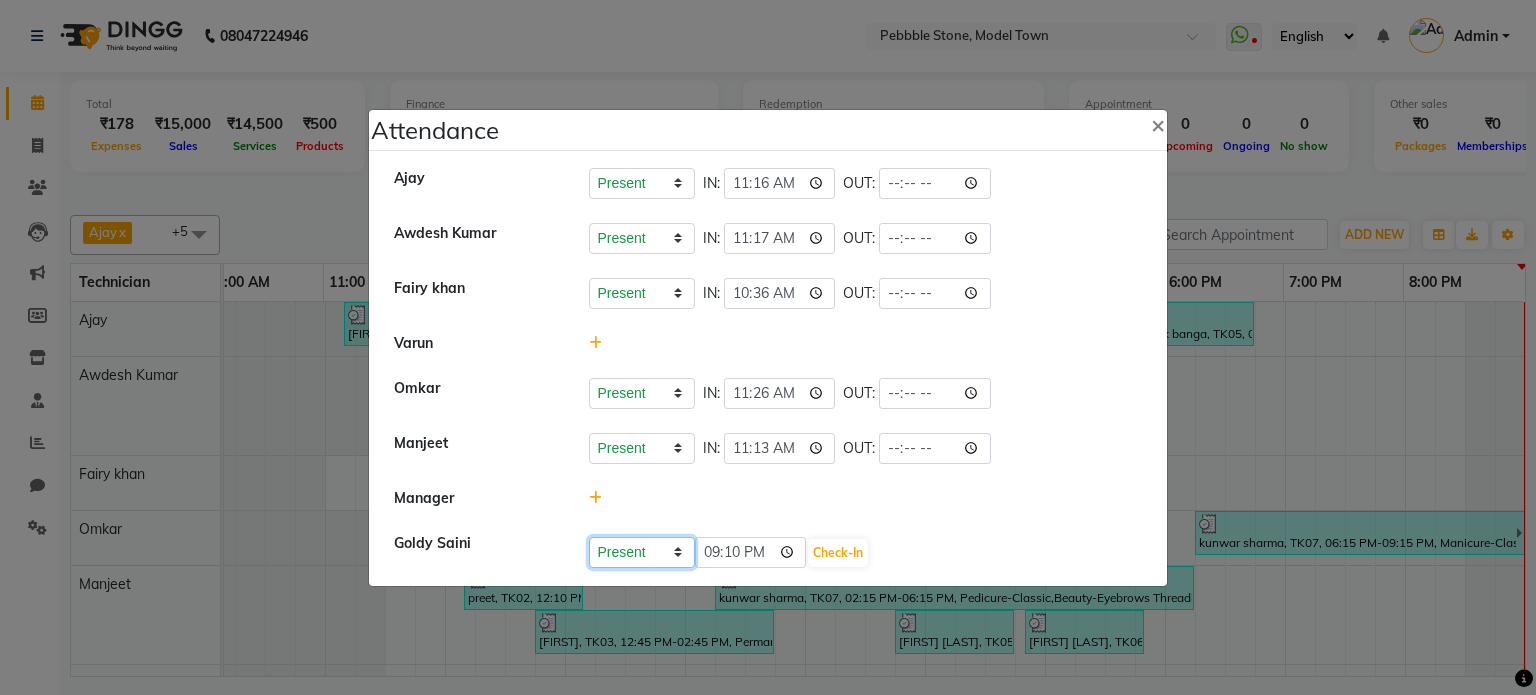 click on "Present Absent Late Half Day Weekly Off" 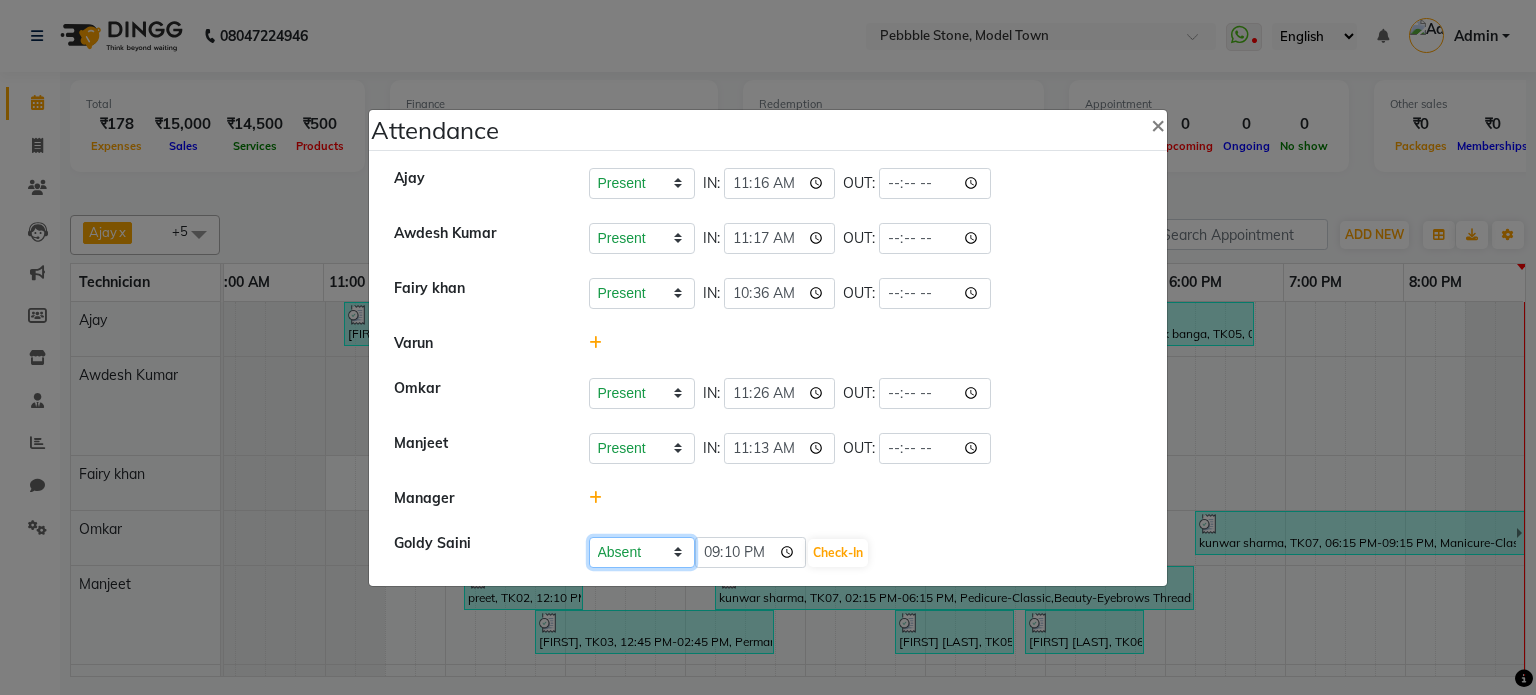 click on "Present Absent Late Half Day Weekly Off" 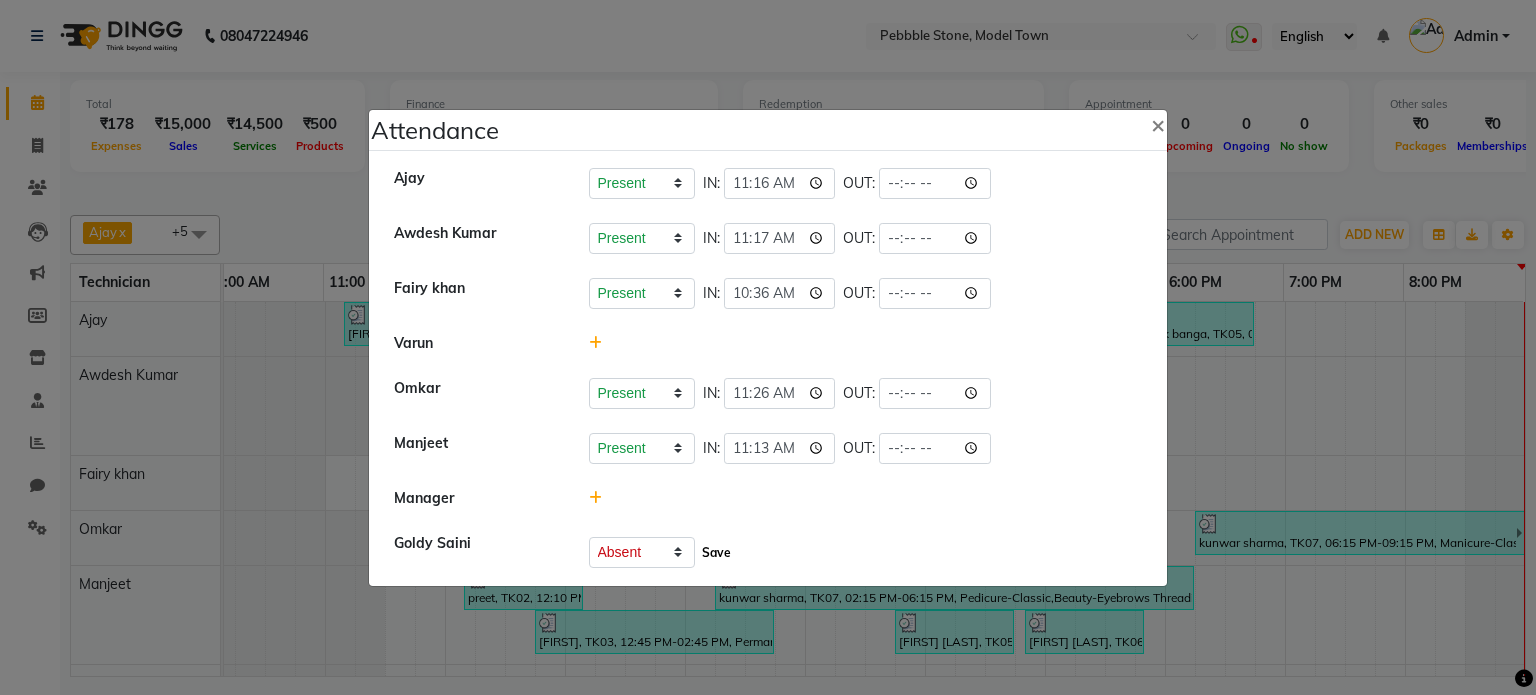click on "Save" 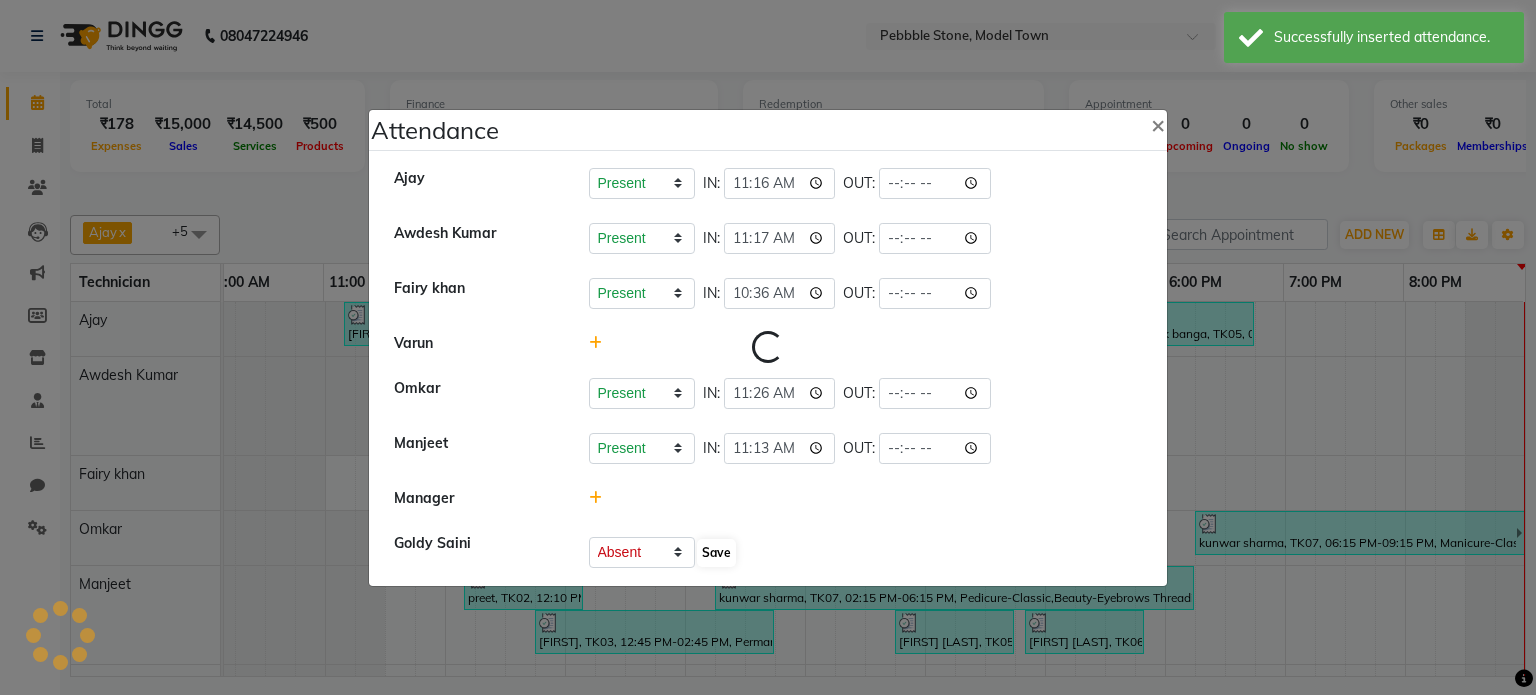 select on "A" 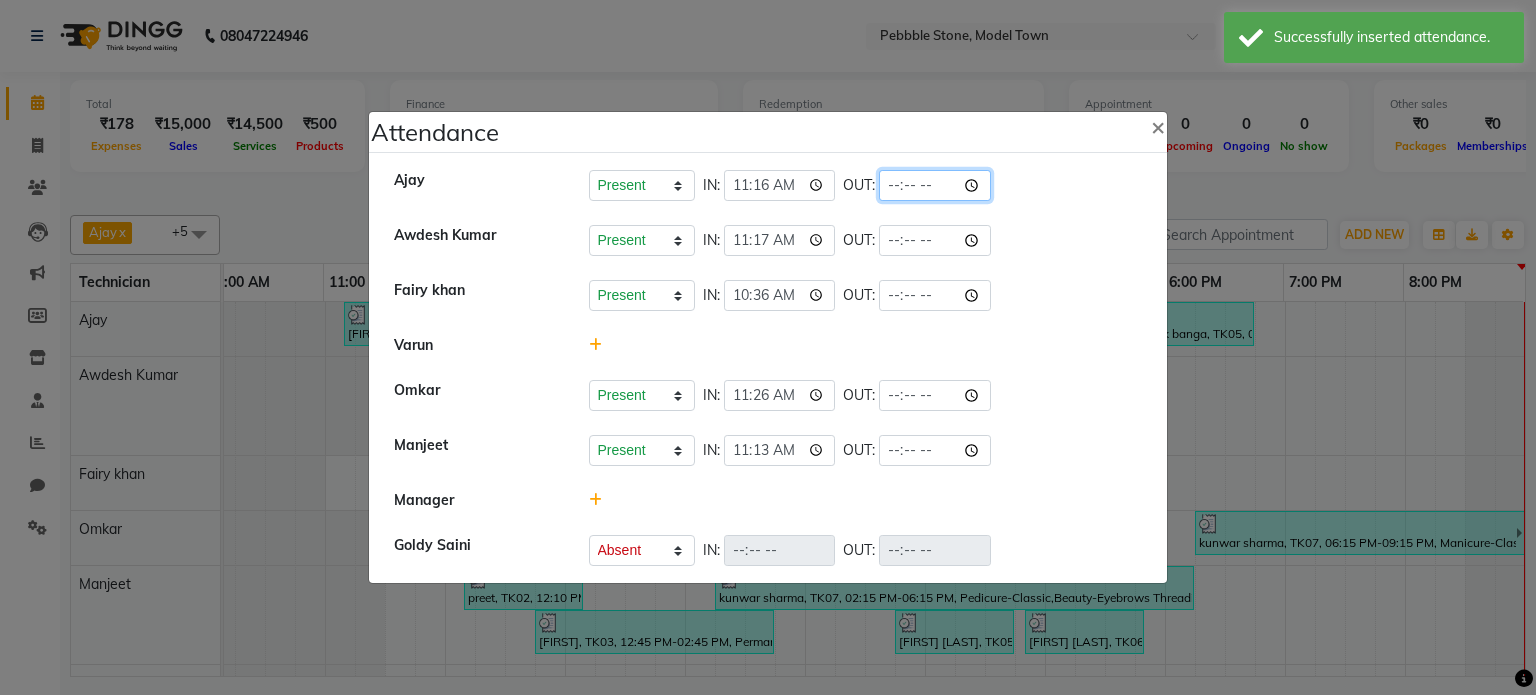 click 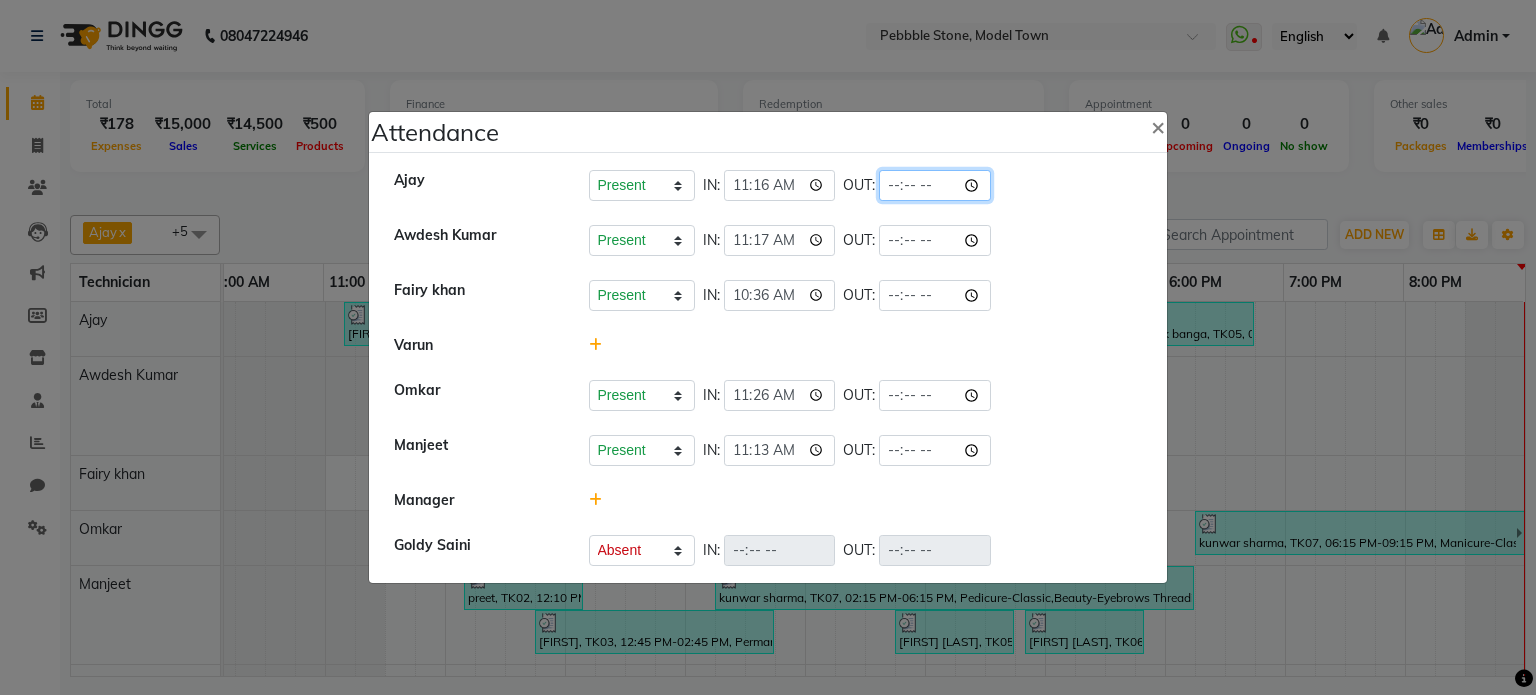 click 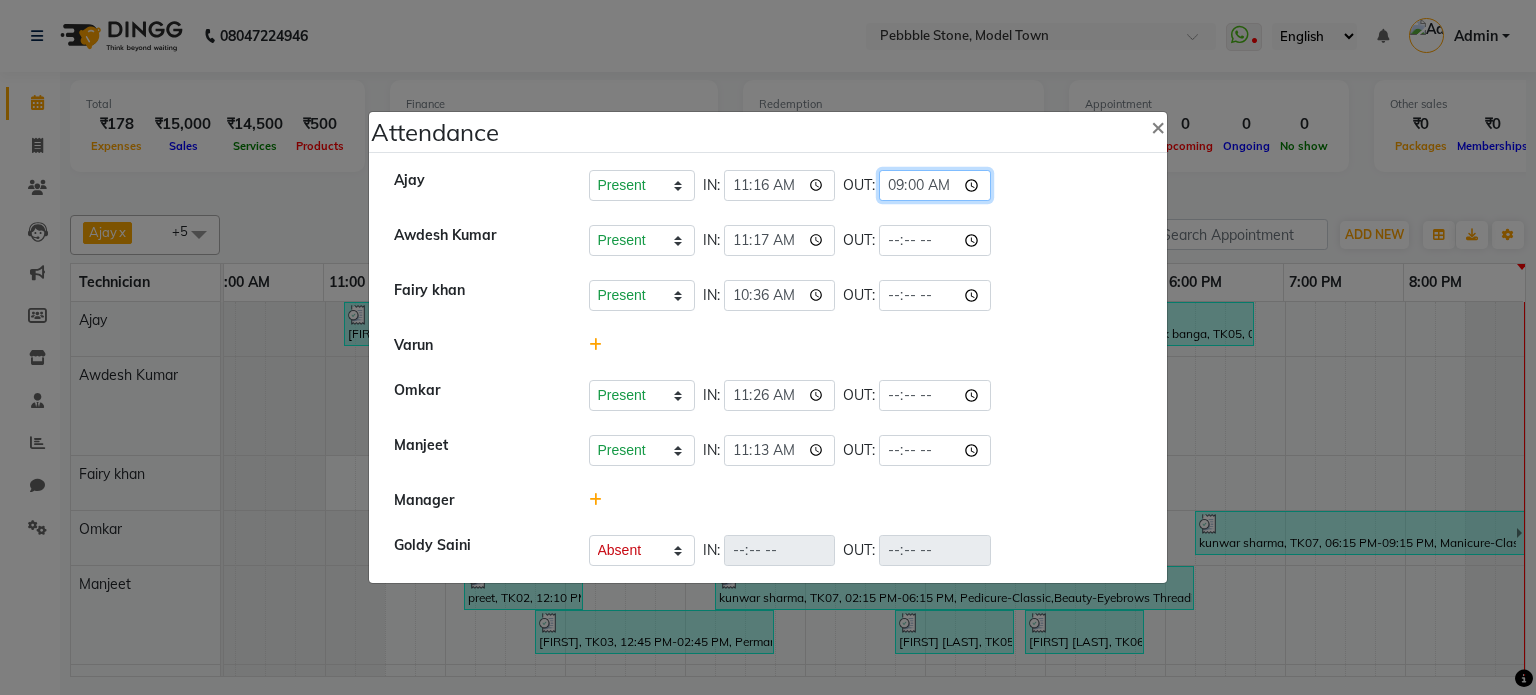 type on "09:03" 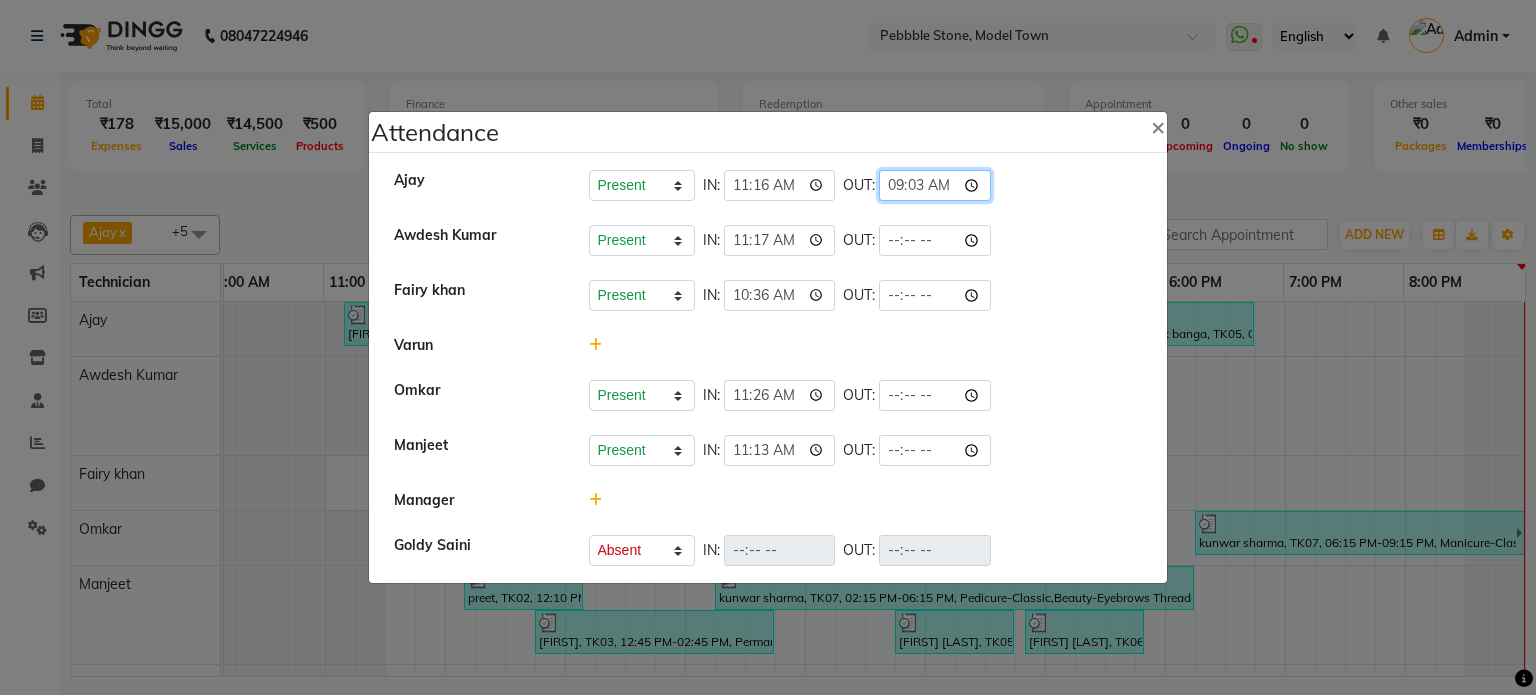 click on "09:03" 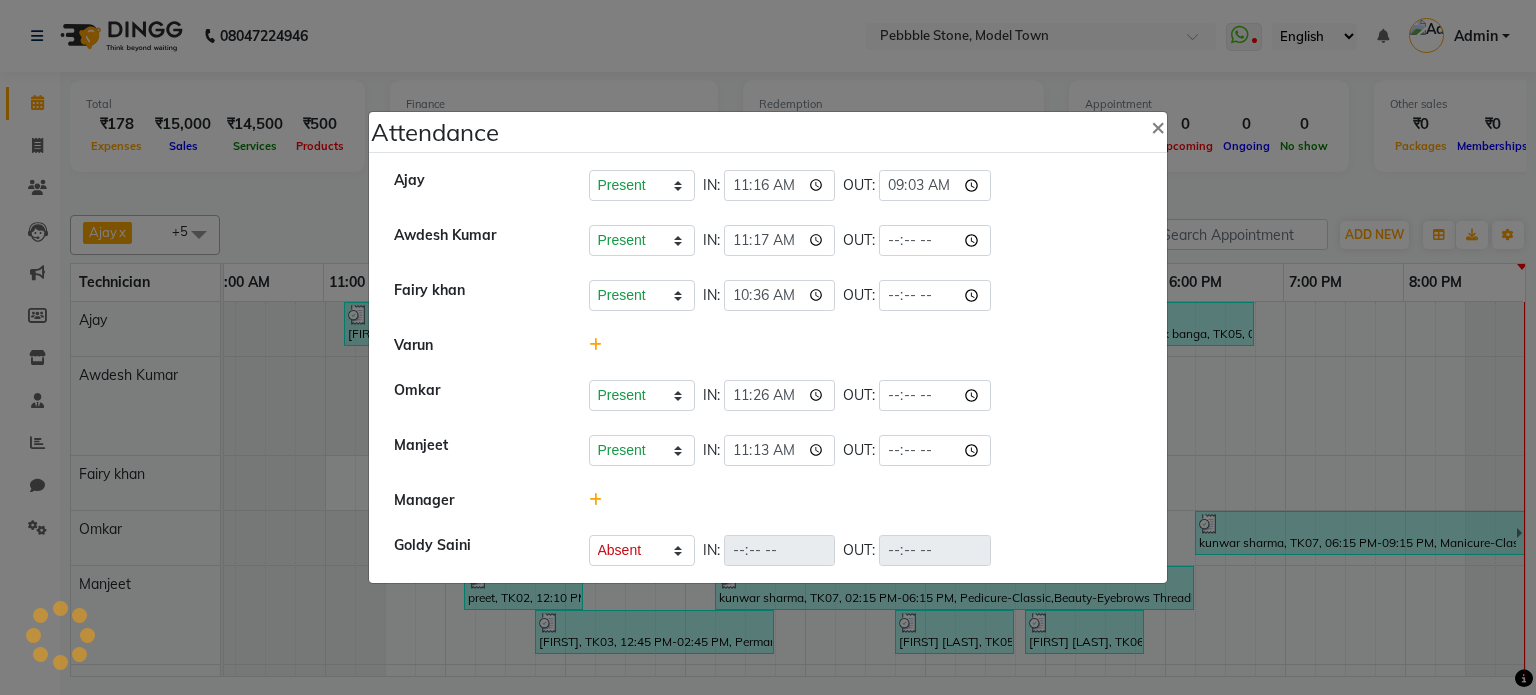 click on "Present   Absent   Late   Half Day   Weekly Off  IN:  11:16 OUT:  09:03" 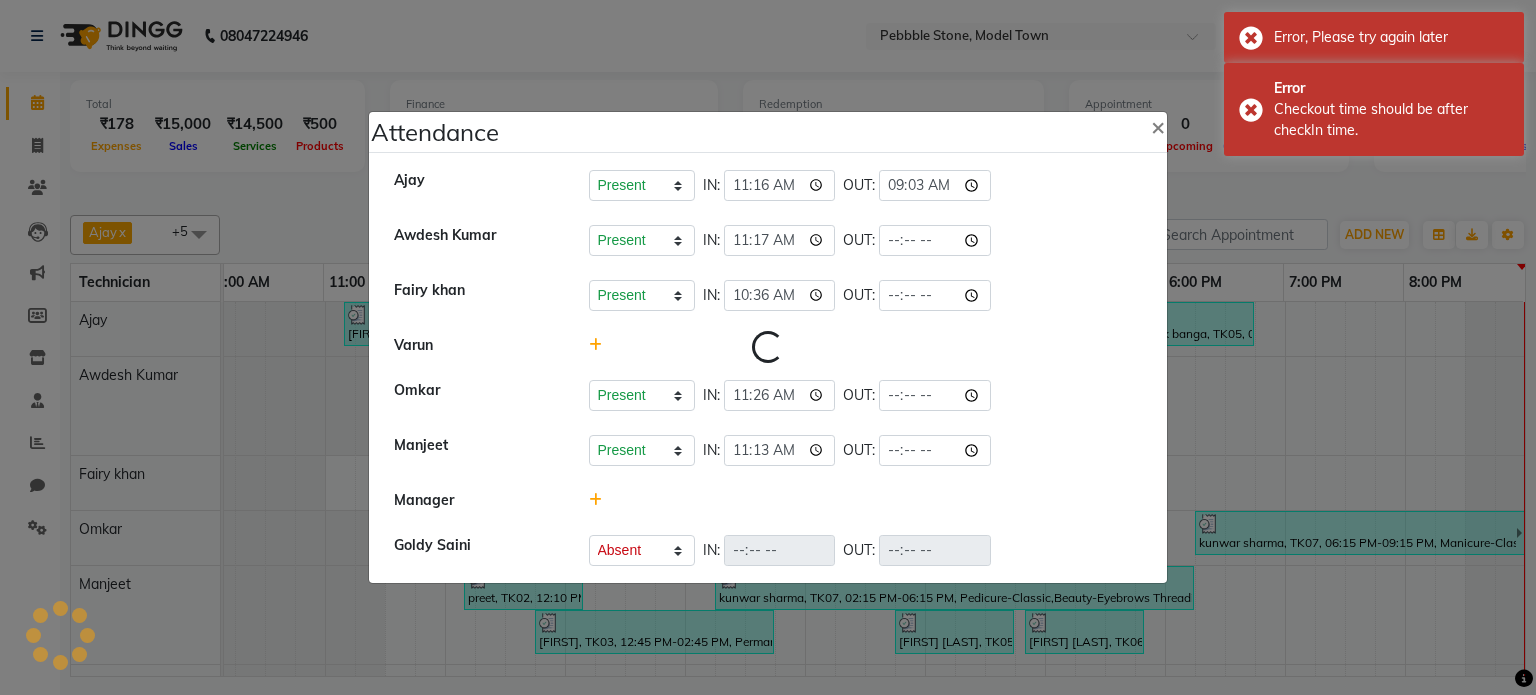 select on "A" 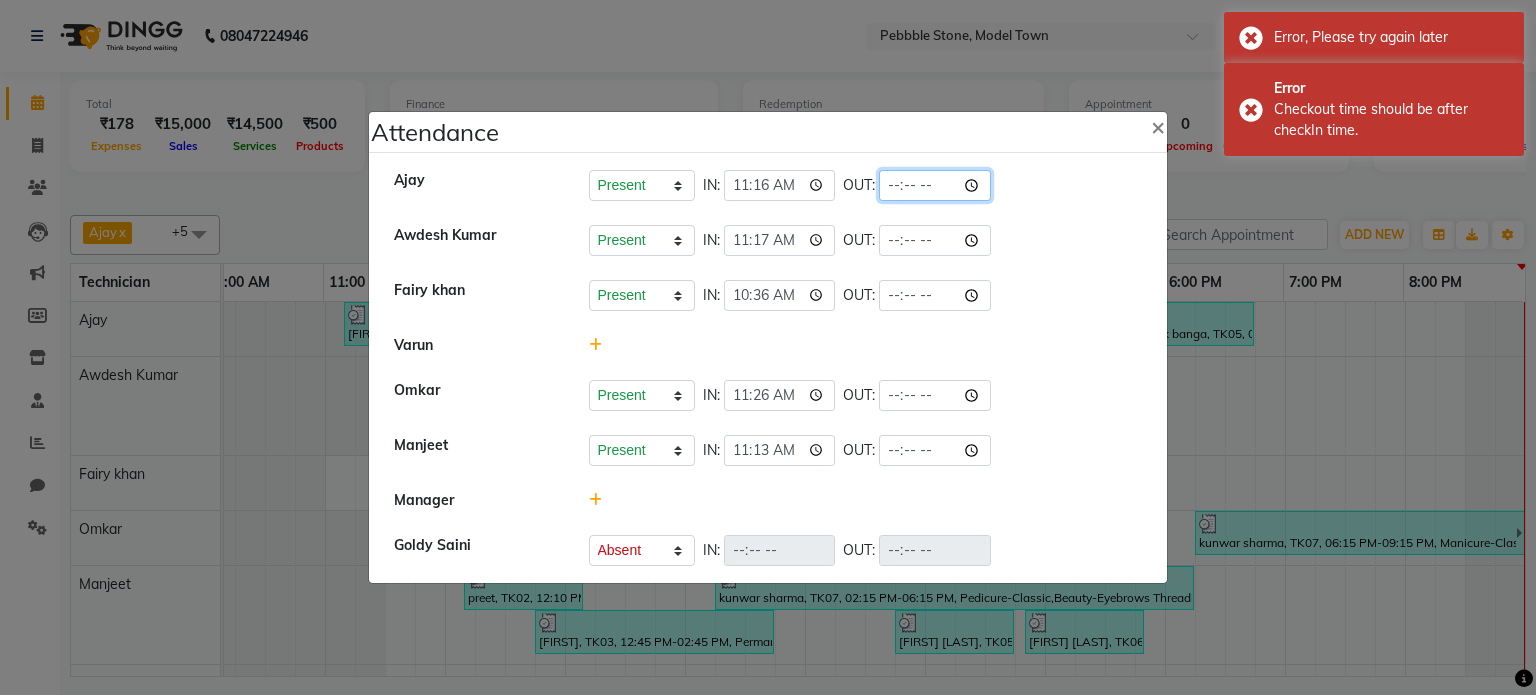 click 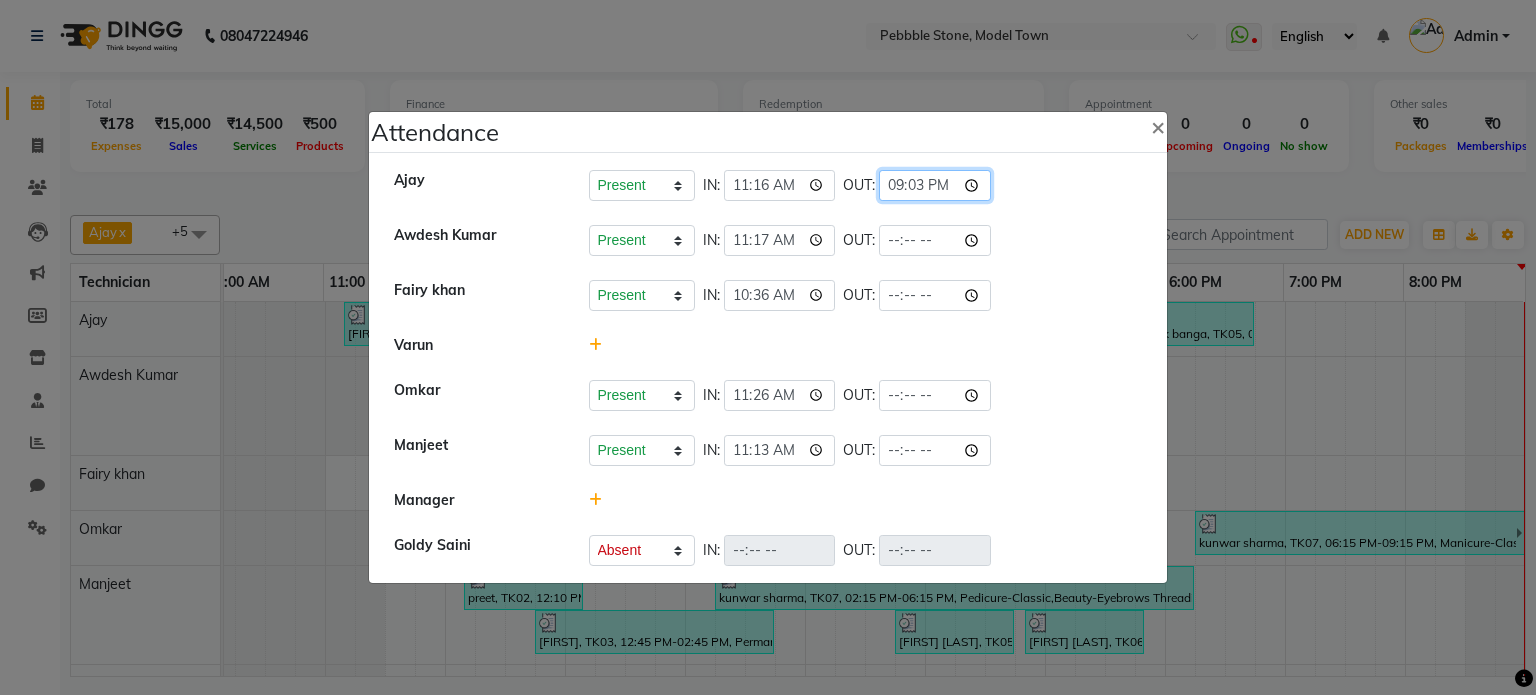 type on "21:03" 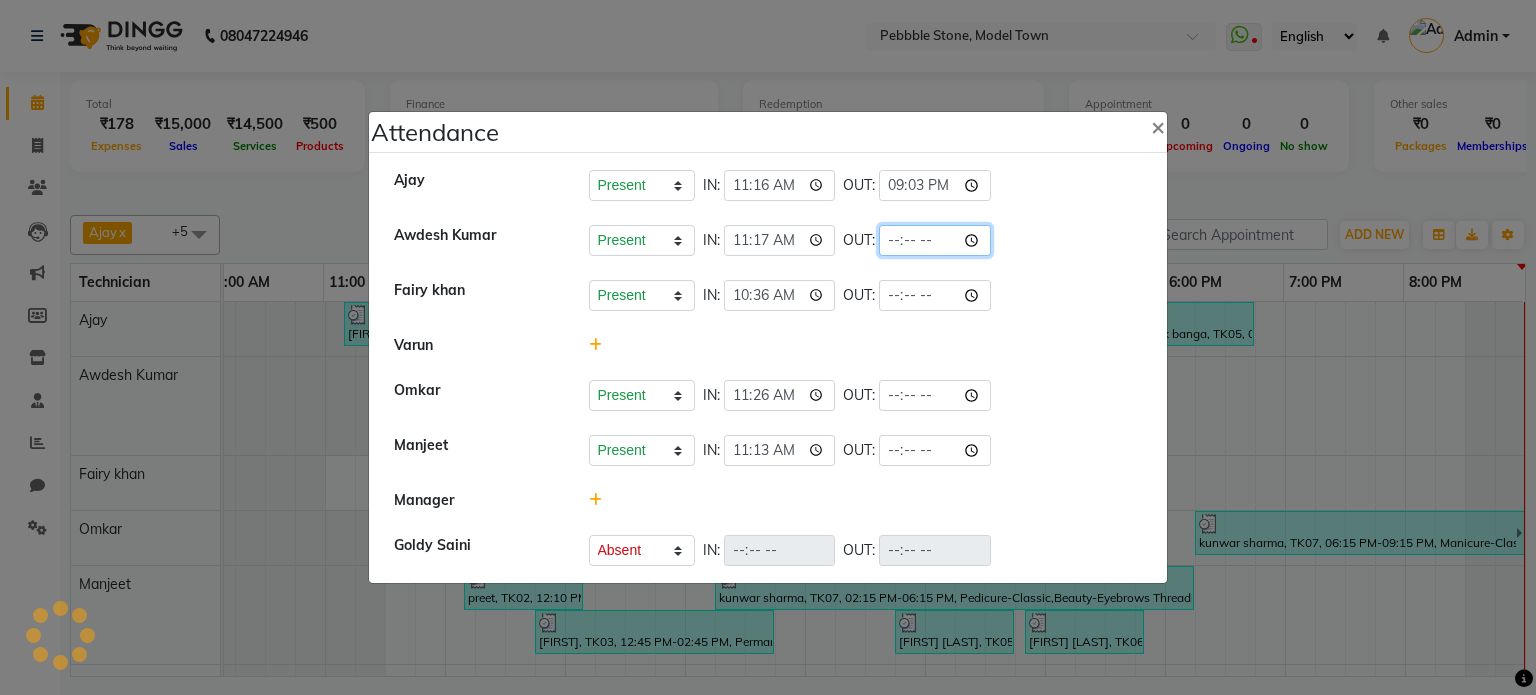 click 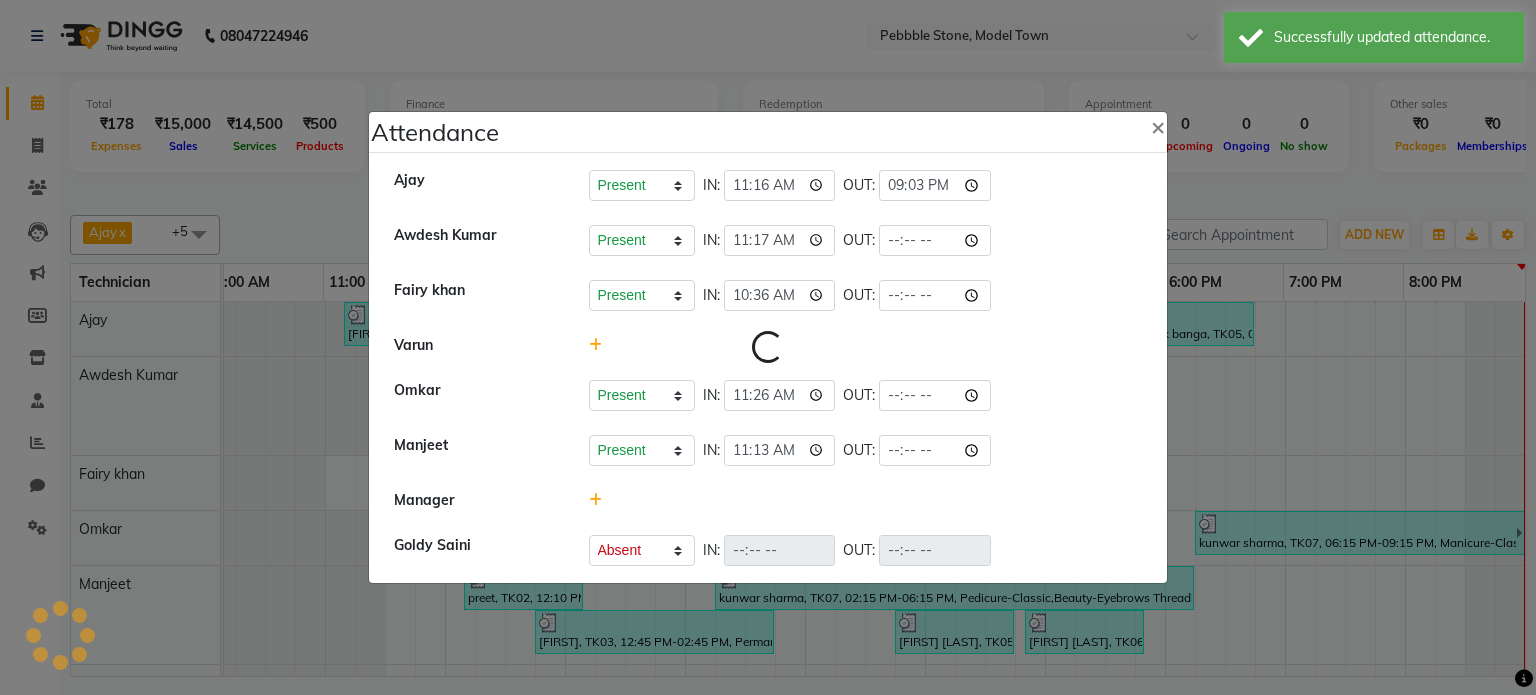 select on "A" 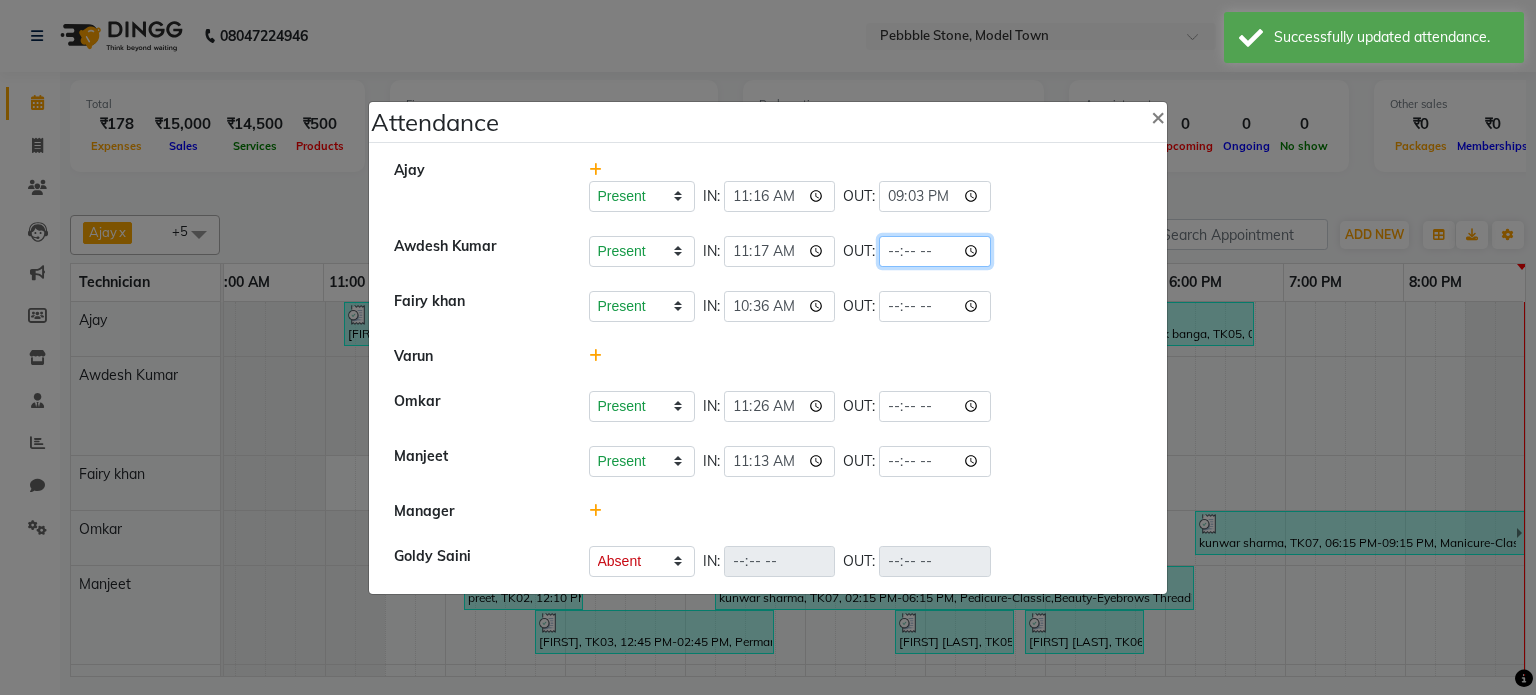 click 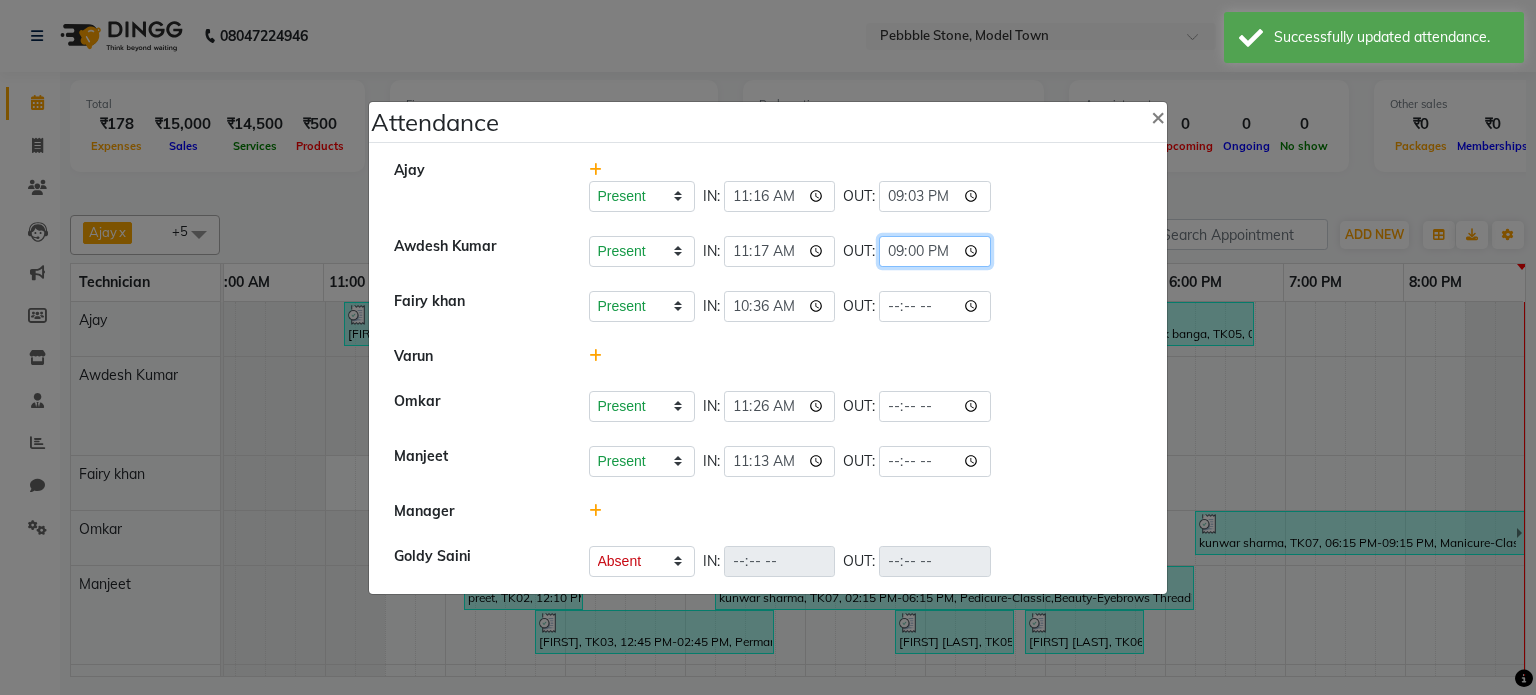 type on "21:03" 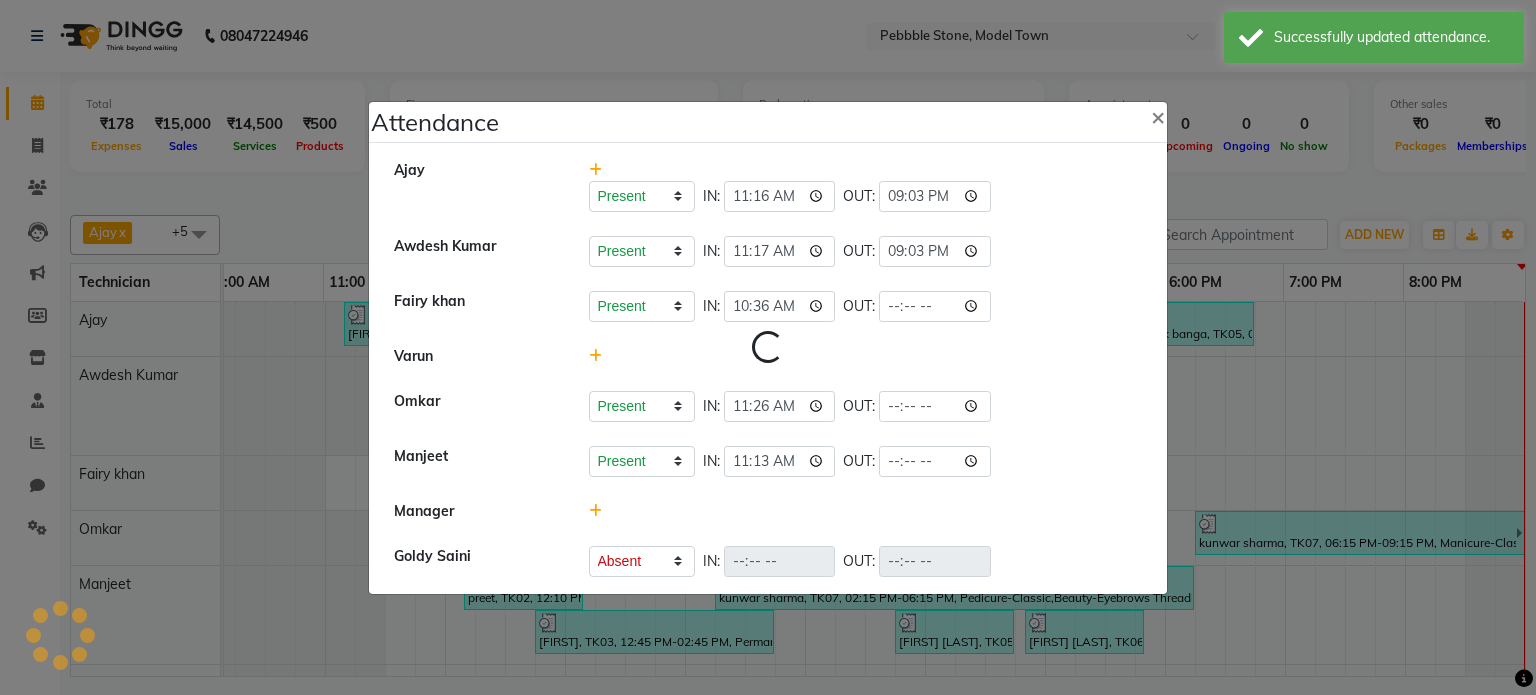 select on "A" 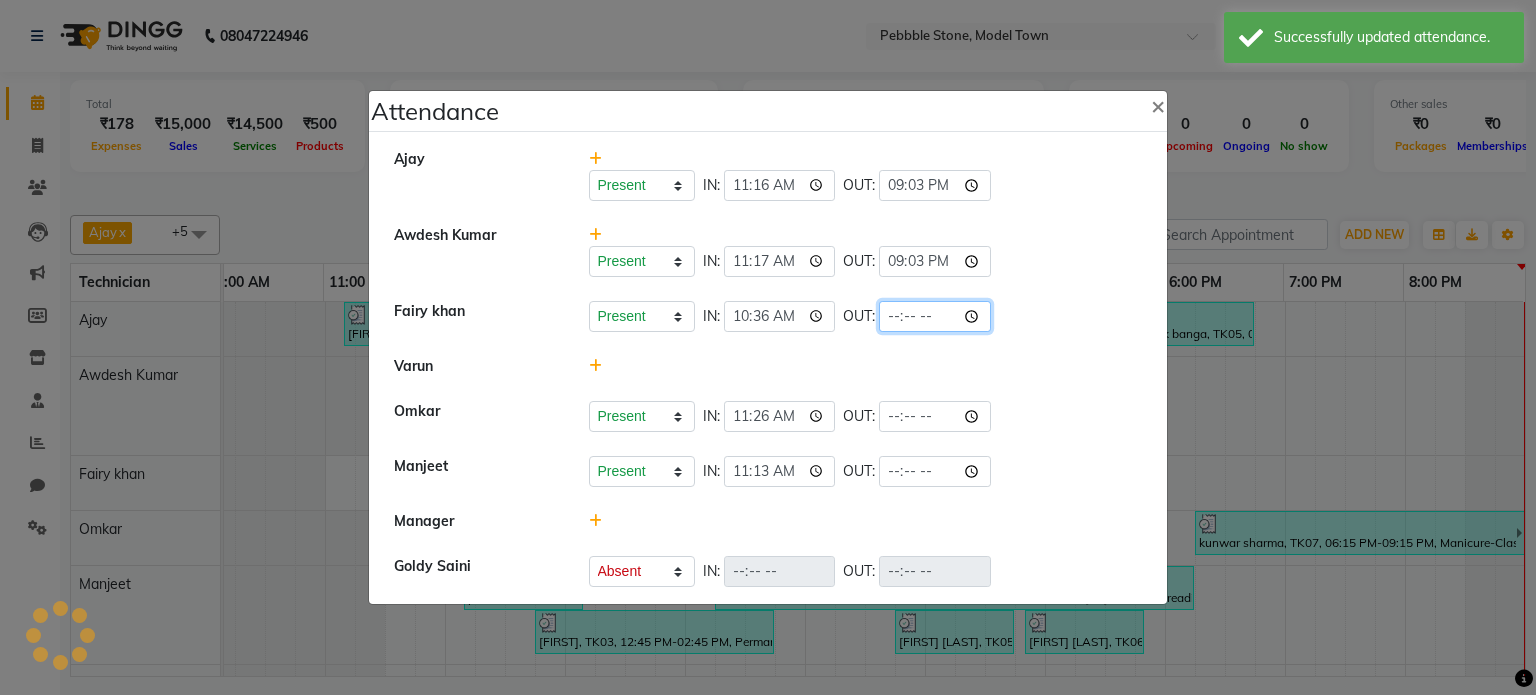 click 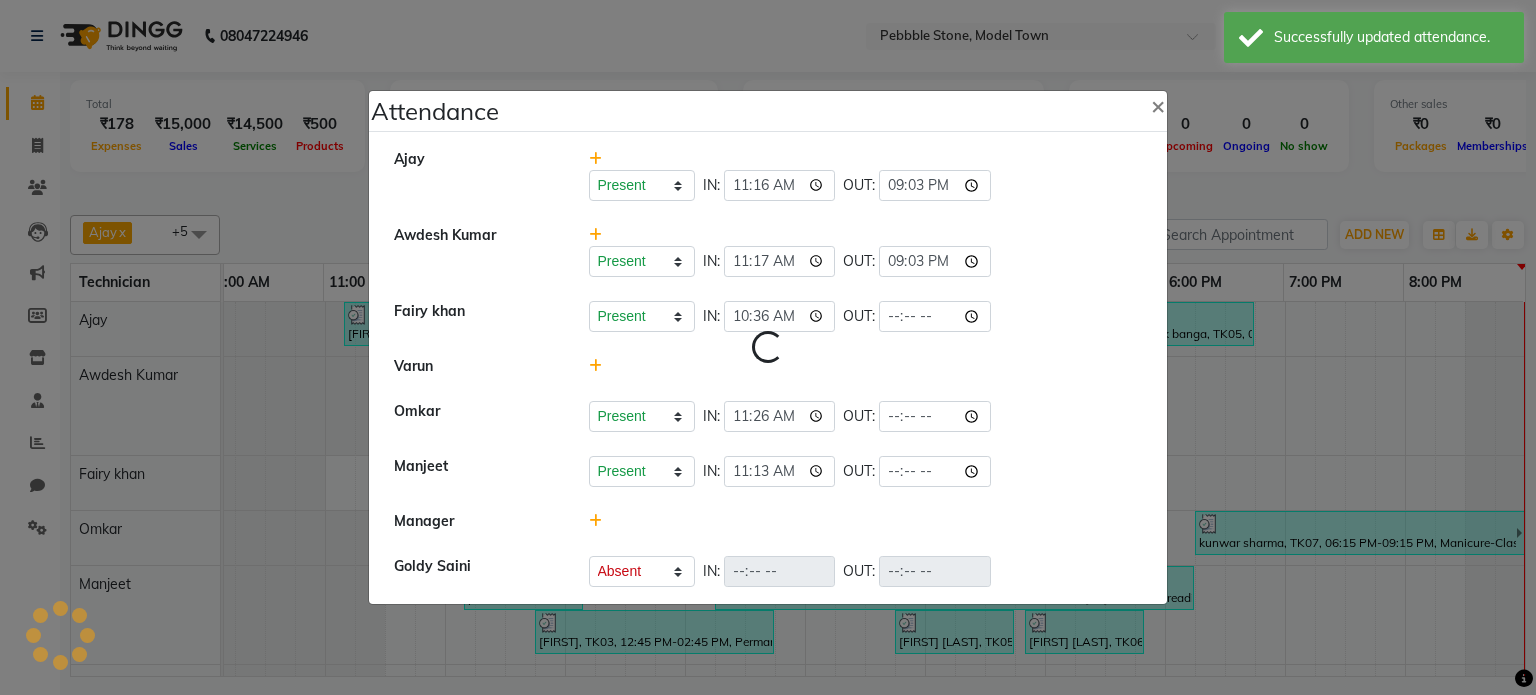 select on "A" 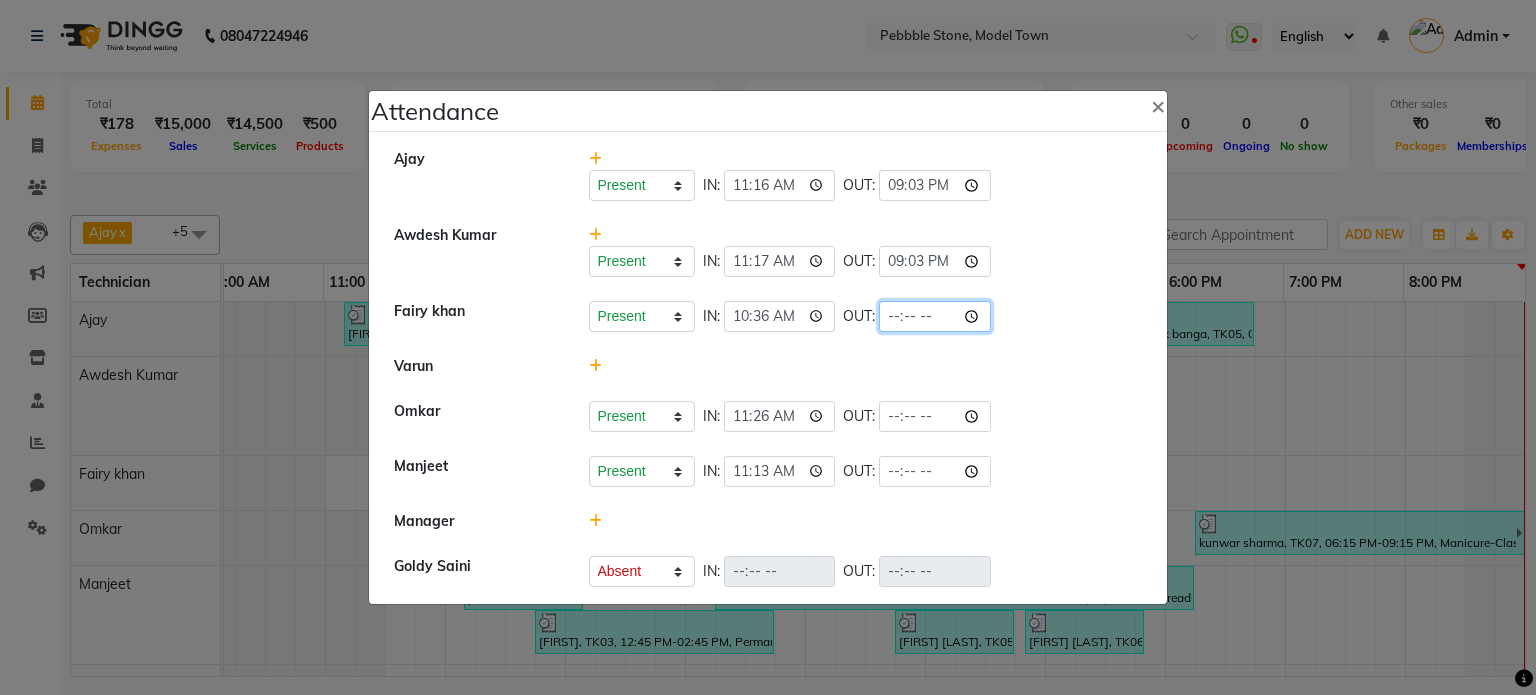 click 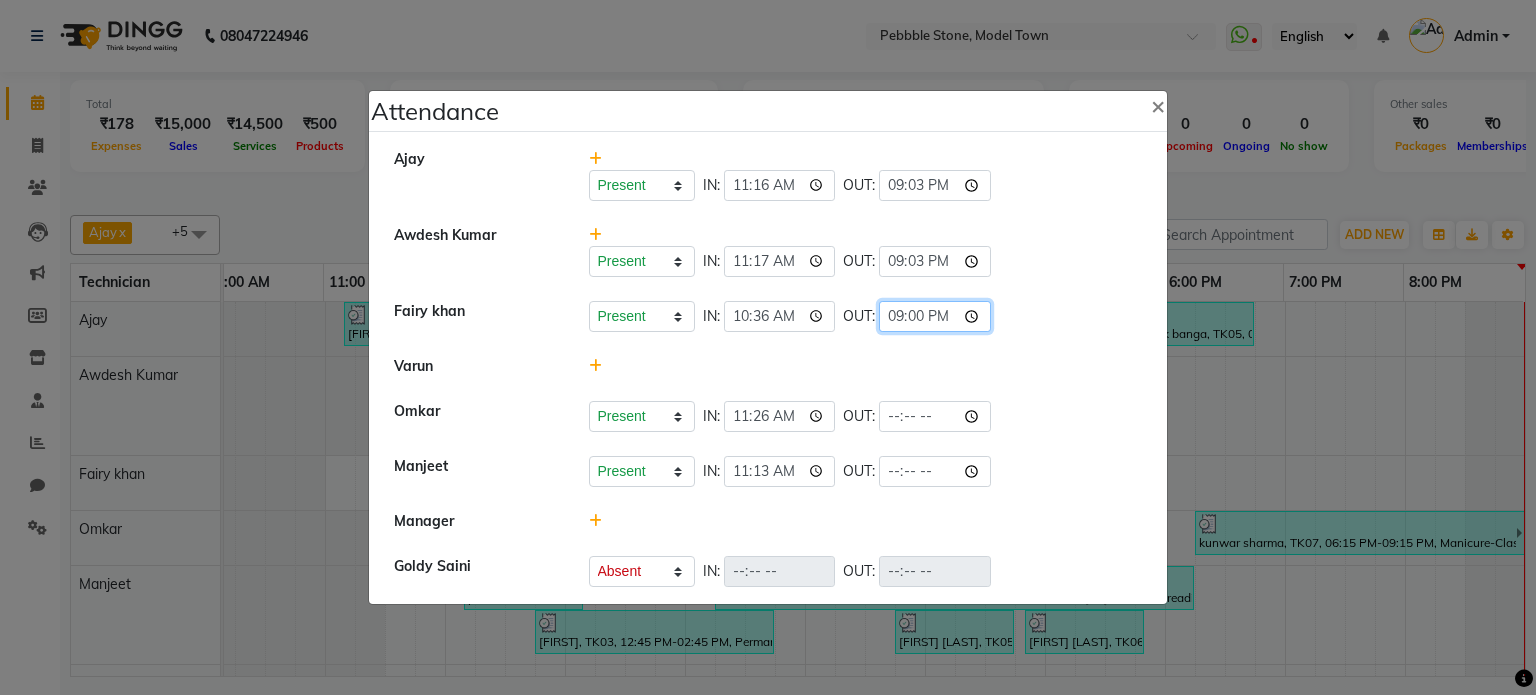 type on "21:03" 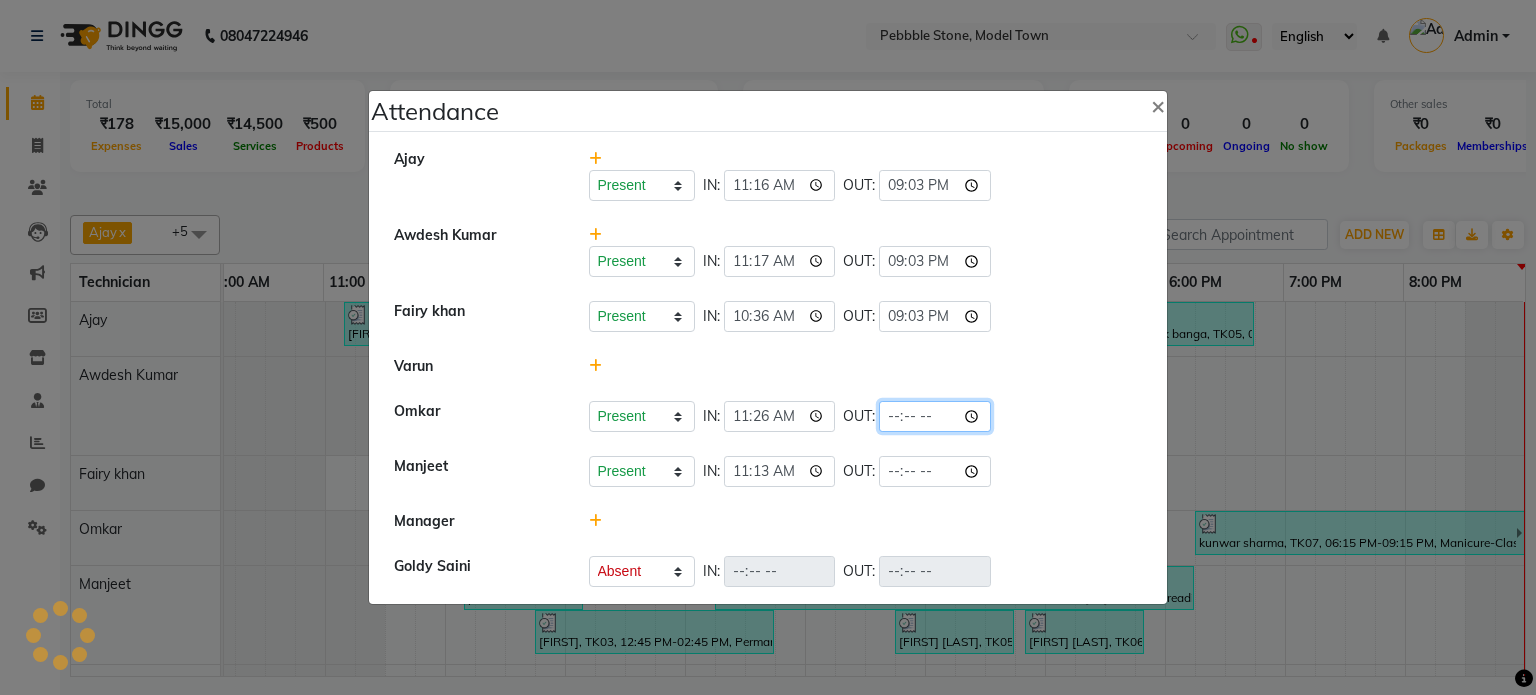 click 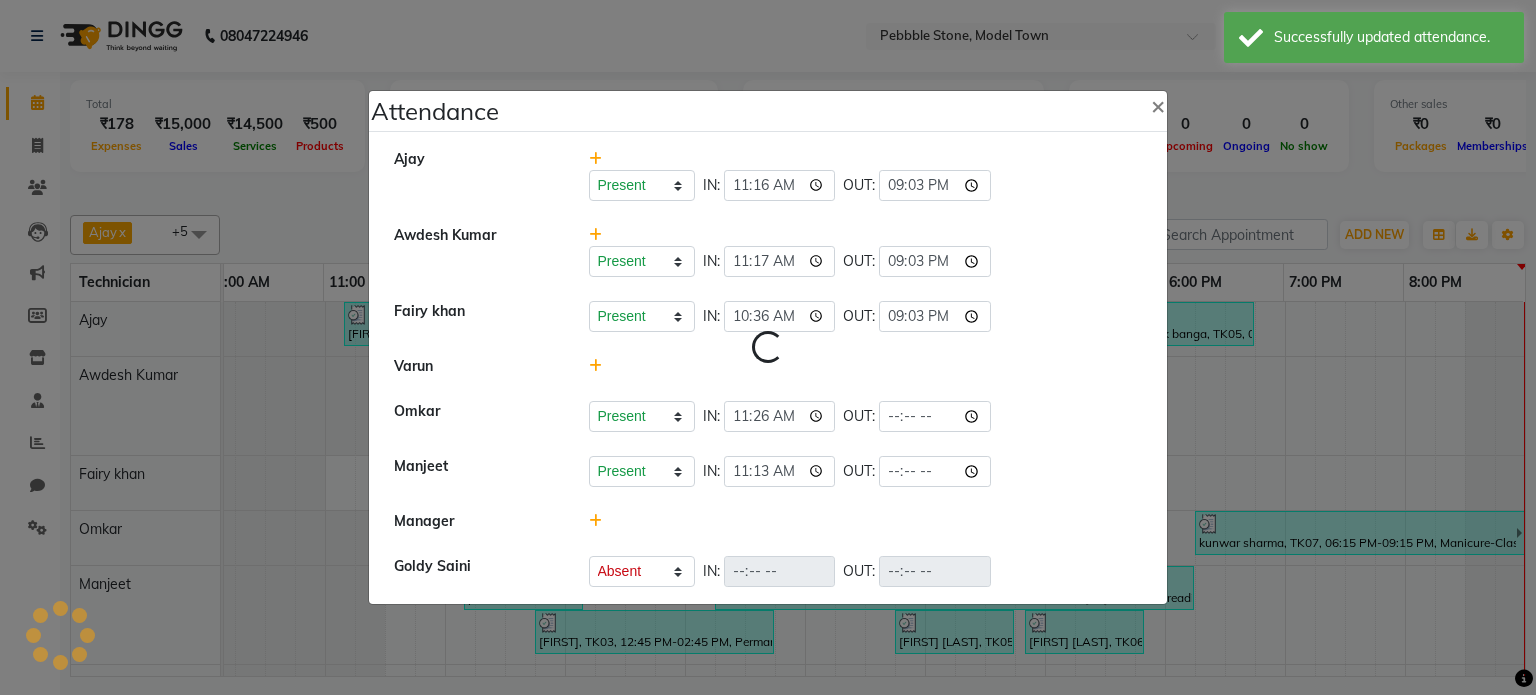 select on "A" 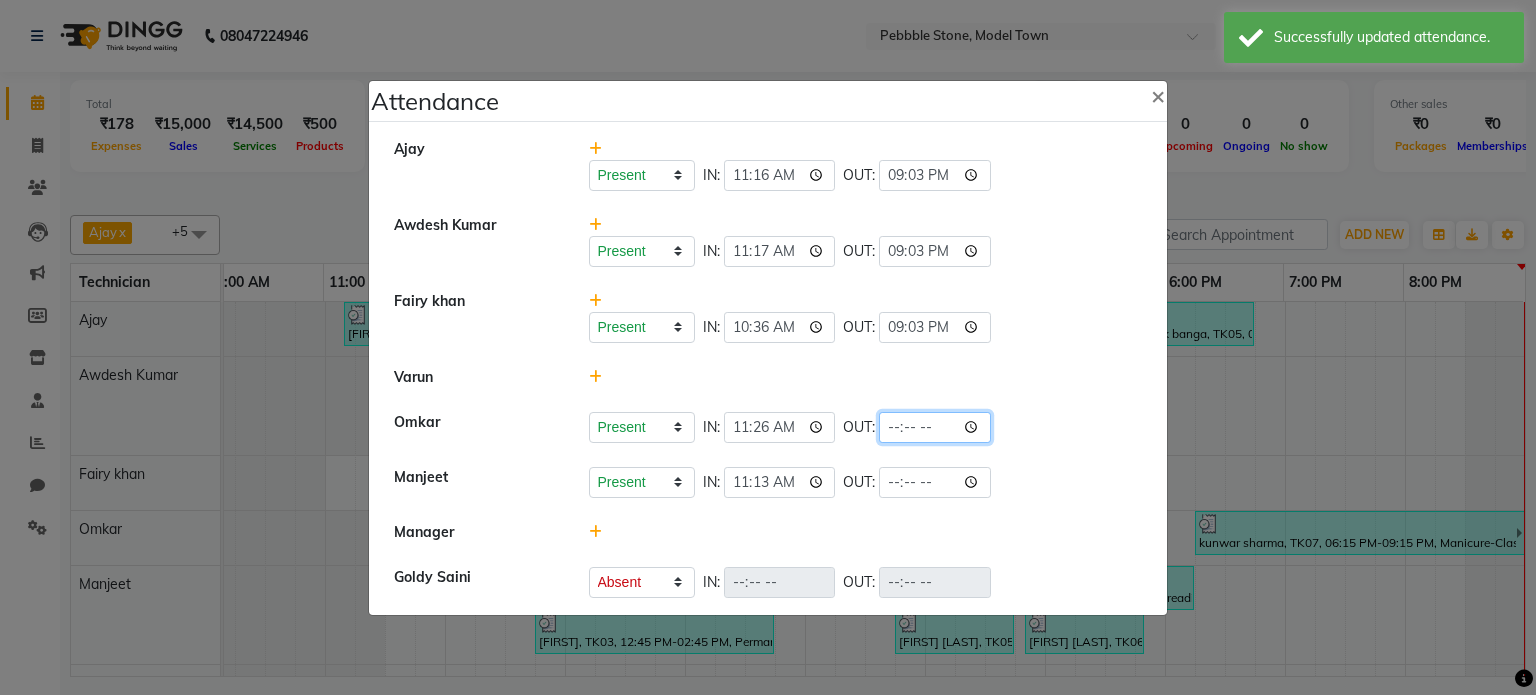 click 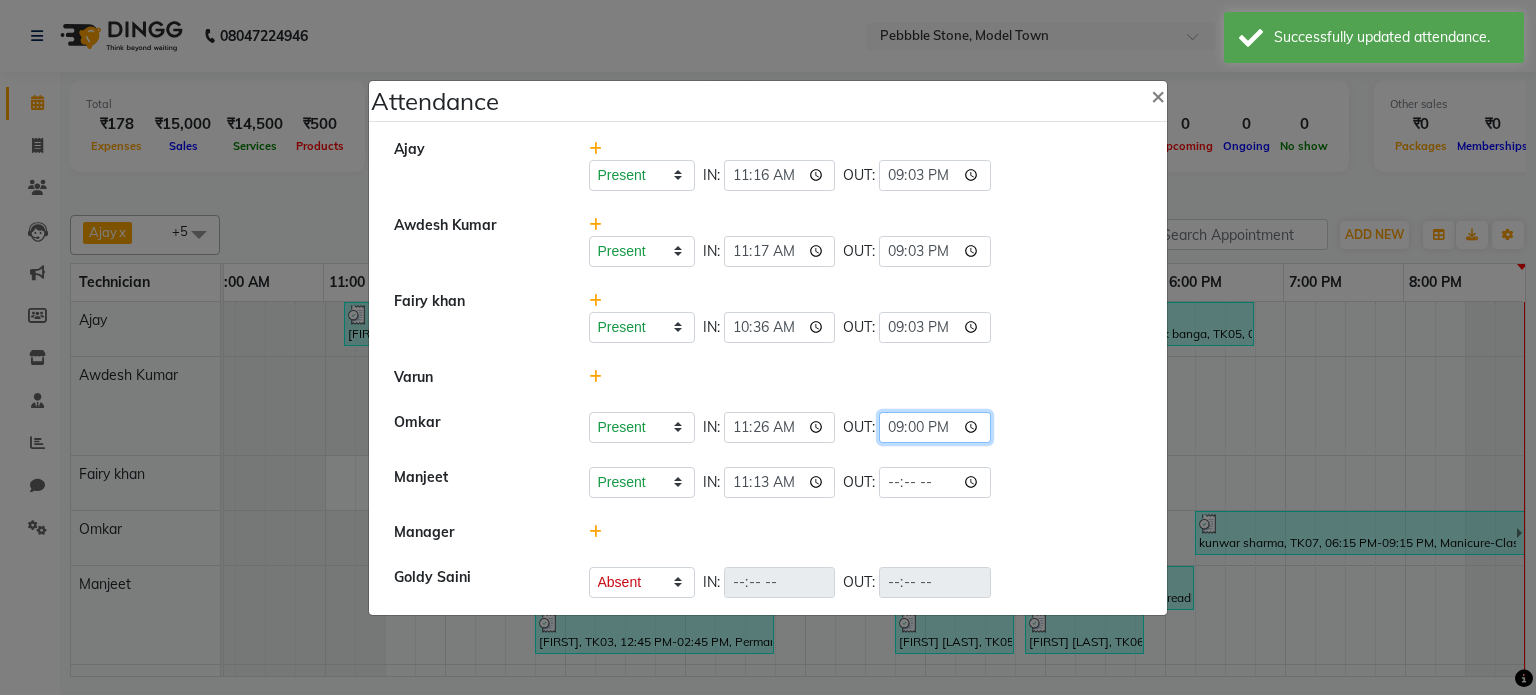 type on "21:01" 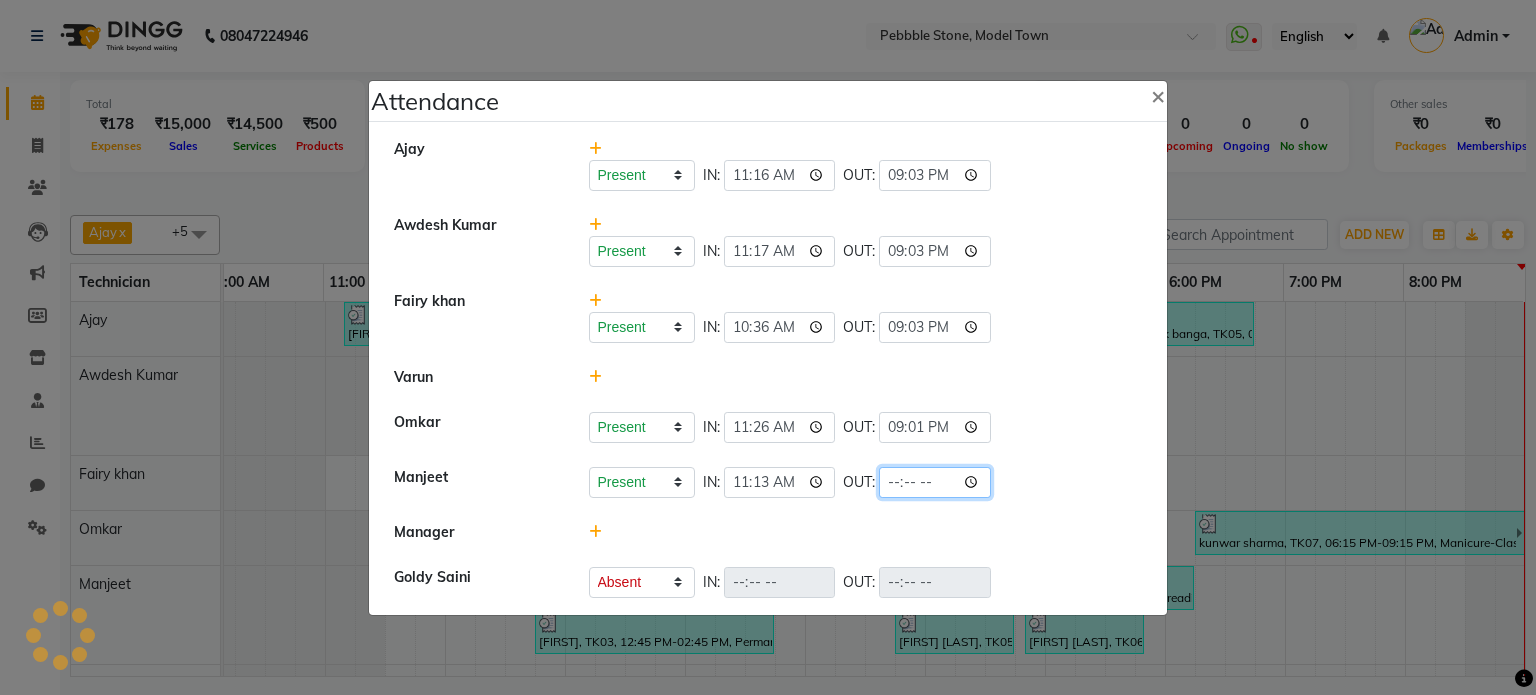 click 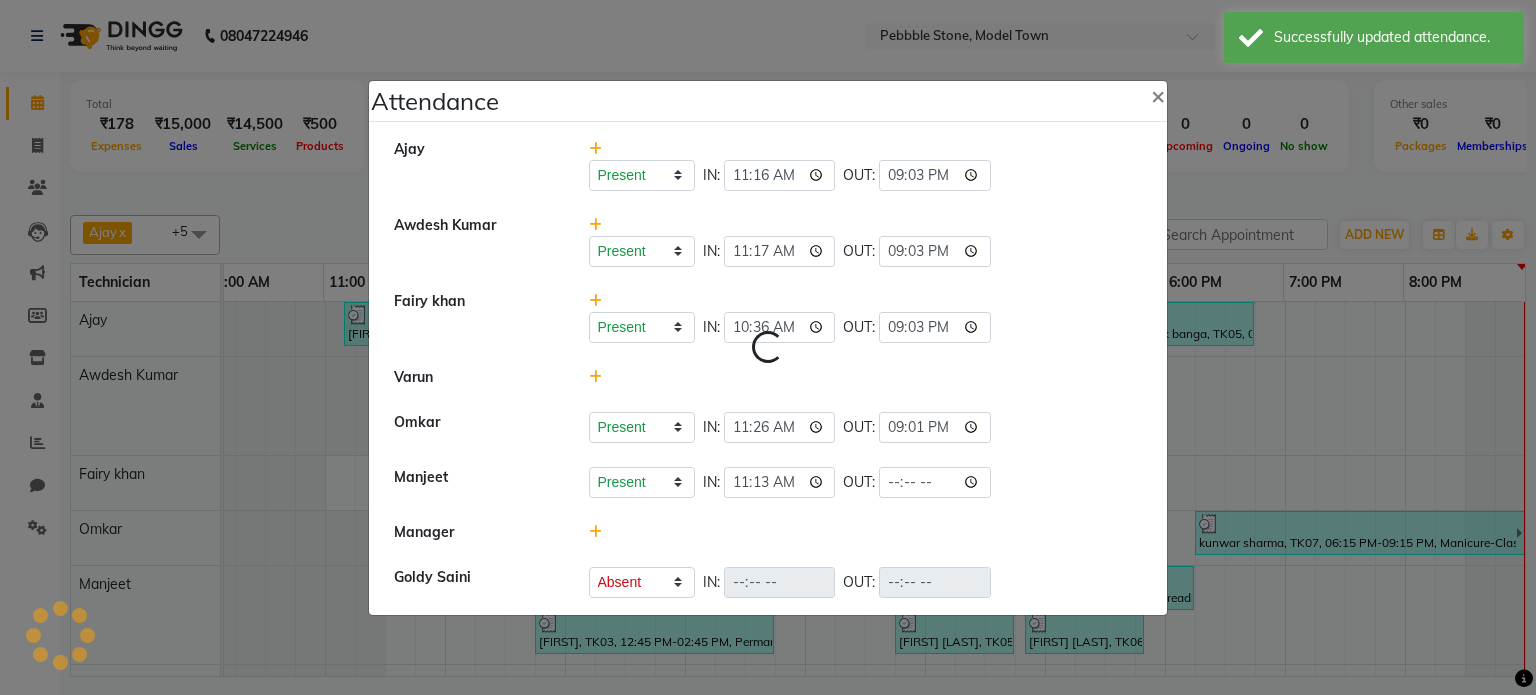 select on "A" 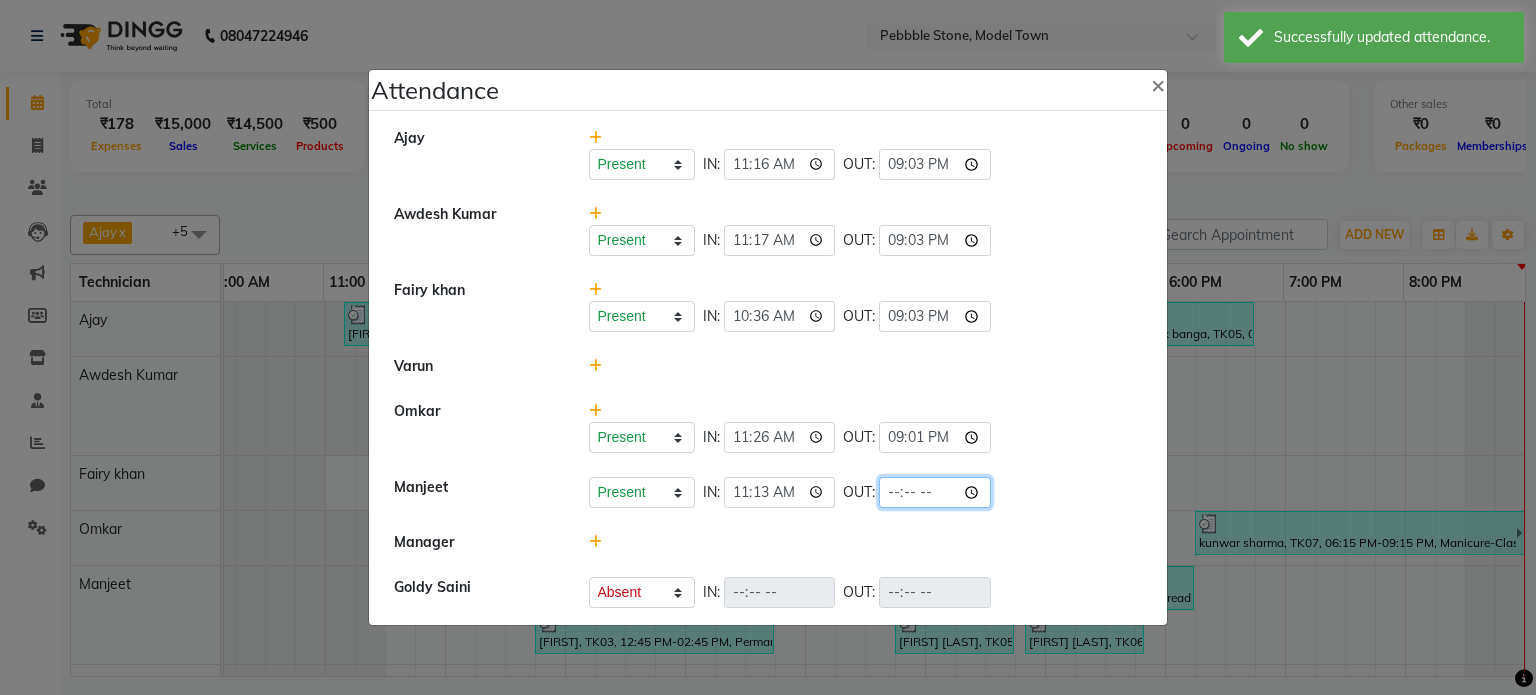 click 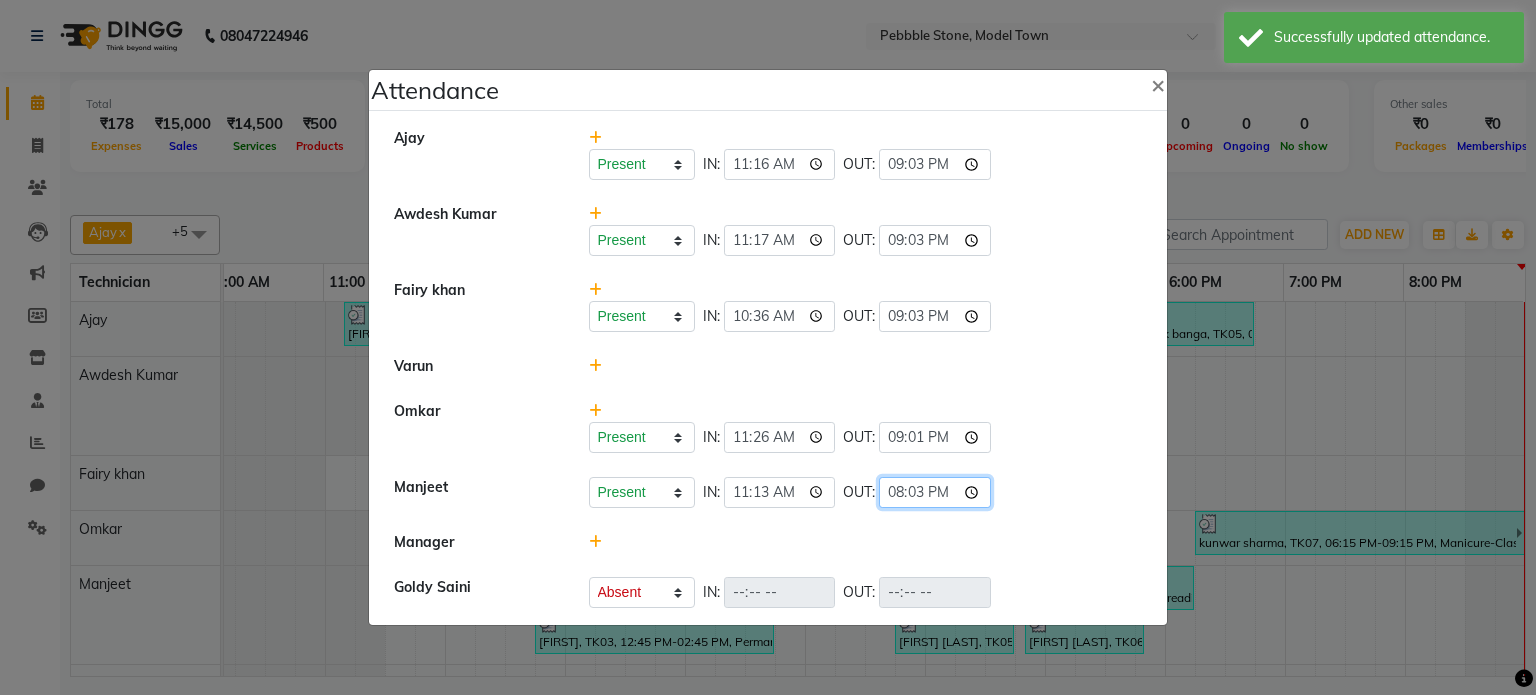 type on "20:35" 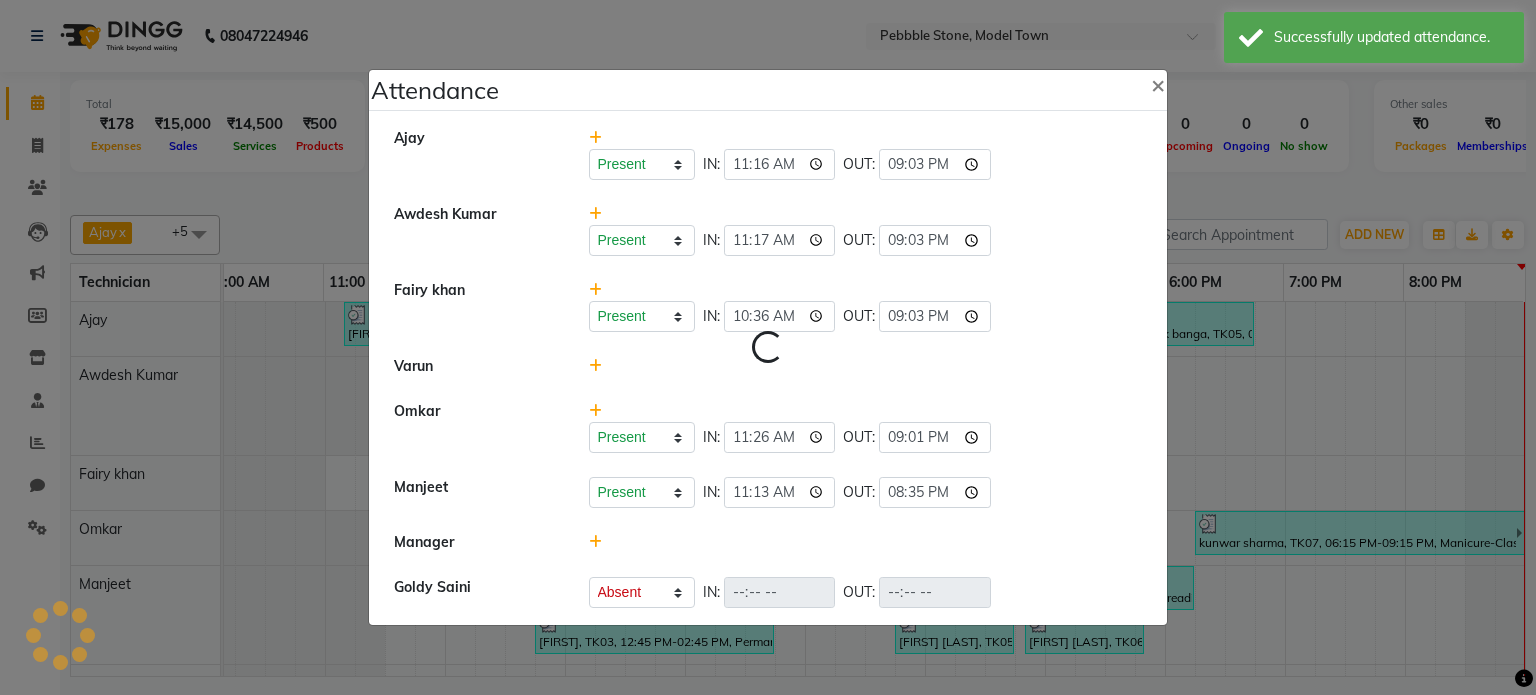 select on "A" 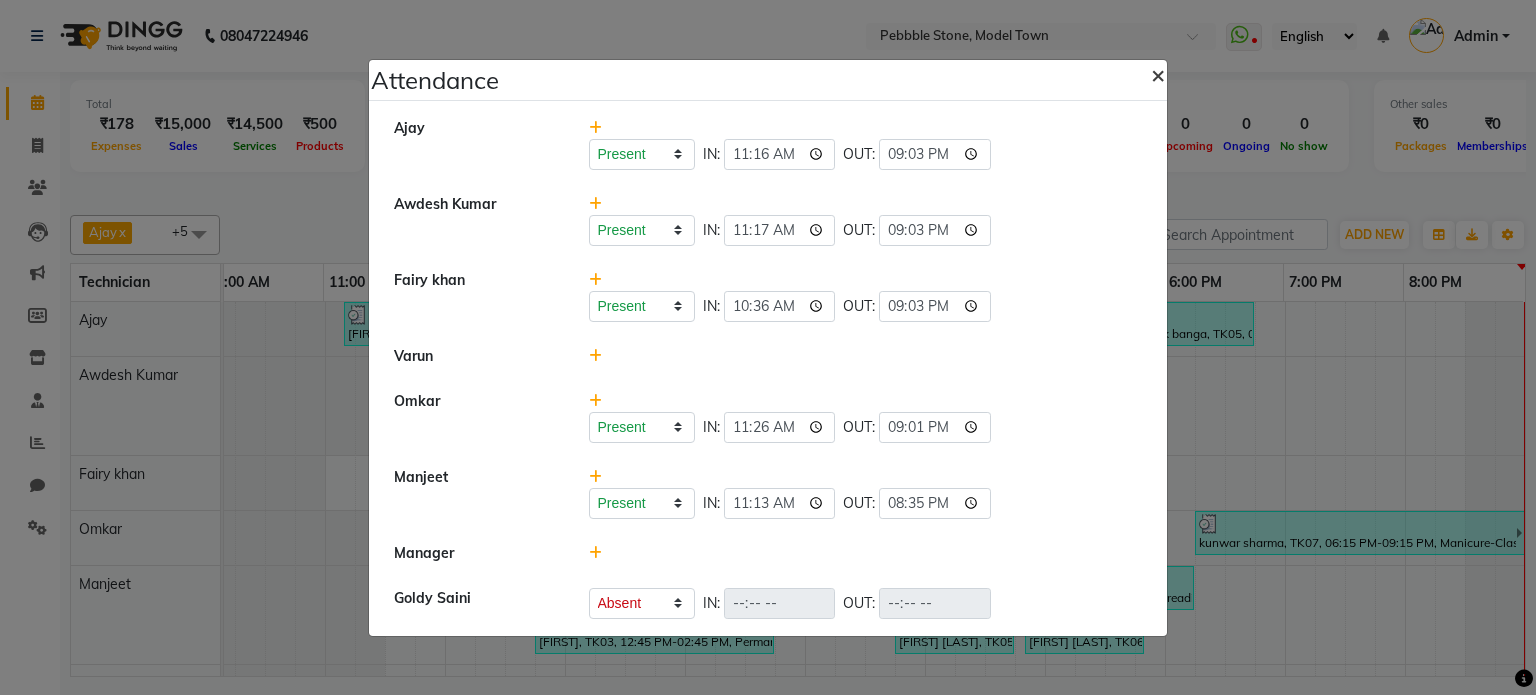 click on "×" 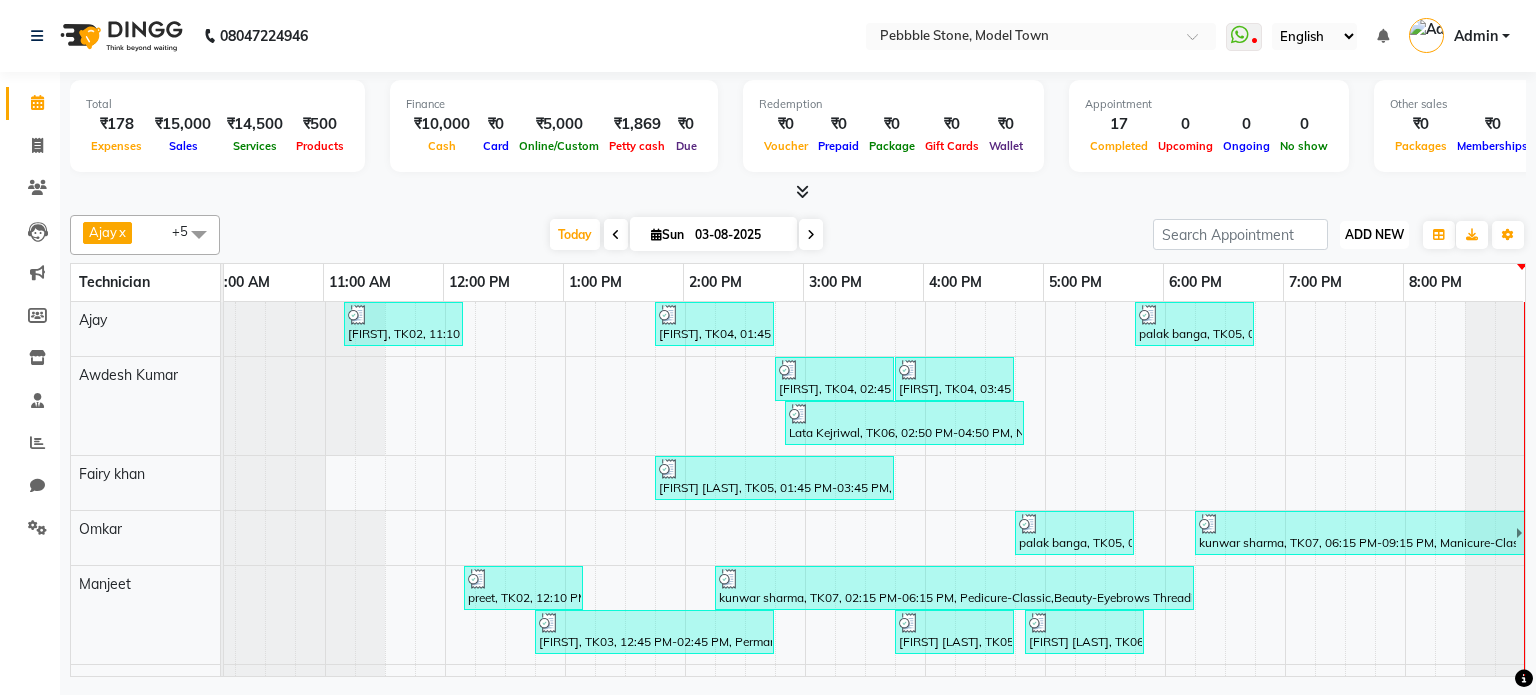 click on "ADD NEW" at bounding box center (1374, 234) 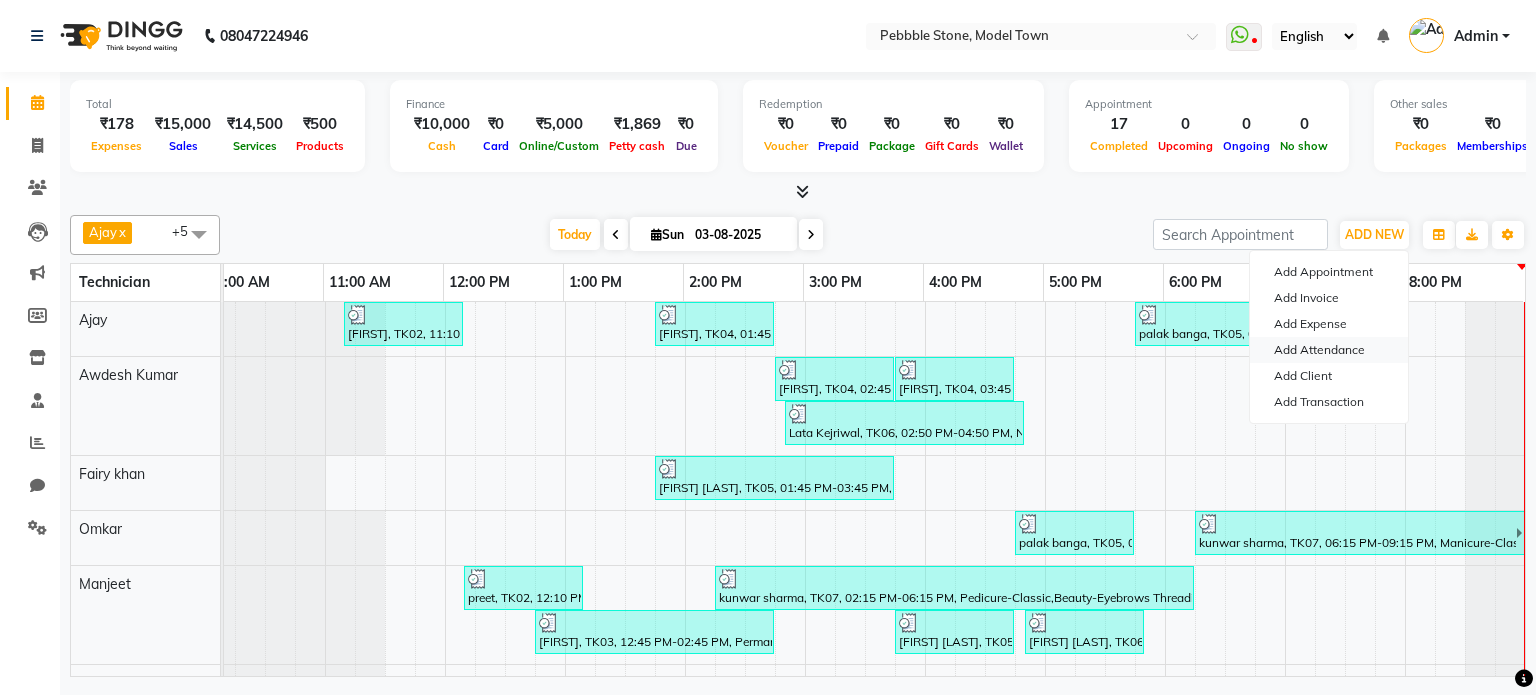 click on "Add Attendance" at bounding box center [1329, 350] 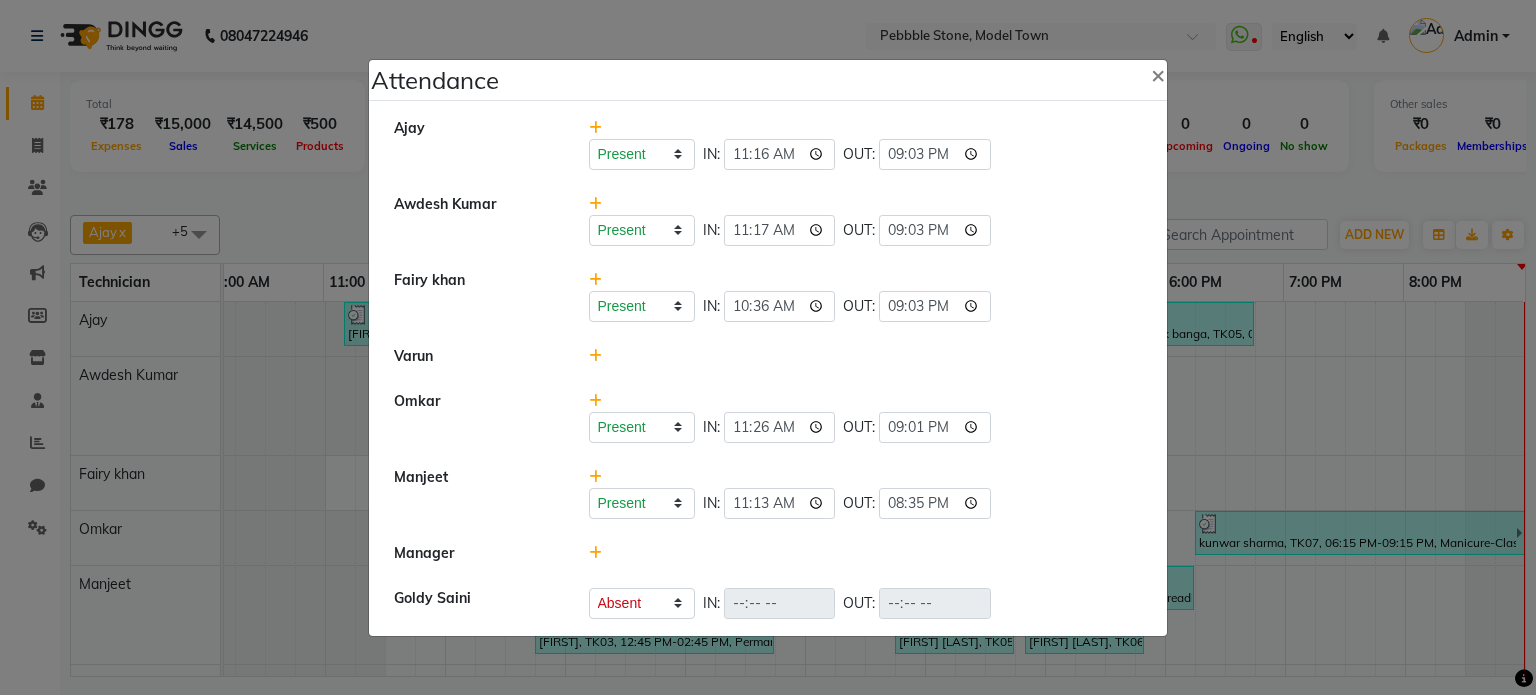 click 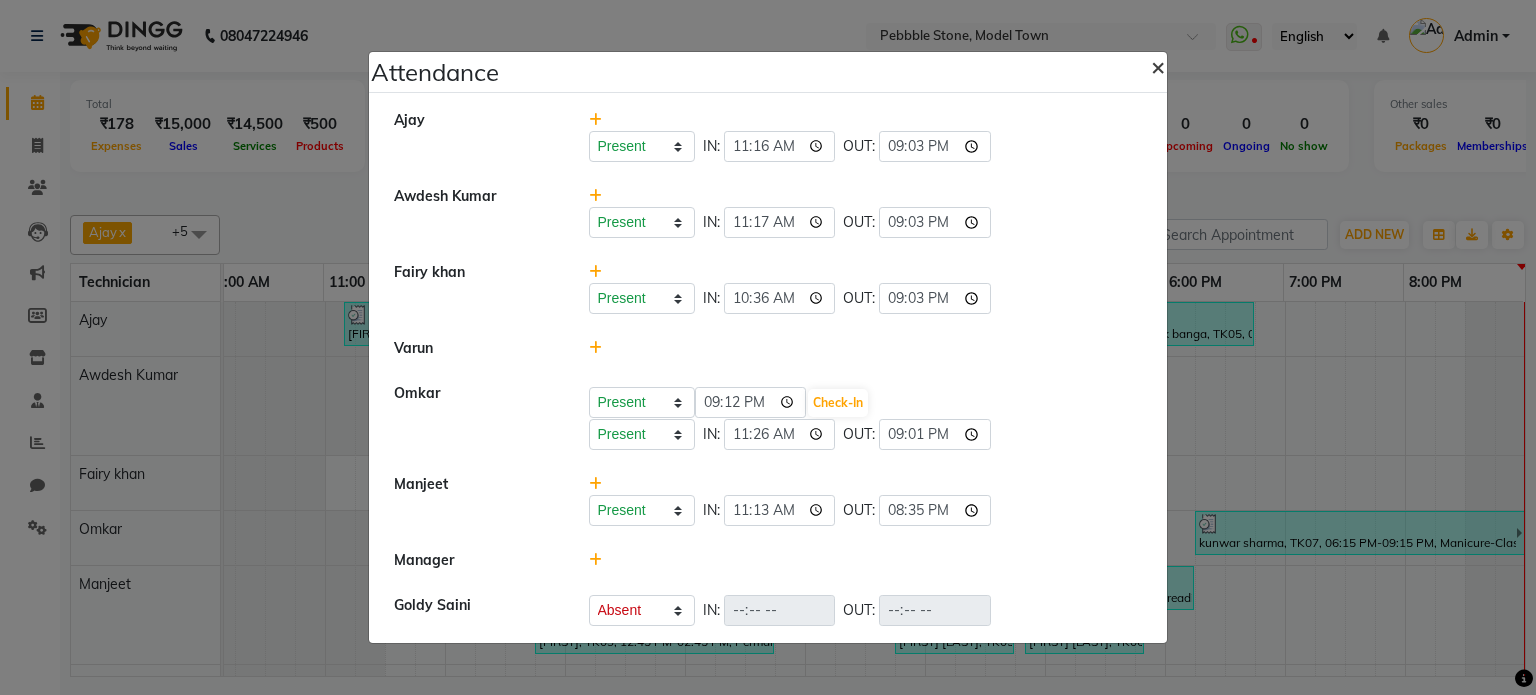 click on "×" 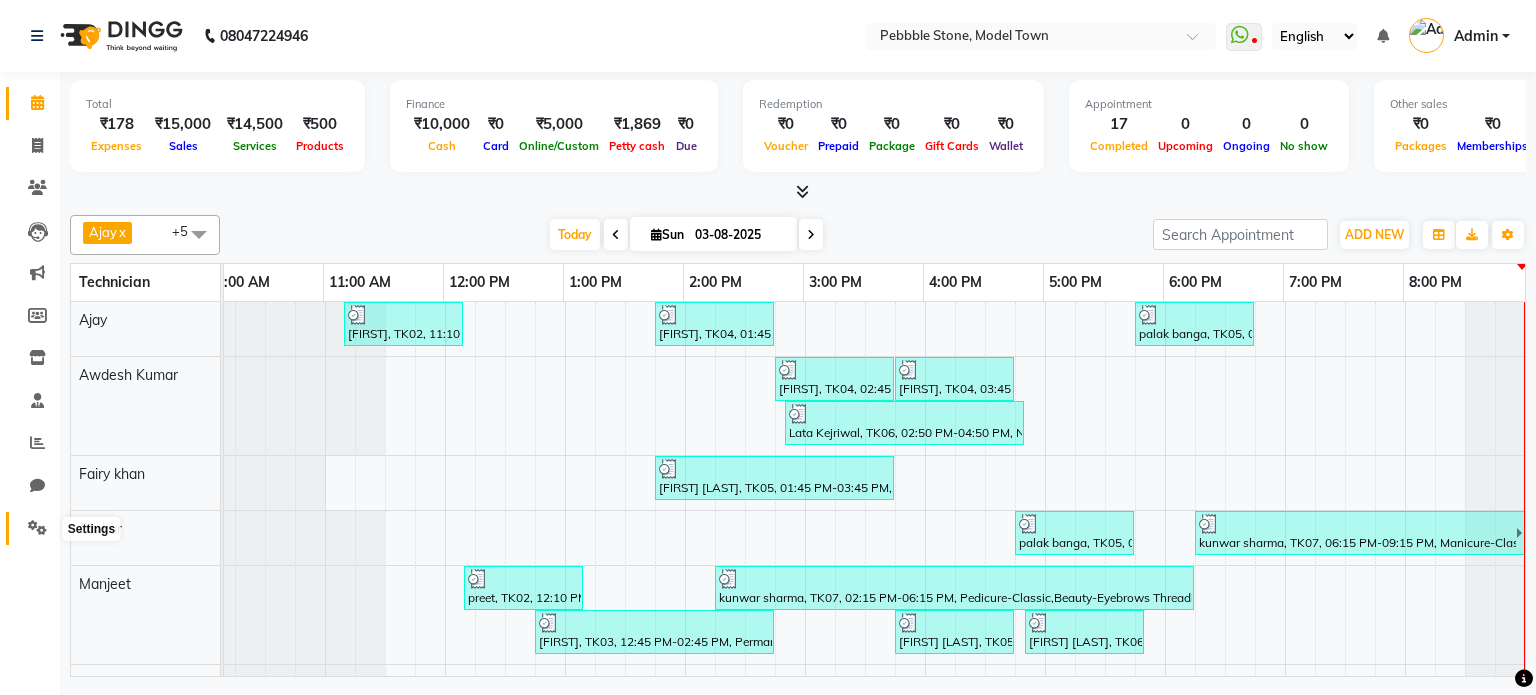 click 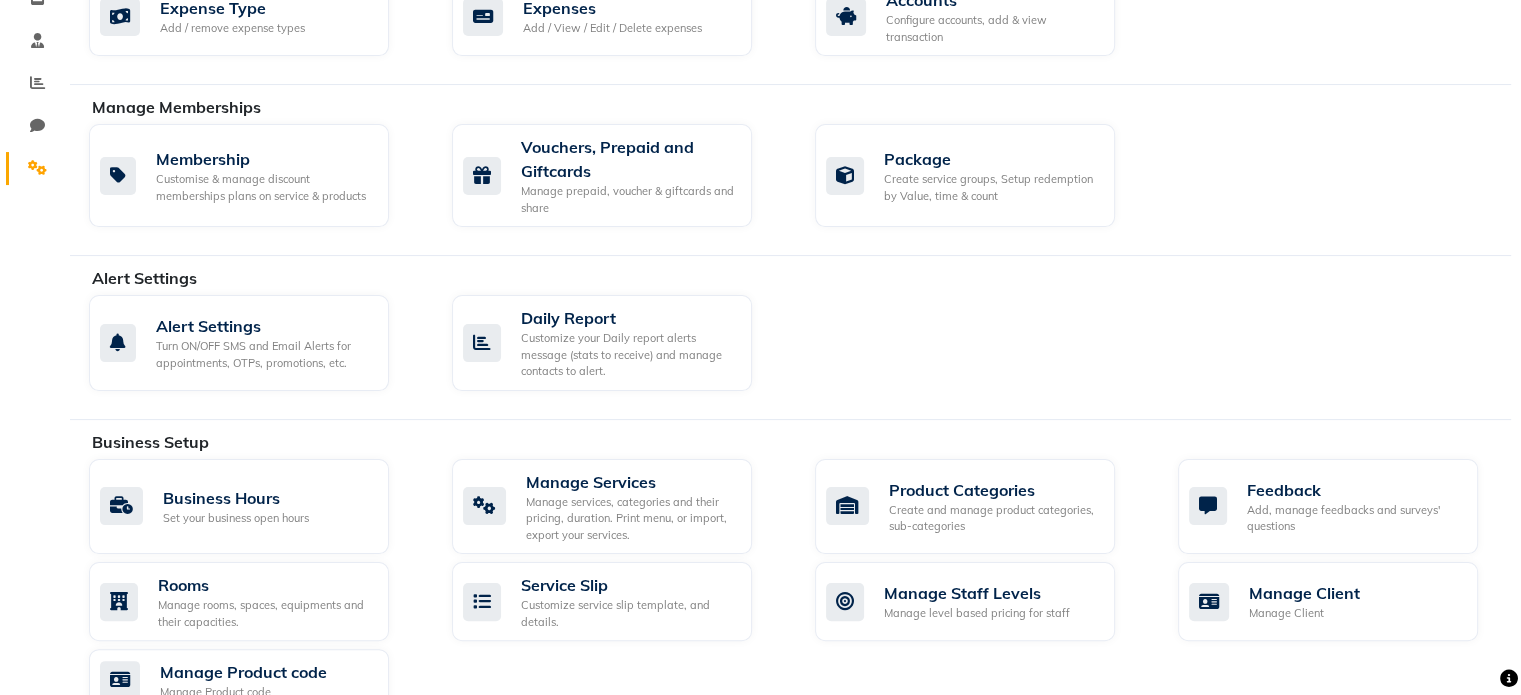 scroll, scrollTop: 160, scrollLeft: 0, axis: vertical 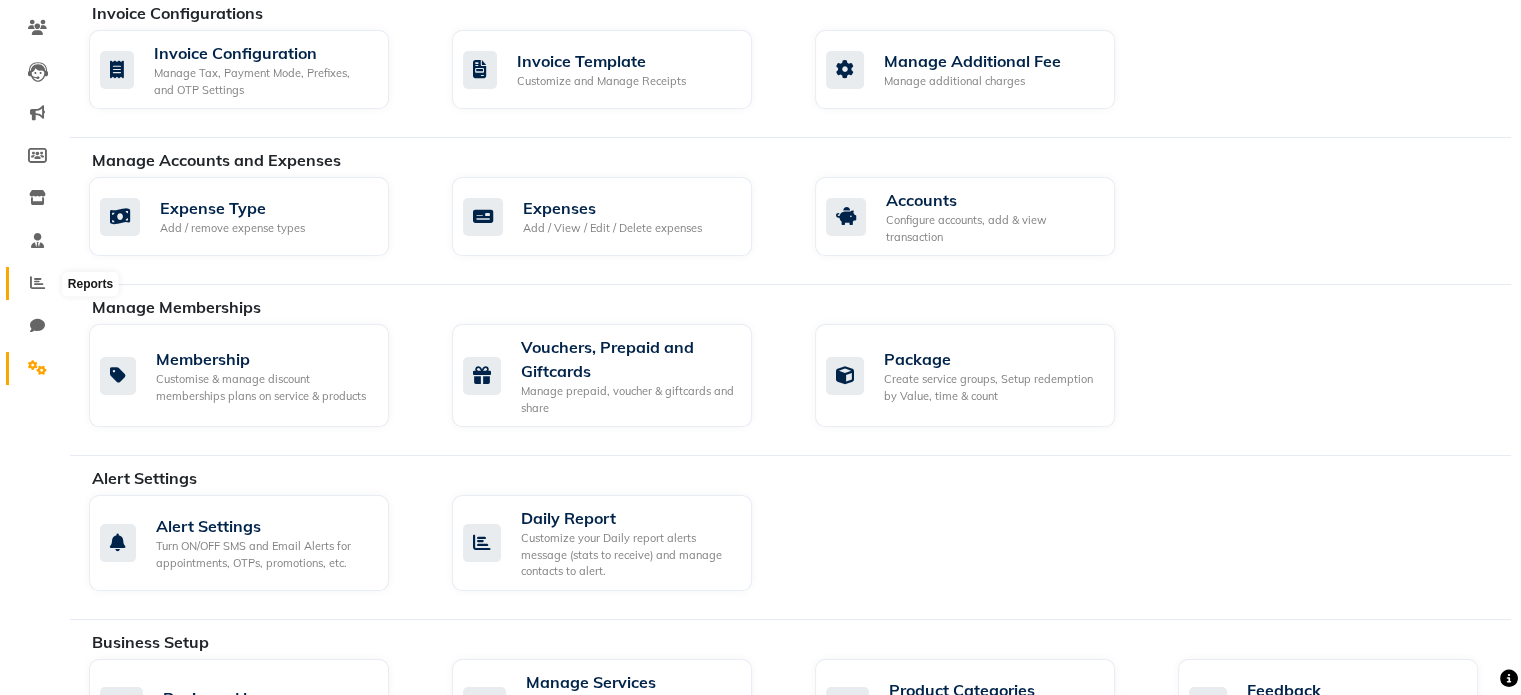 click 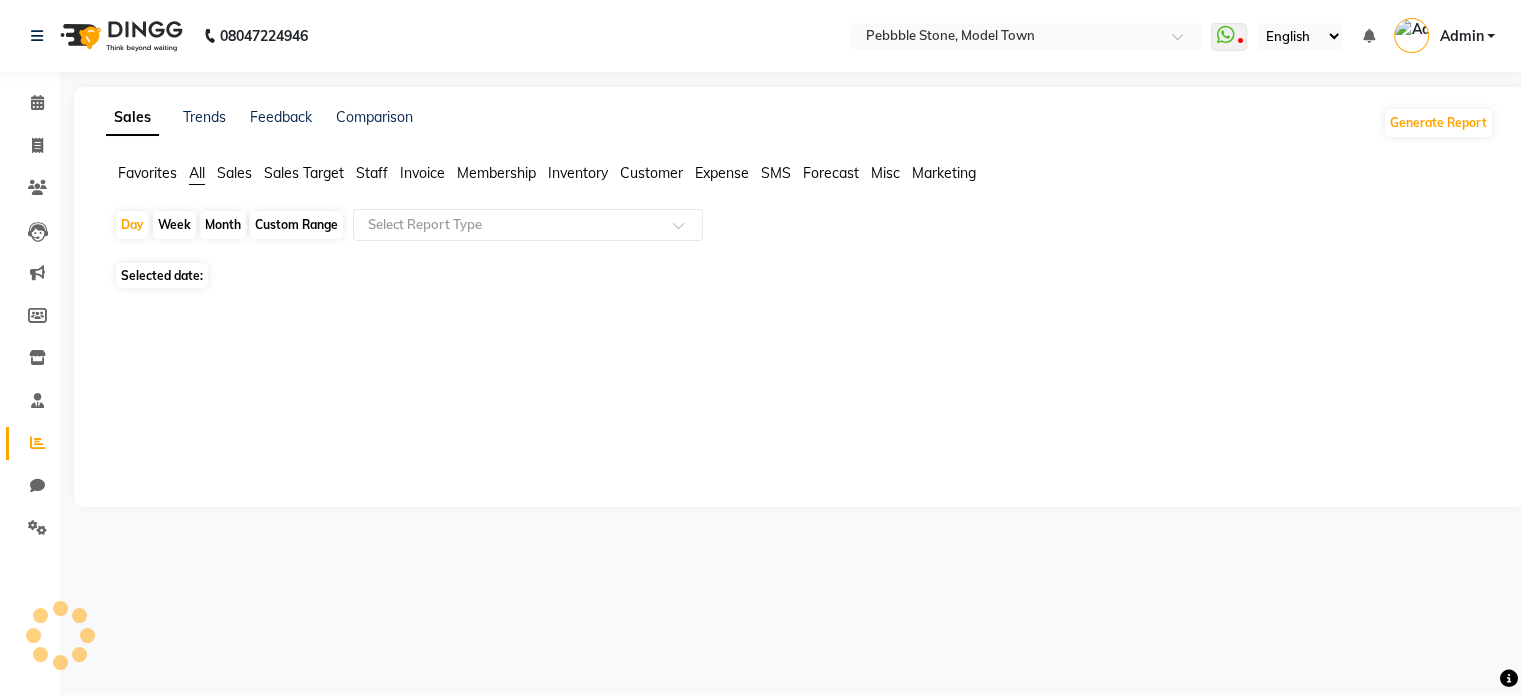 scroll, scrollTop: 0, scrollLeft: 0, axis: both 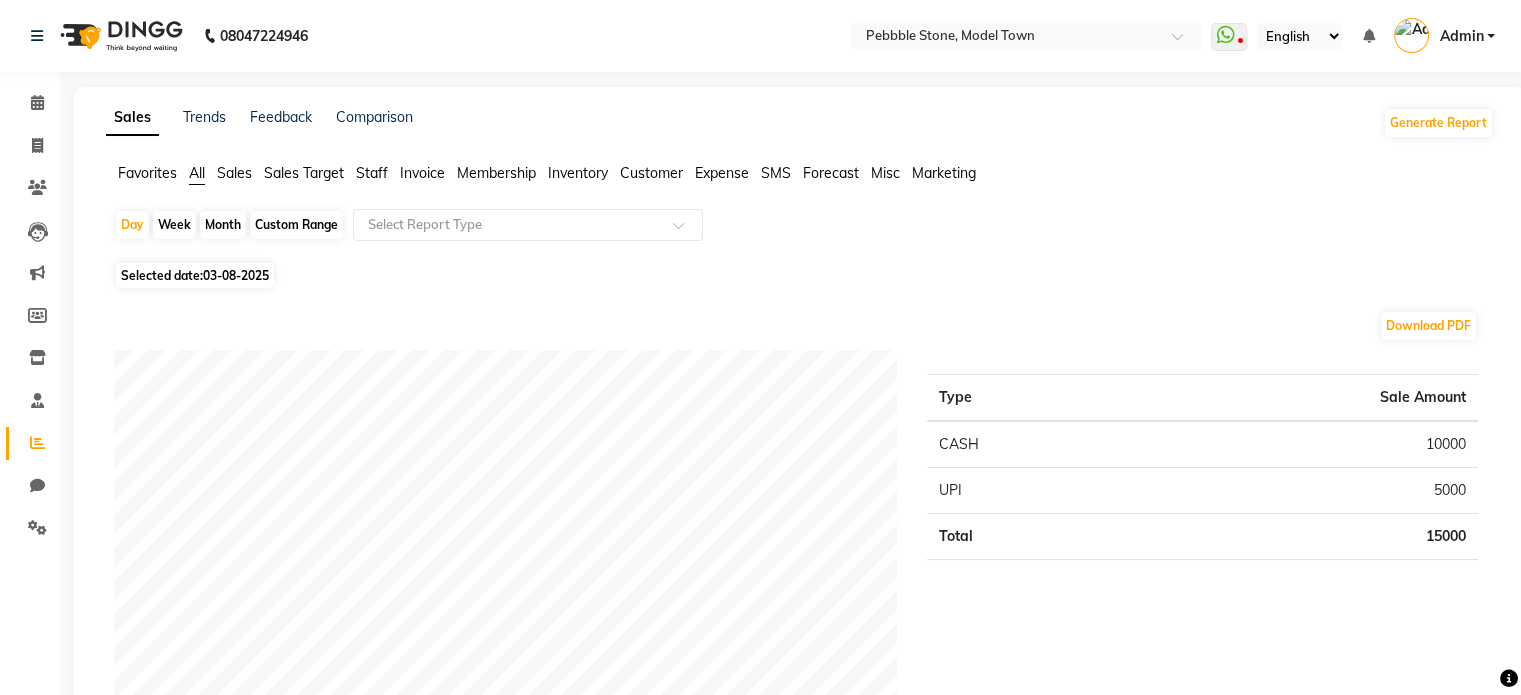 click on "Staff" 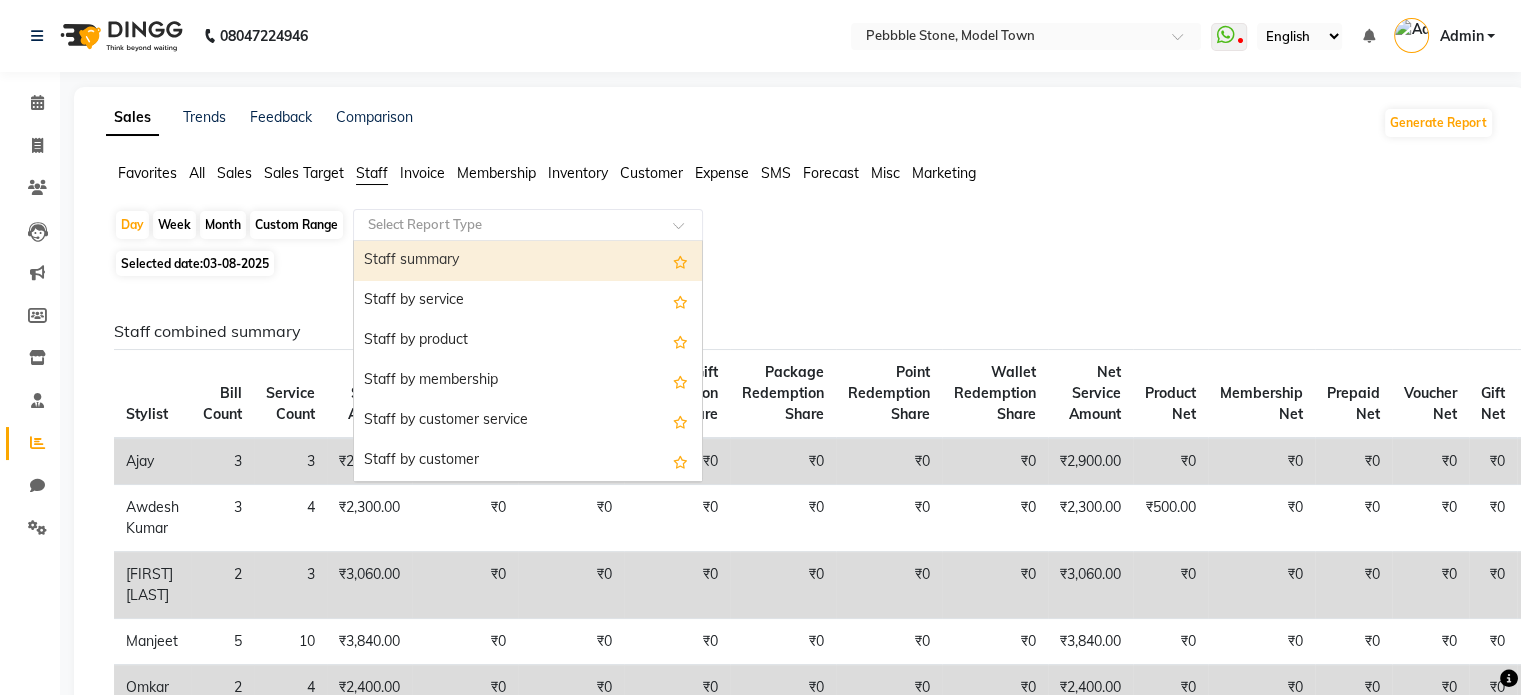 click 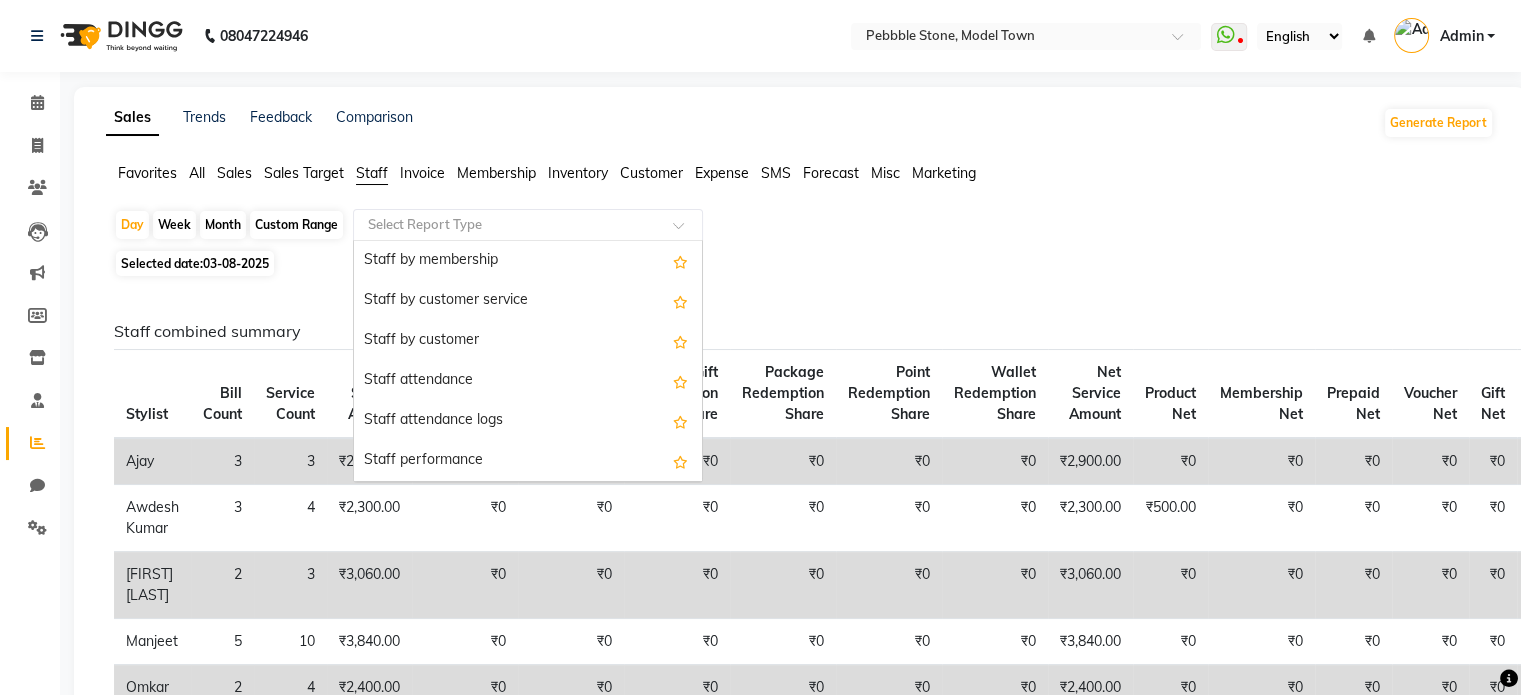 scroll, scrollTop: 160, scrollLeft: 0, axis: vertical 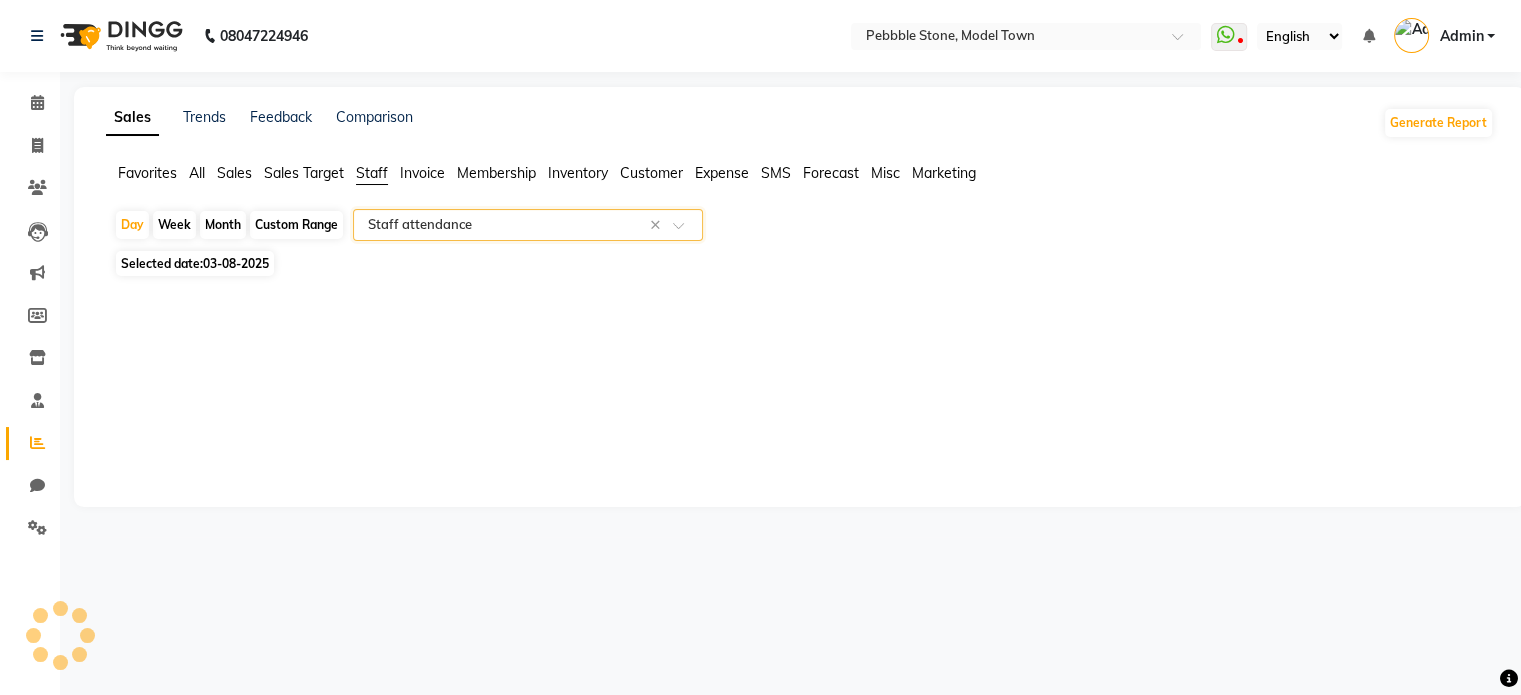 select on "full_report" 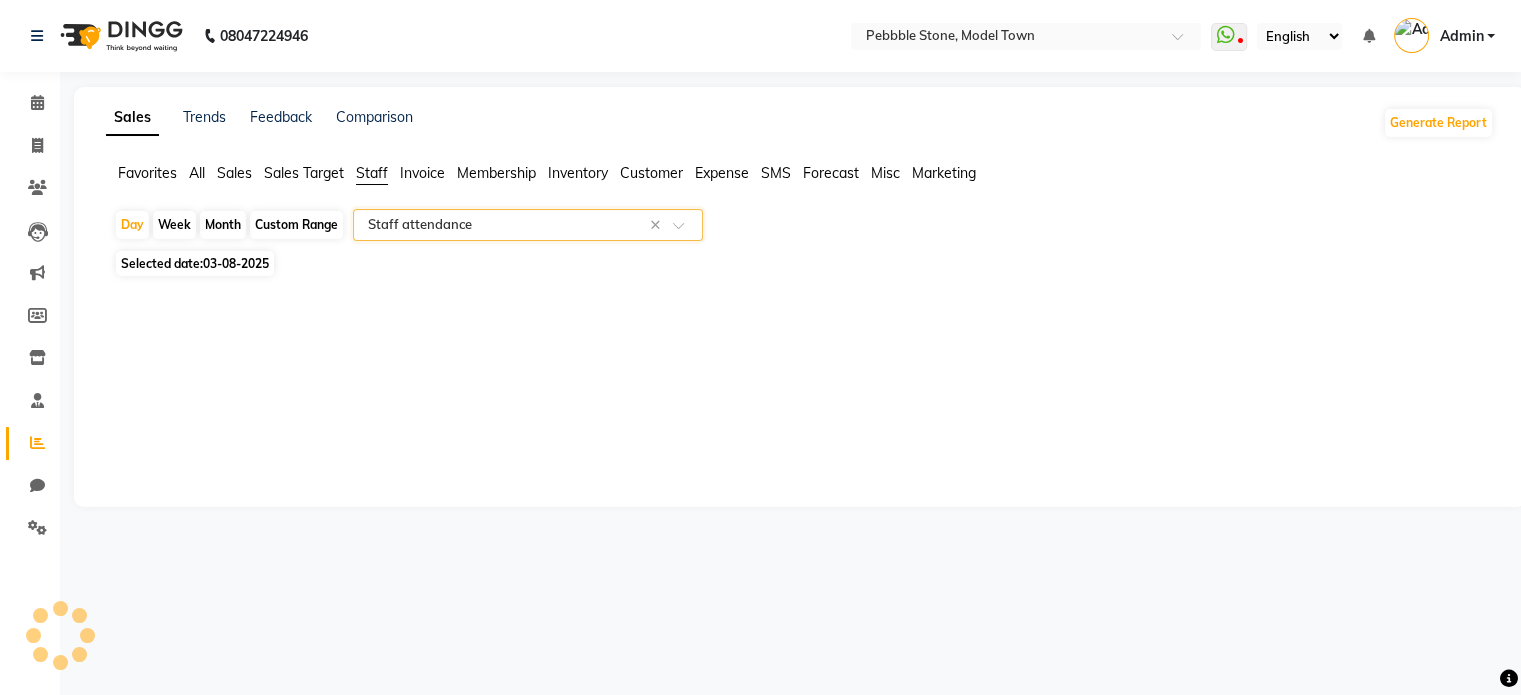 select on "csv" 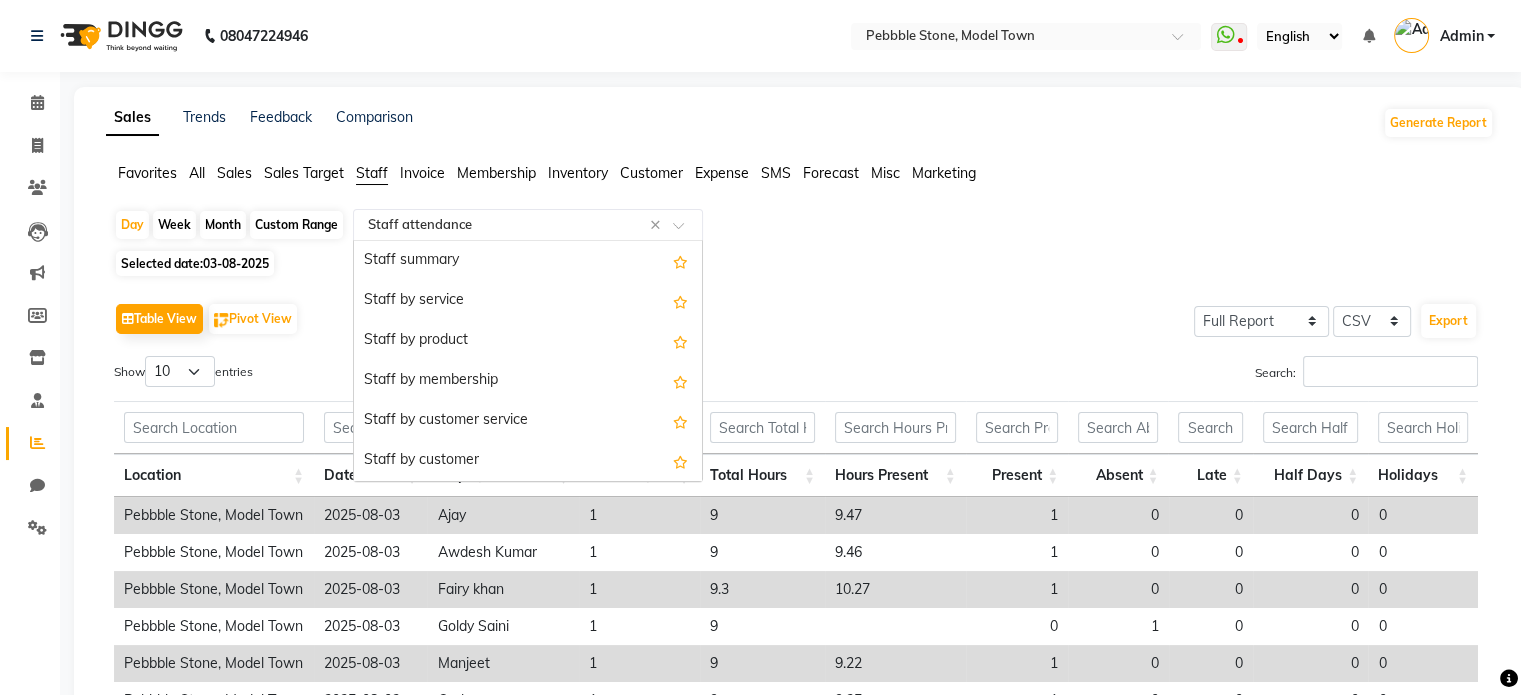 scroll, scrollTop: 240, scrollLeft: 0, axis: vertical 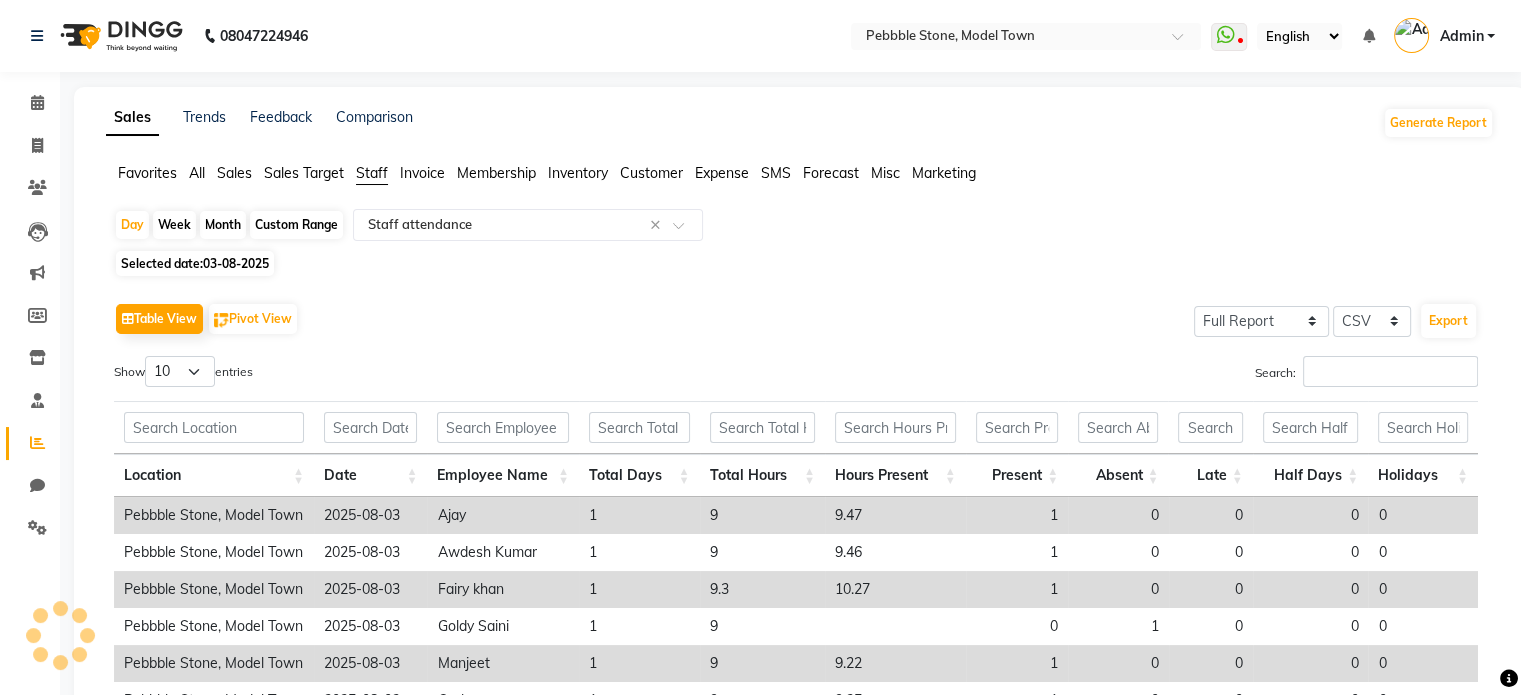 click on "Selected date:  03-08-2025" 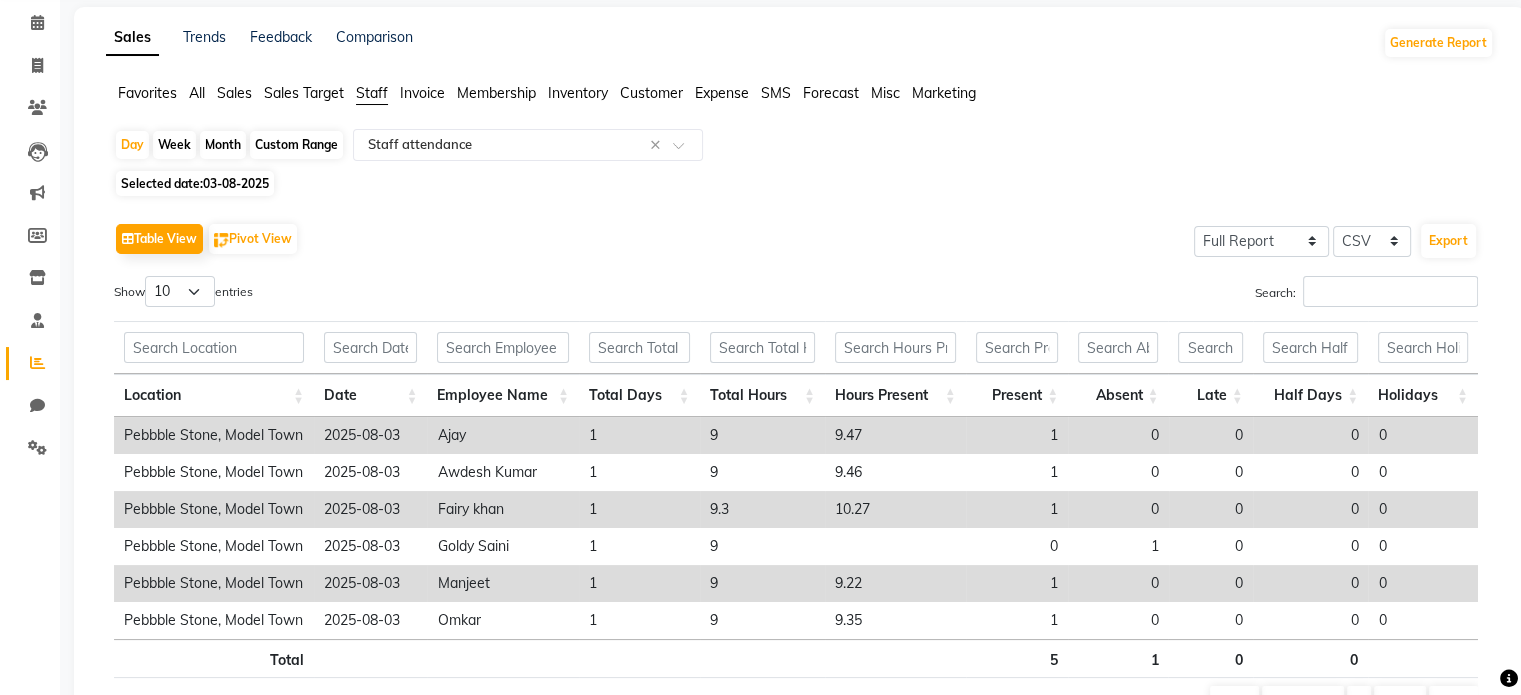 scroll, scrollTop: 120, scrollLeft: 0, axis: vertical 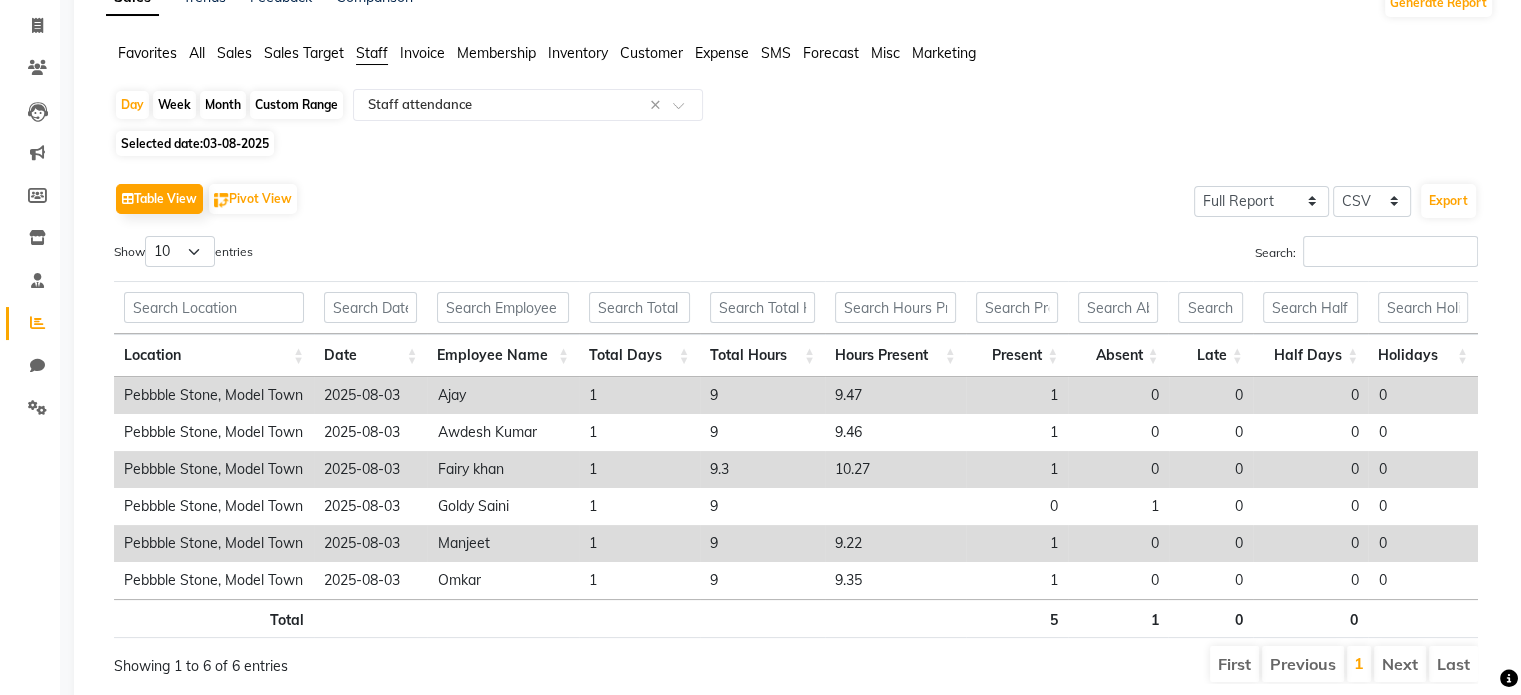 click on "Month" 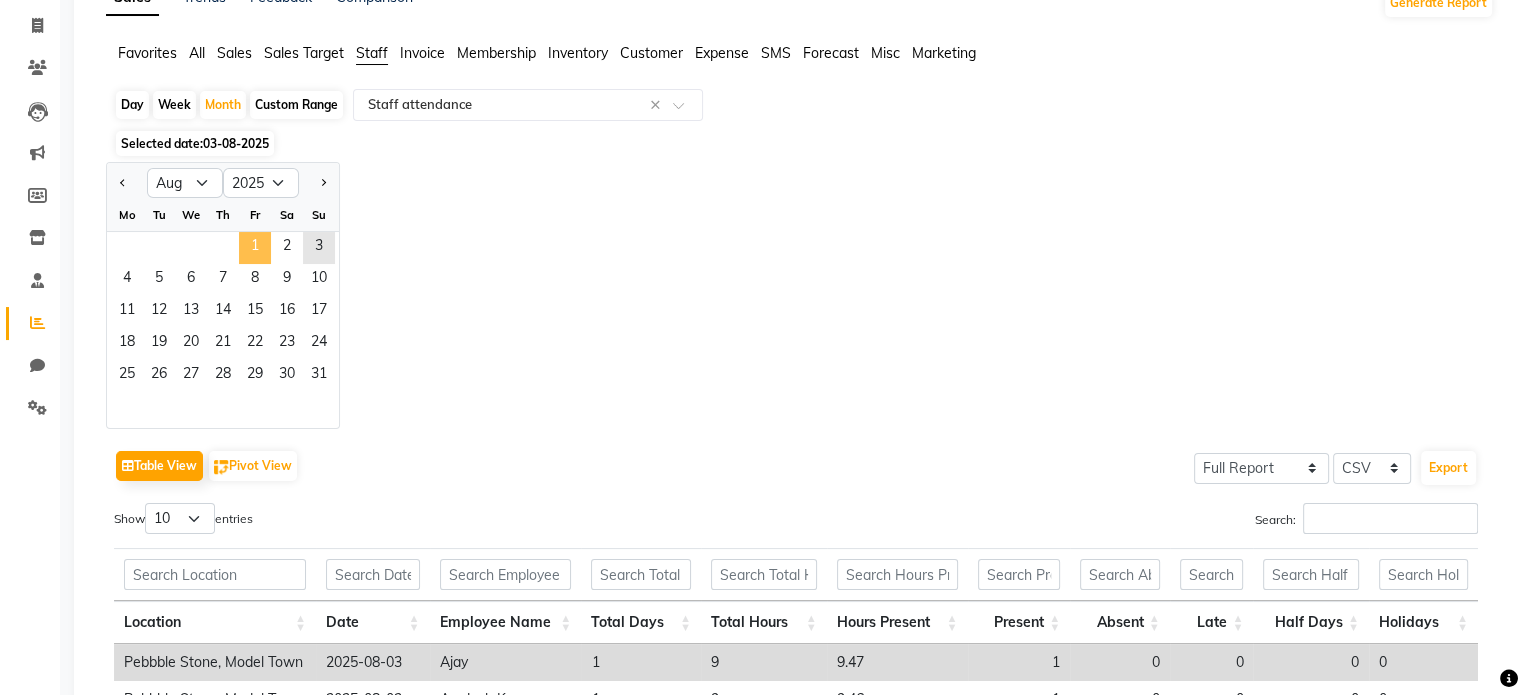 click on "1" 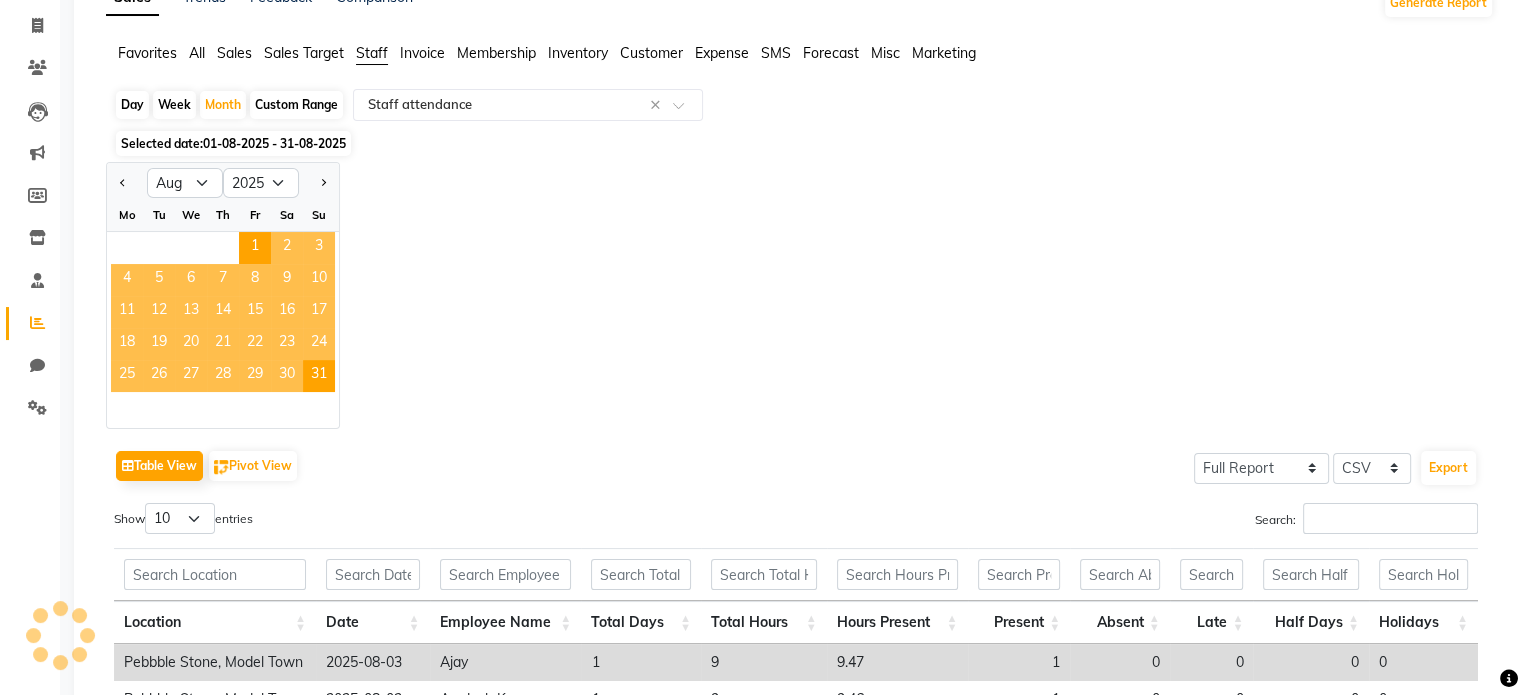 click on "Jan Feb Mar Apr May Jun Jul Aug Sep Oct Nov Dec 2015 2016 2017 2018 2019 2020 2021 2022 2023 2024 2025 2026 2027 2028 2029 2030 2031 2032 2033 2034 2035 Mo Tu We Th Fr Sa Su  1   2   3   4   5   6   7   8   9   10   11   12   13   14   15   16   17   18   19   20   21   22   23   24   25   26   27   28   29   30   31" 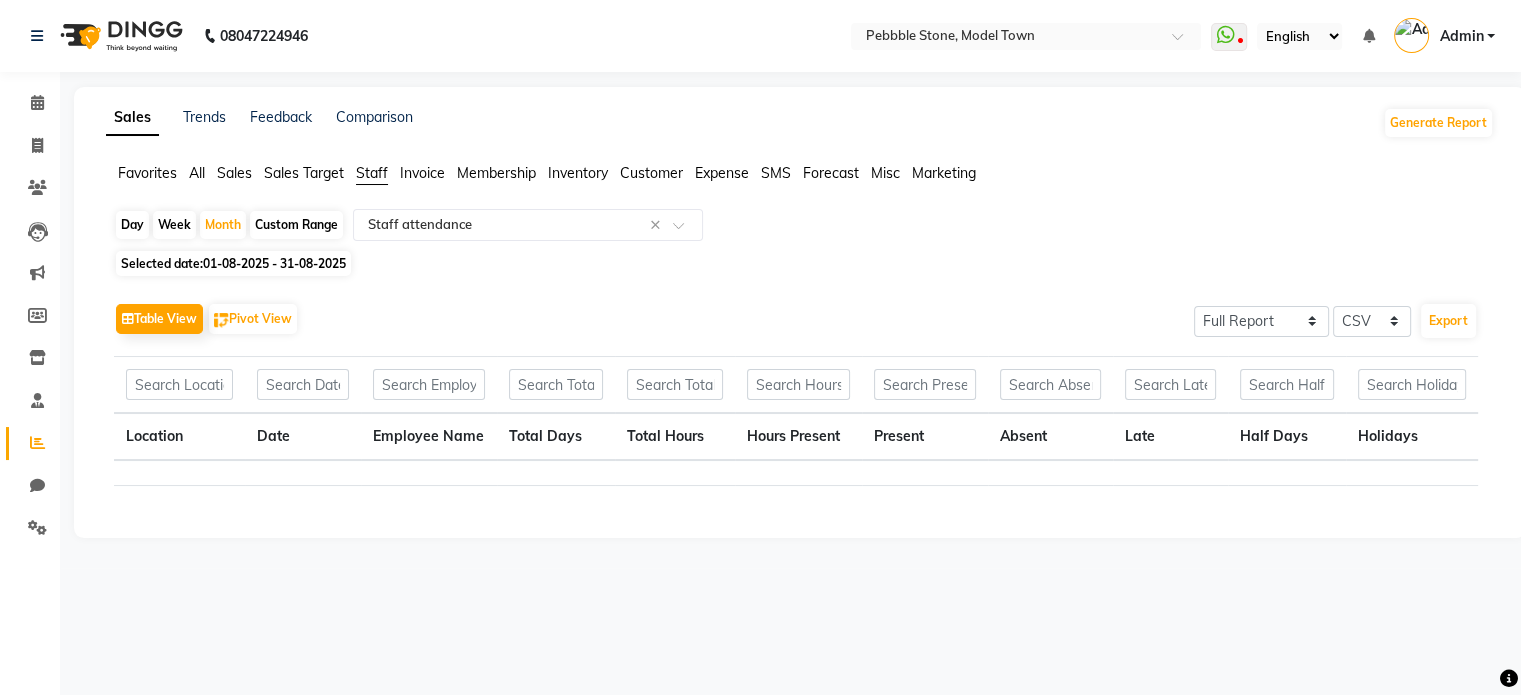 scroll, scrollTop: 0, scrollLeft: 0, axis: both 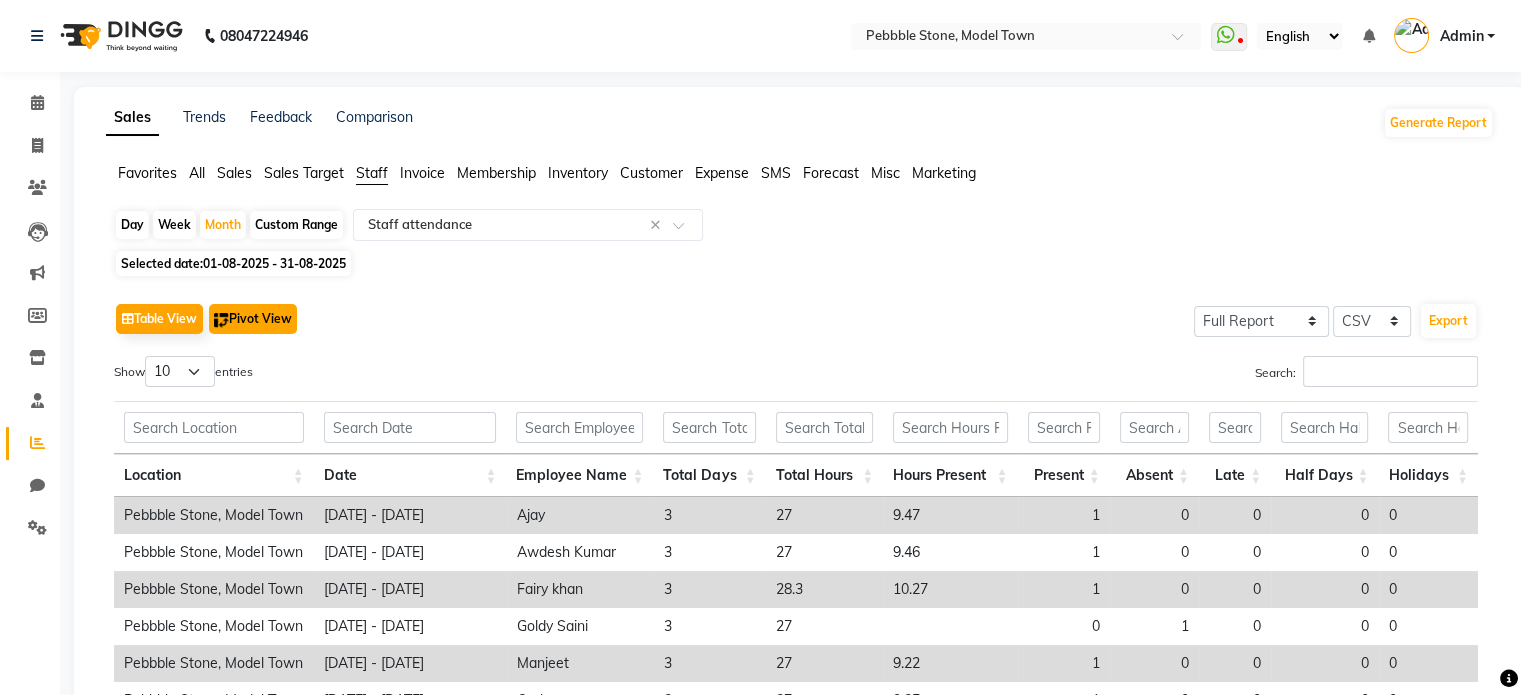 click on "Pivot View" 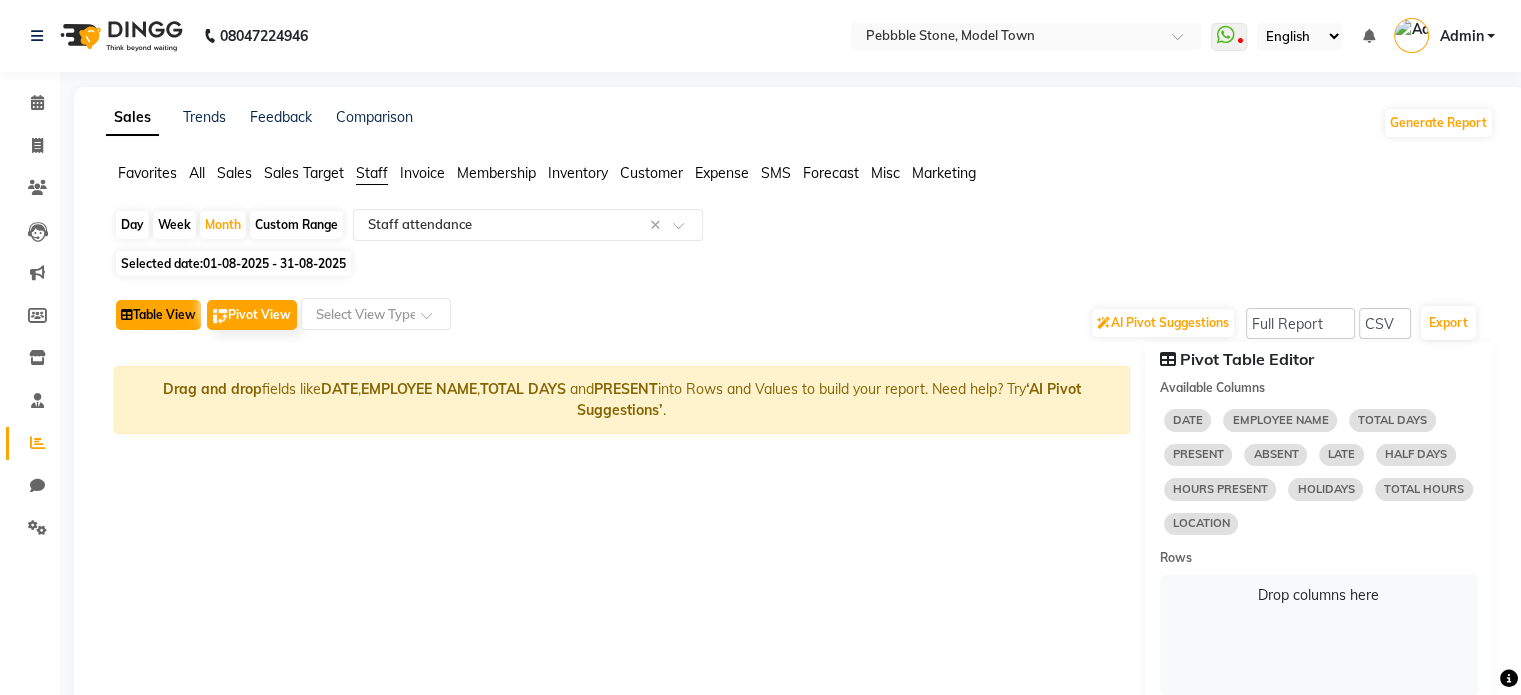click on "Table View" 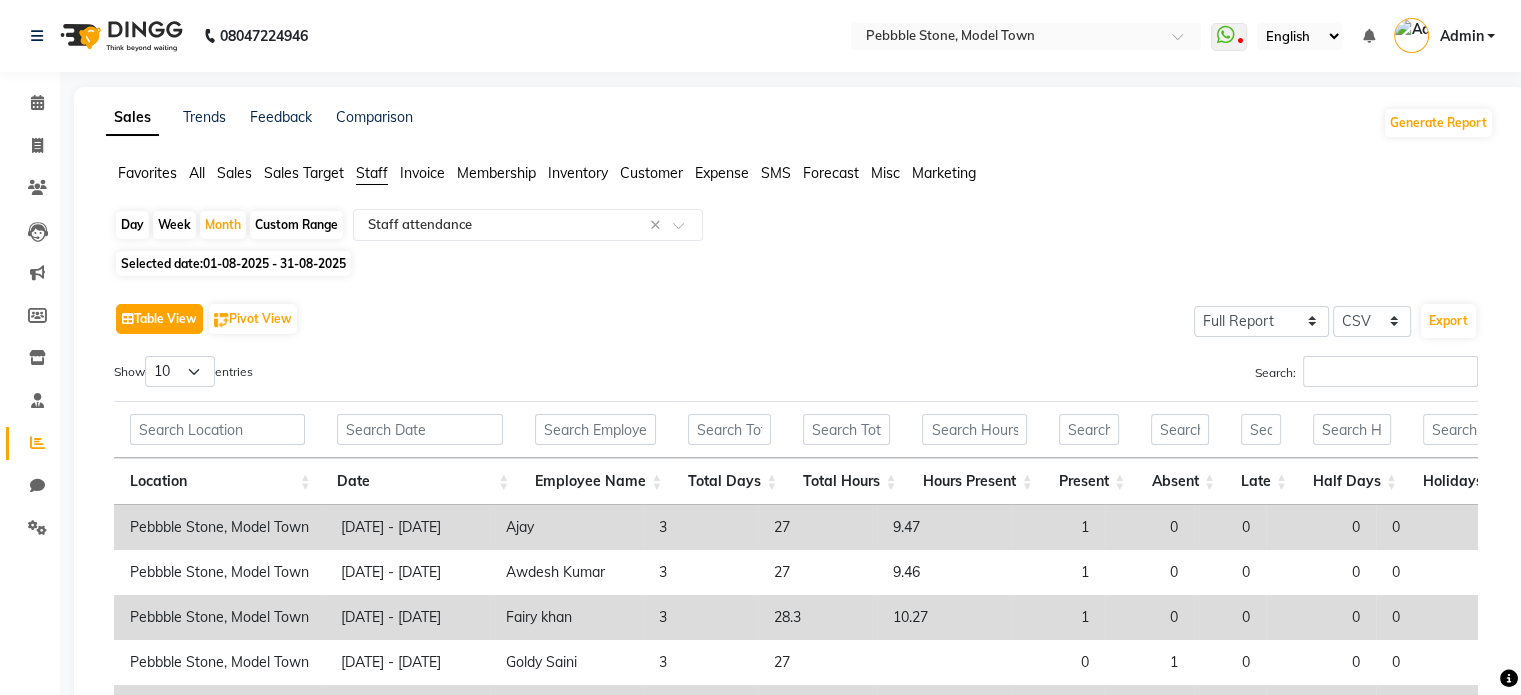 type 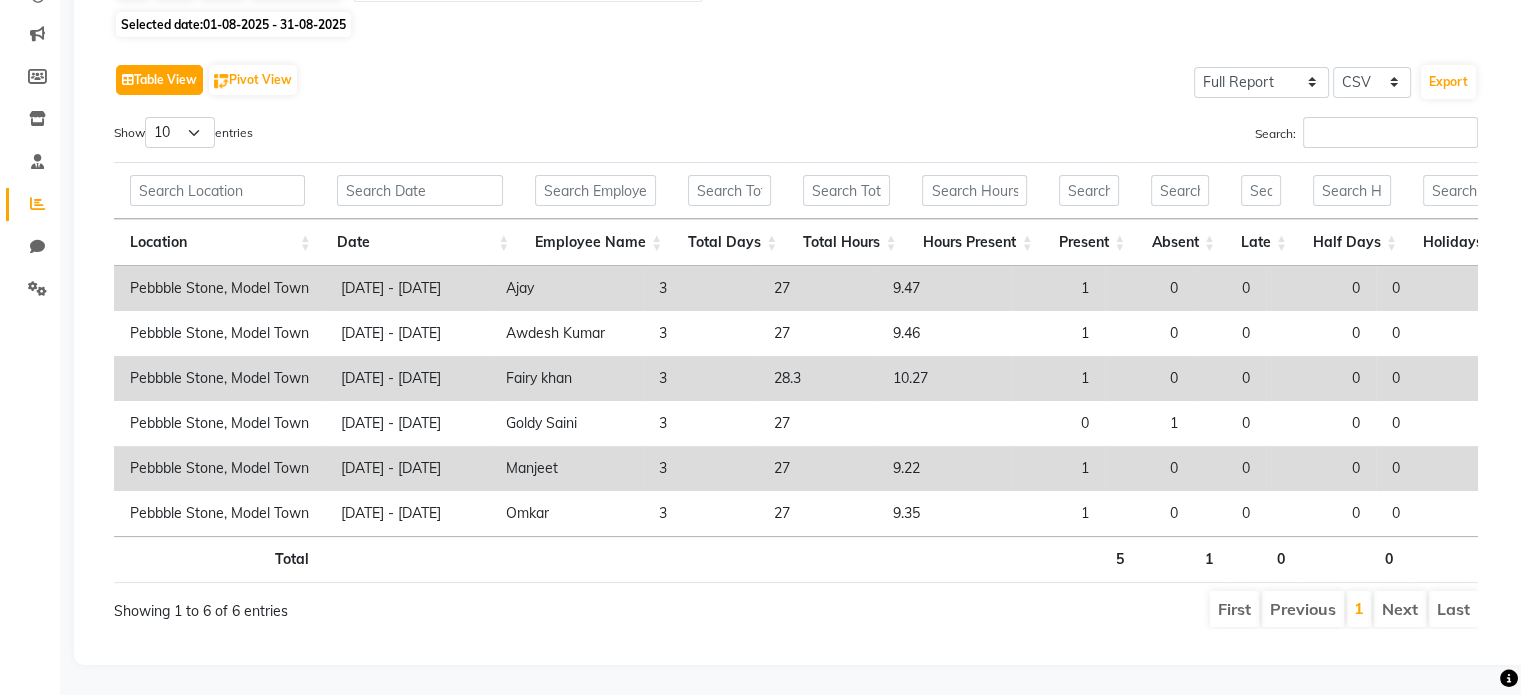scroll, scrollTop: 228, scrollLeft: 0, axis: vertical 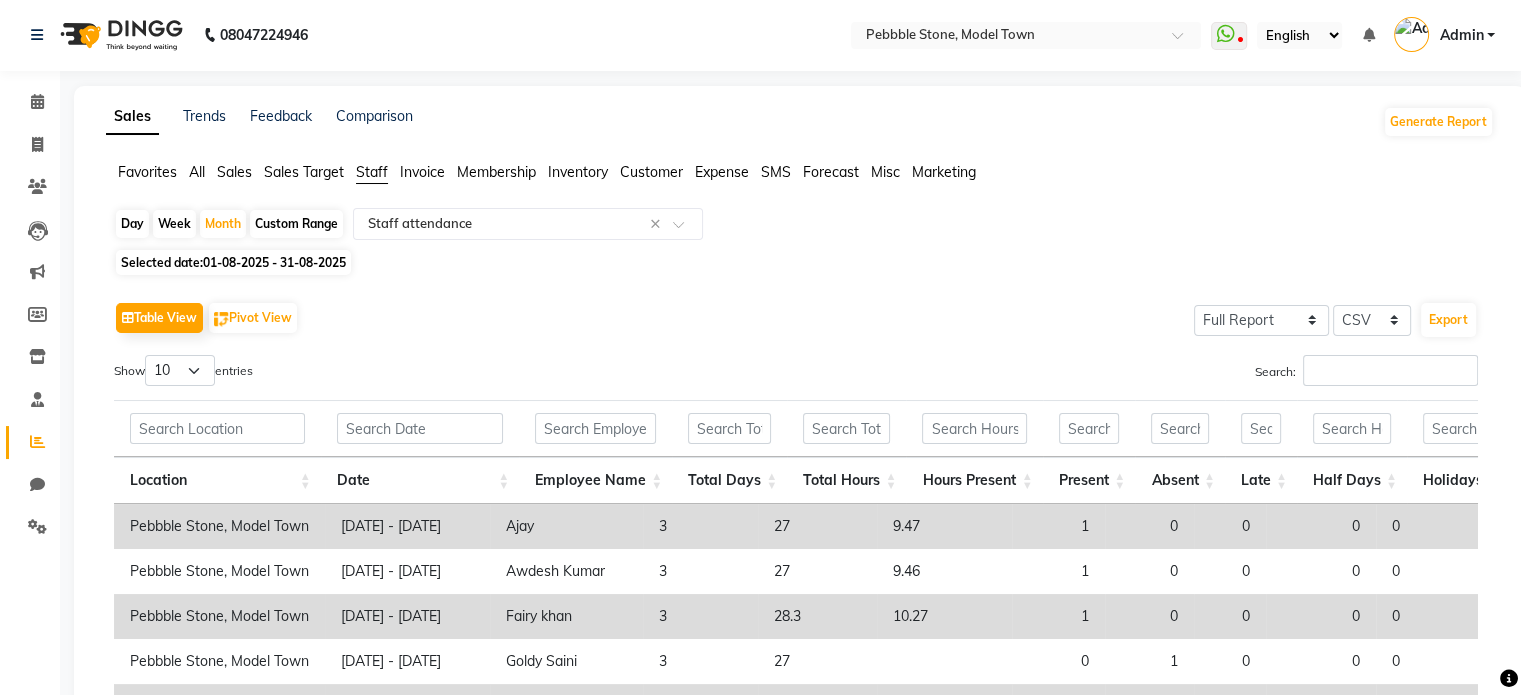 click on "Admin" at bounding box center (1461, 35) 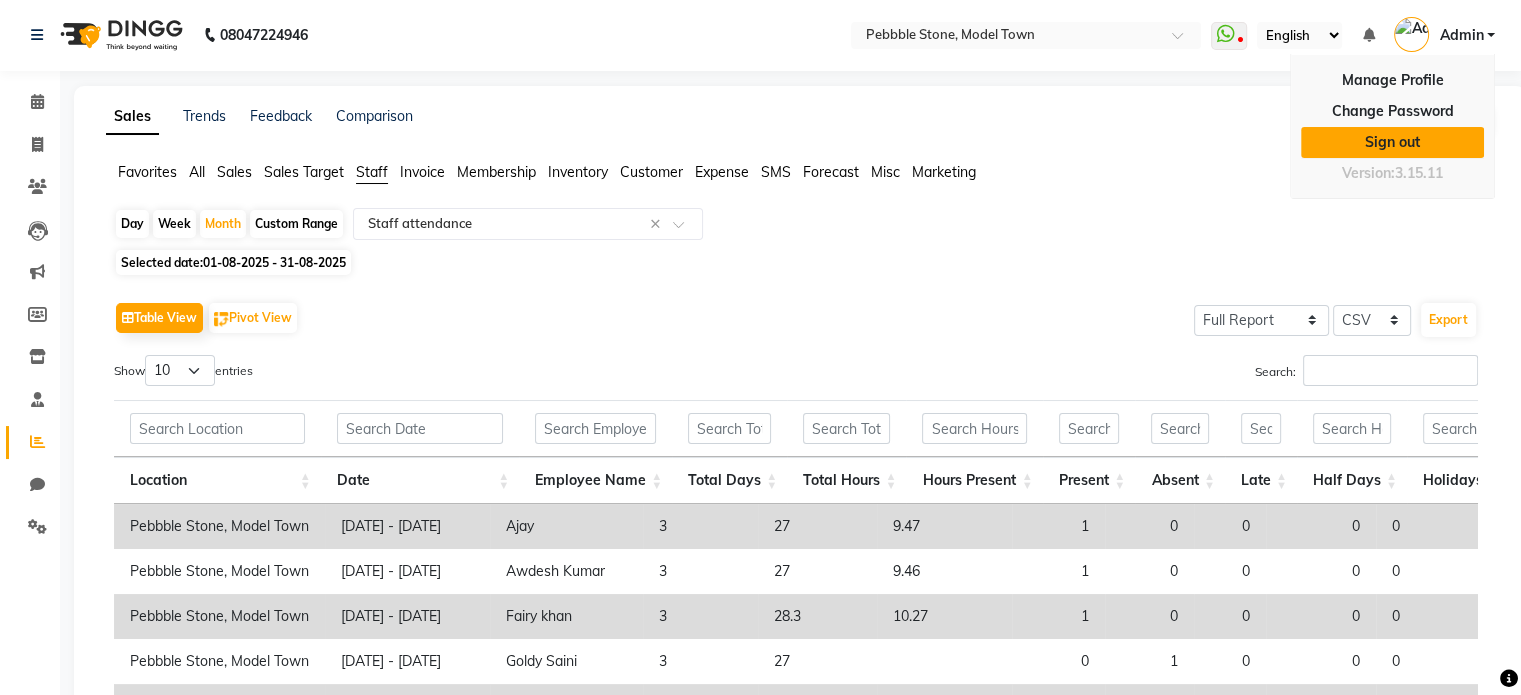 click on "Sign out" at bounding box center [1392, 142] 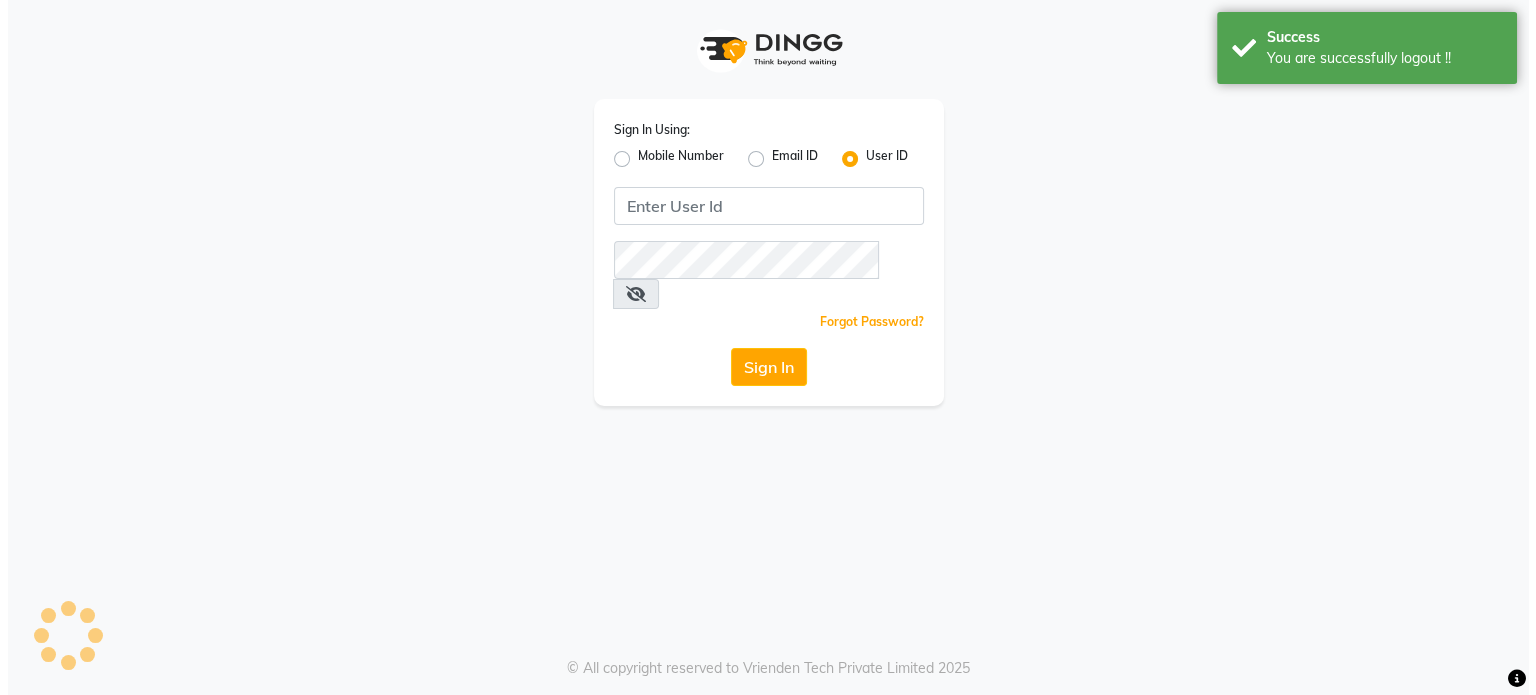 scroll, scrollTop: 0, scrollLeft: 0, axis: both 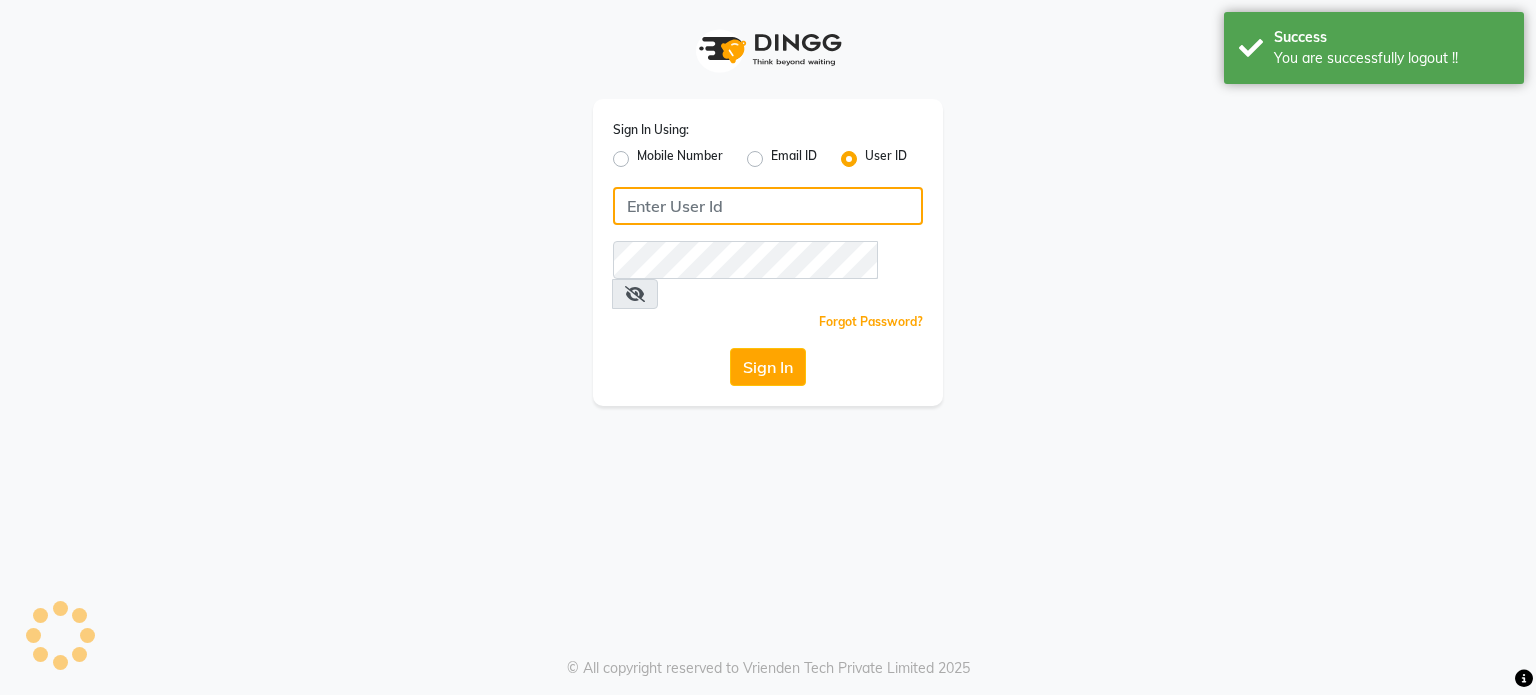 type on "pebbble" 